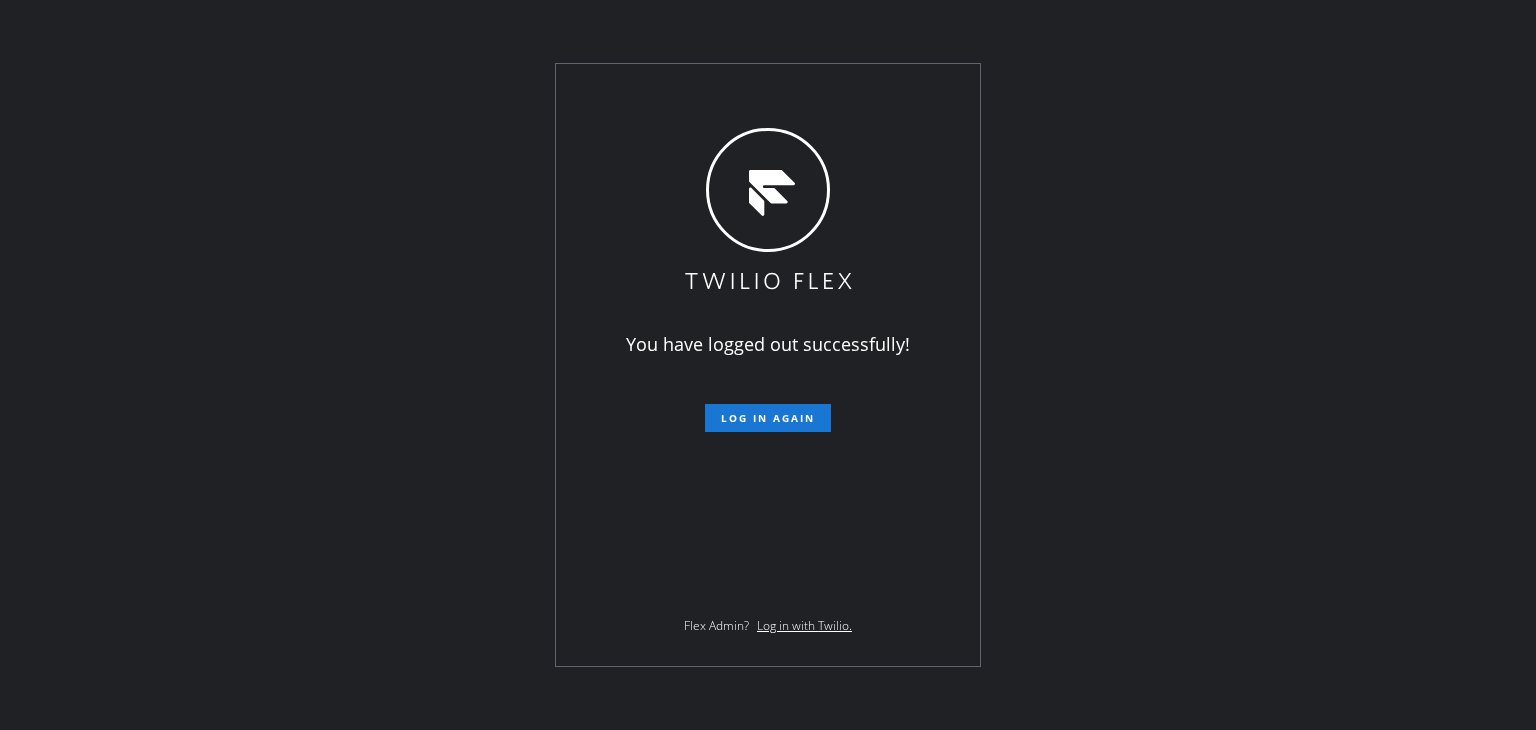 scroll, scrollTop: 0, scrollLeft: 0, axis: both 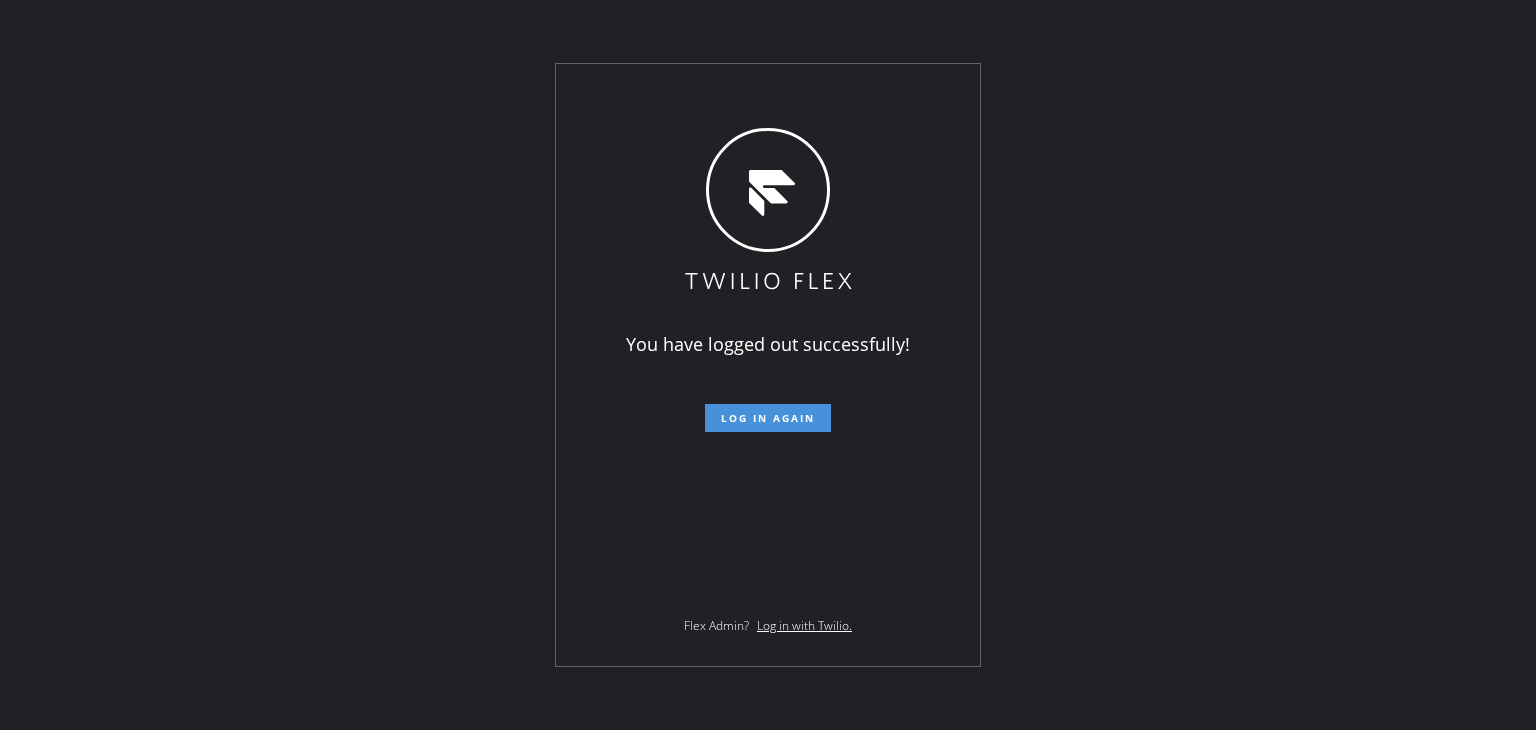 click on "Log in again" at bounding box center (768, 418) 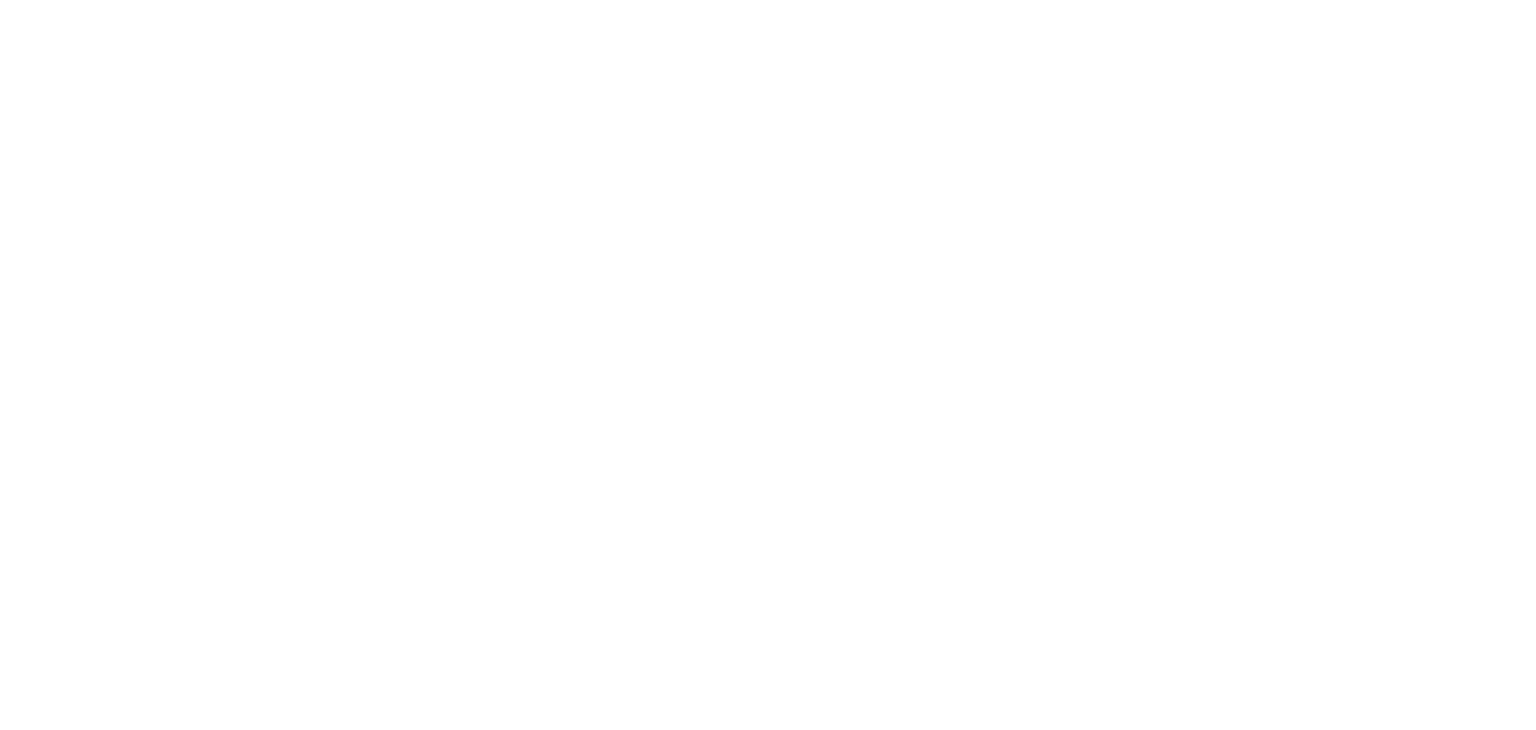 scroll, scrollTop: 0, scrollLeft: 0, axis: both 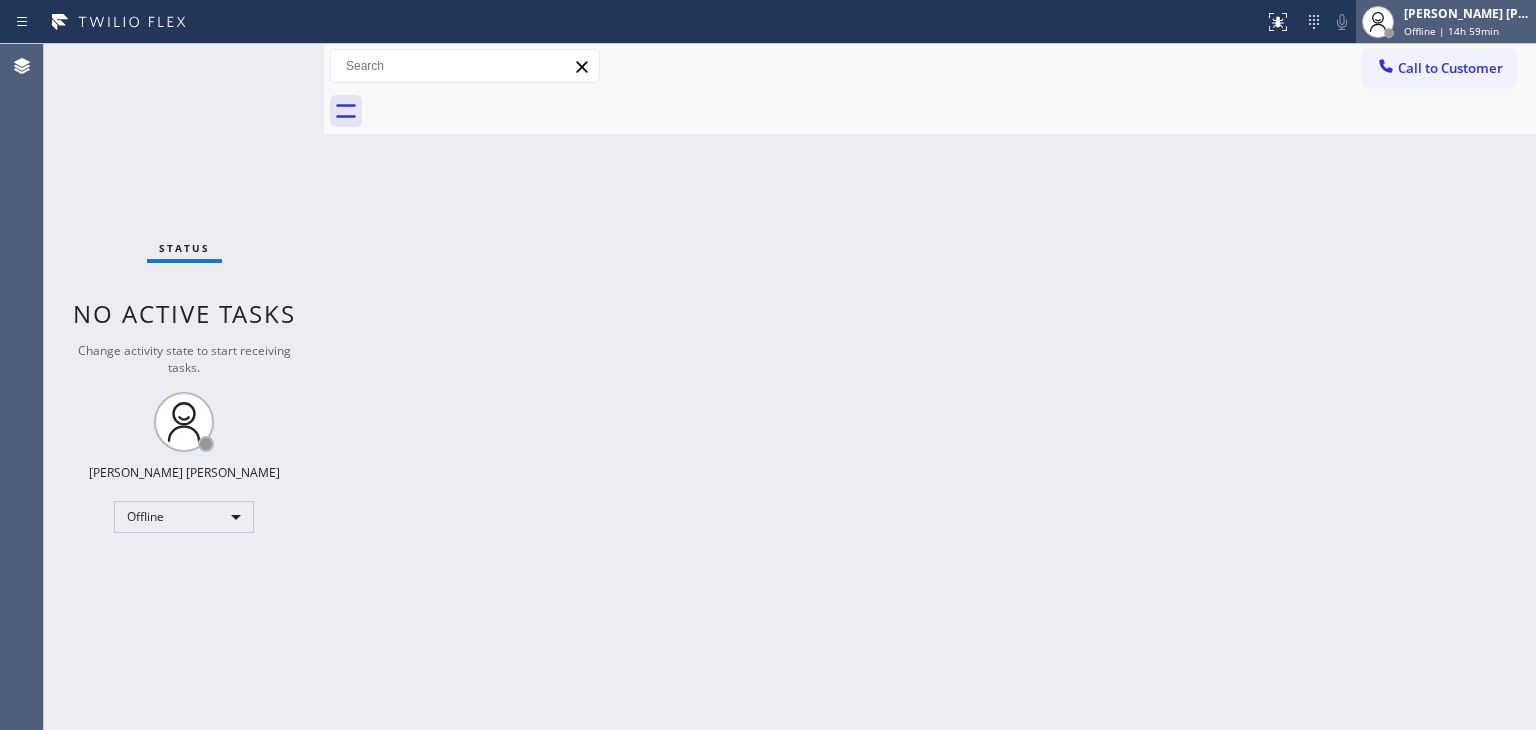 click on "[PERSON_NAME] [PERSON_NAME] Offline | 14h 59min" at bounding box center (1468, 21) 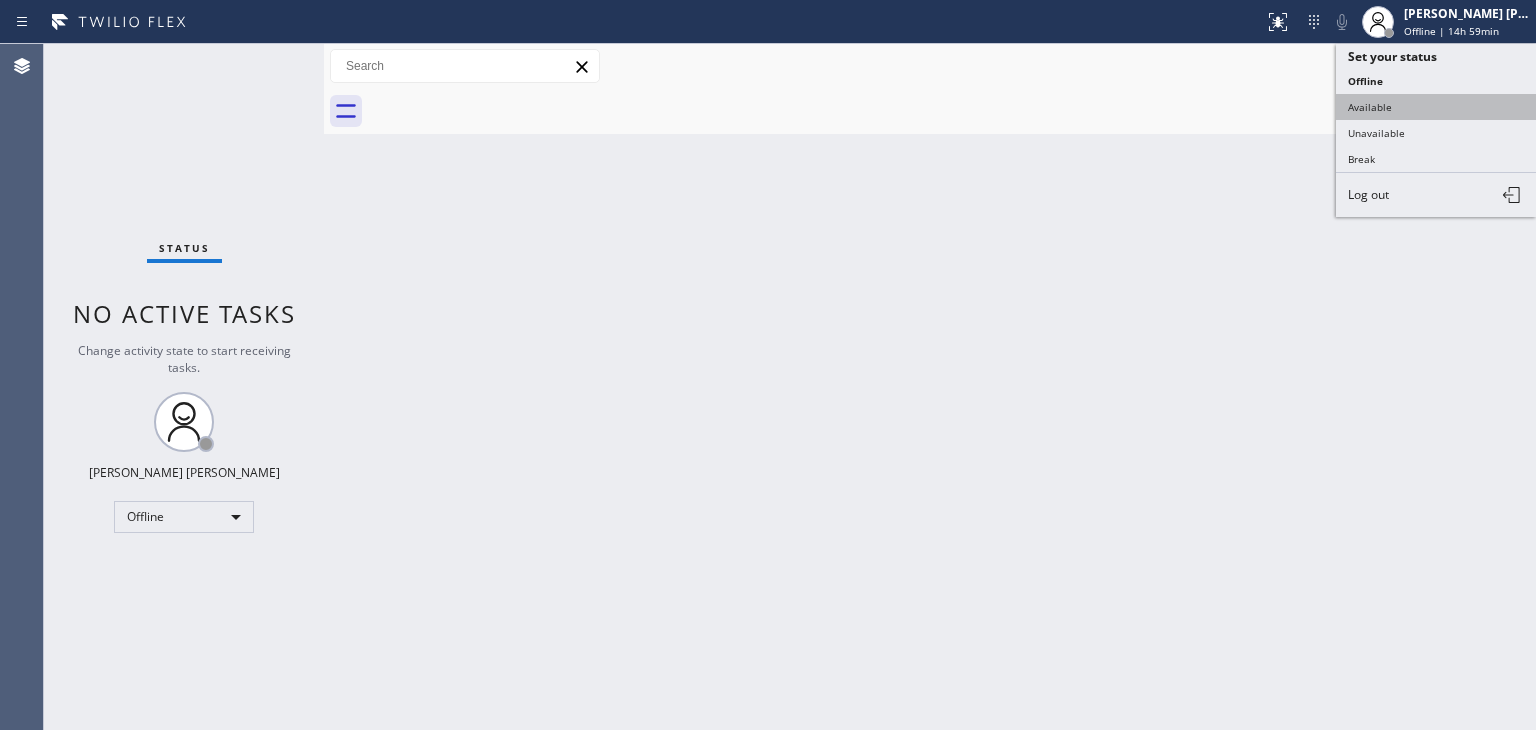 click on "Available" at bounding box center [1436, 107] 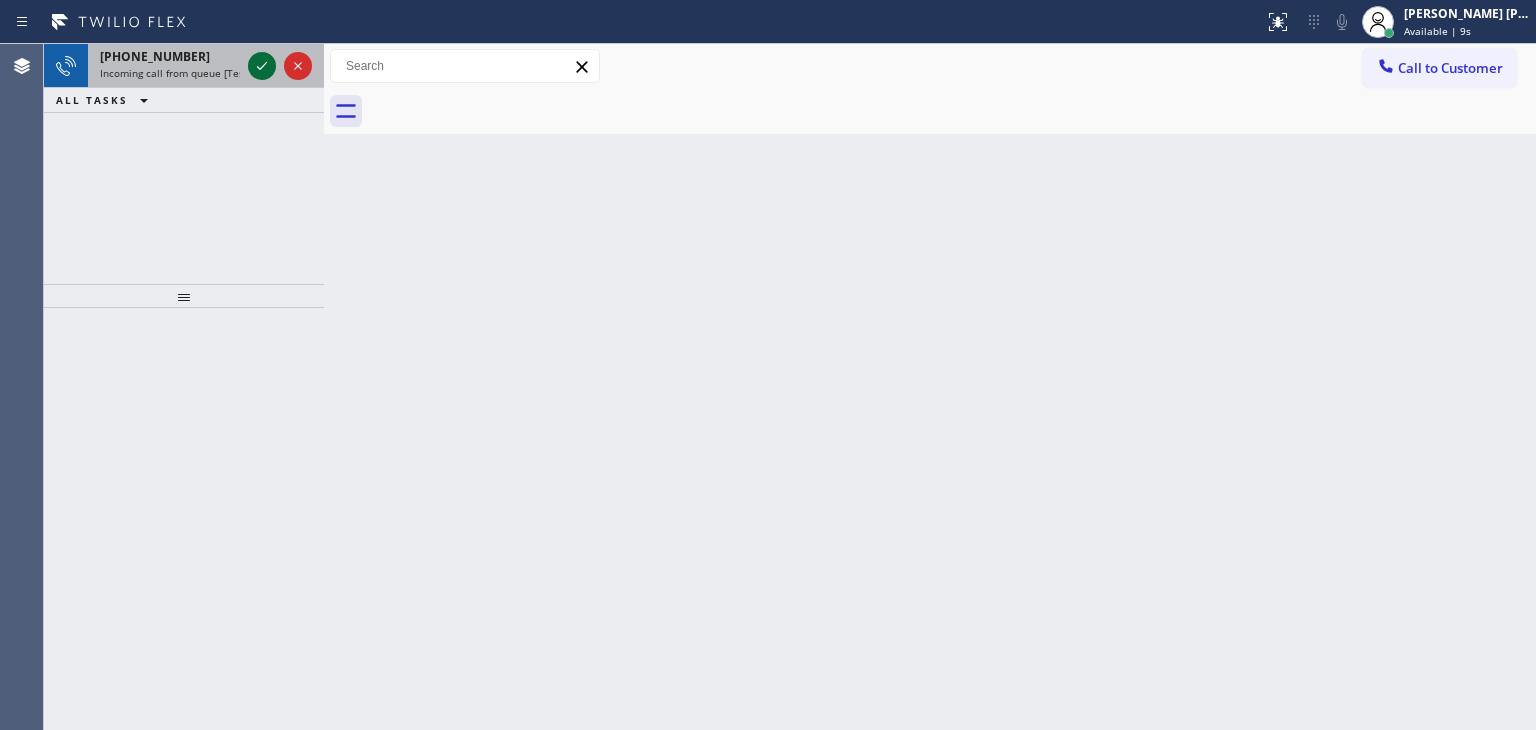 click 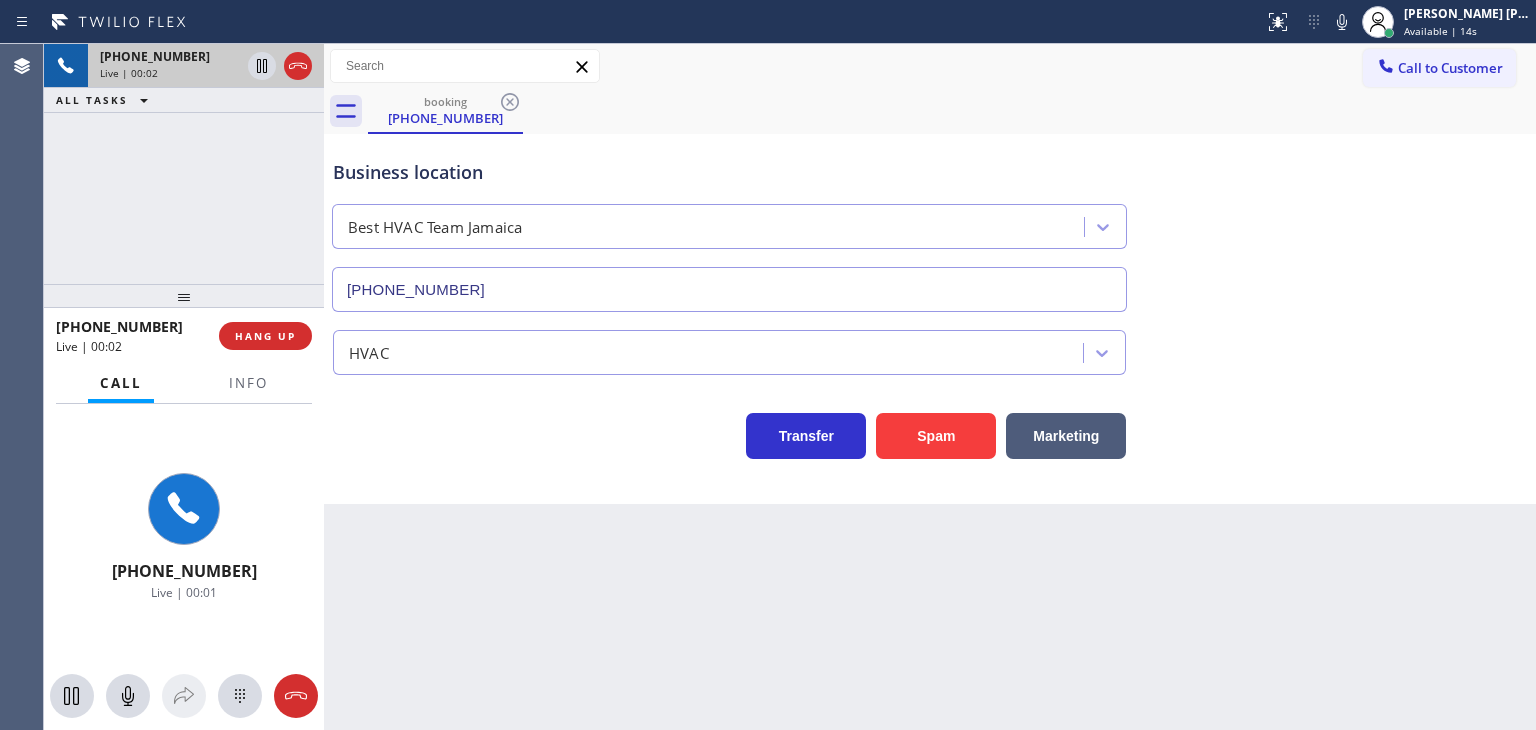 type on "[PHONE_NUMBER]" 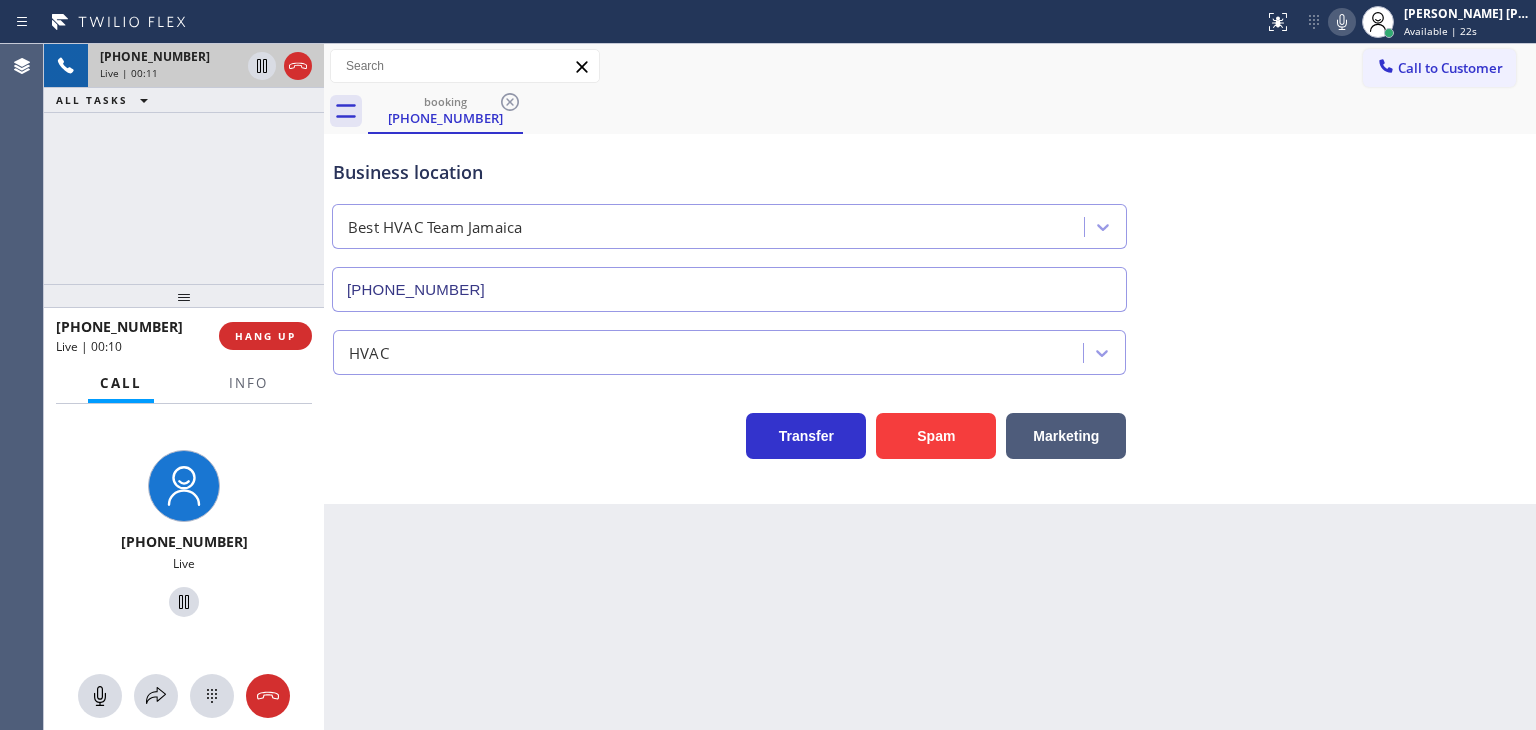 click 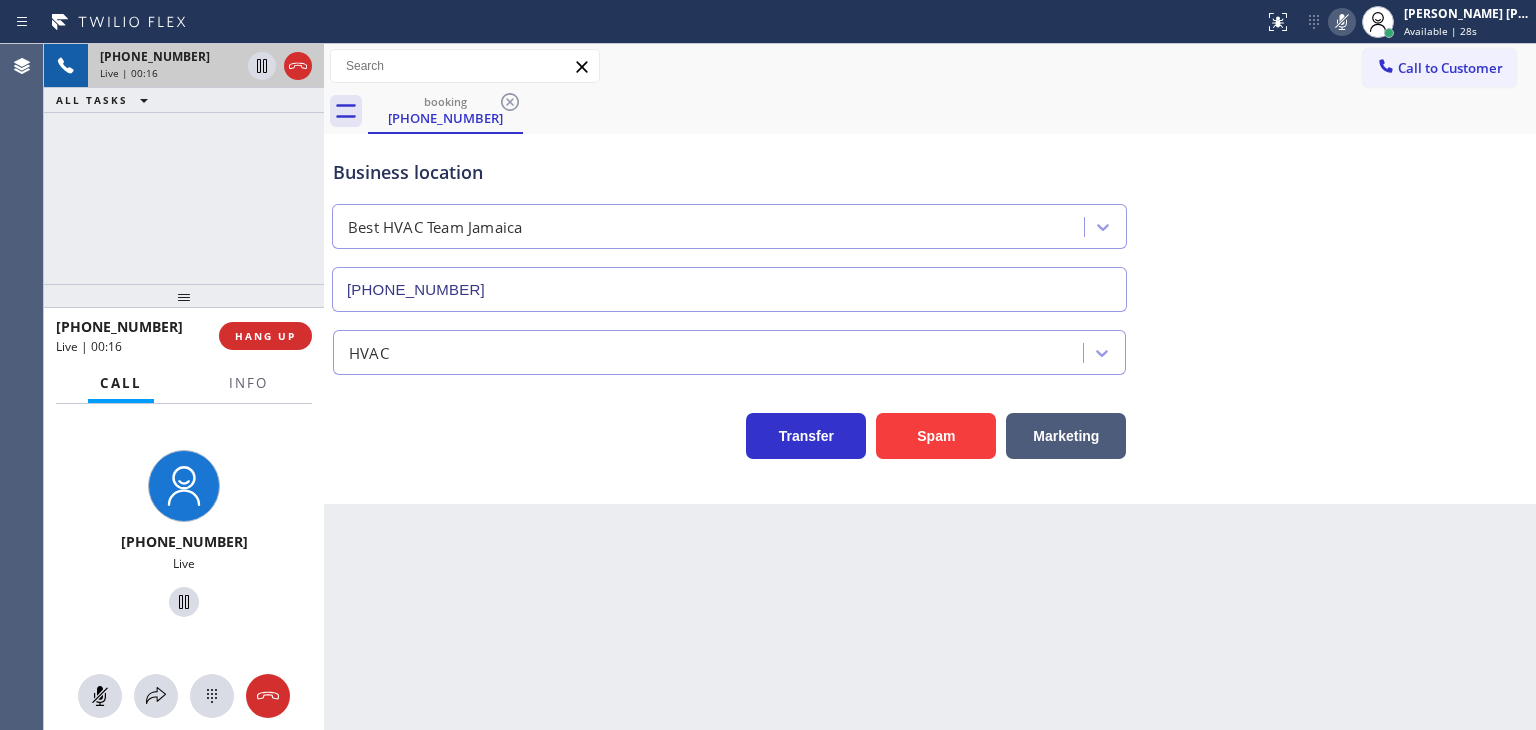 click 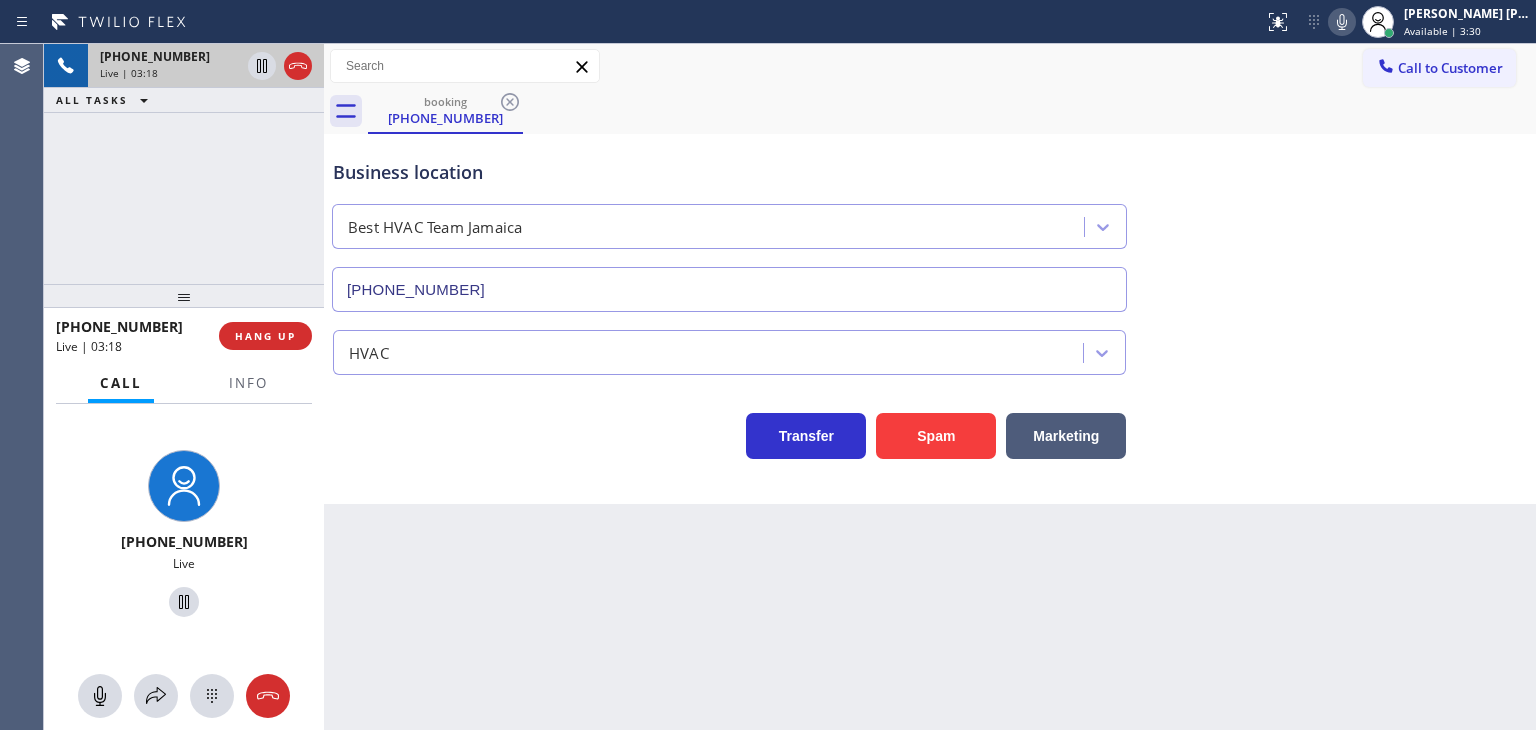click 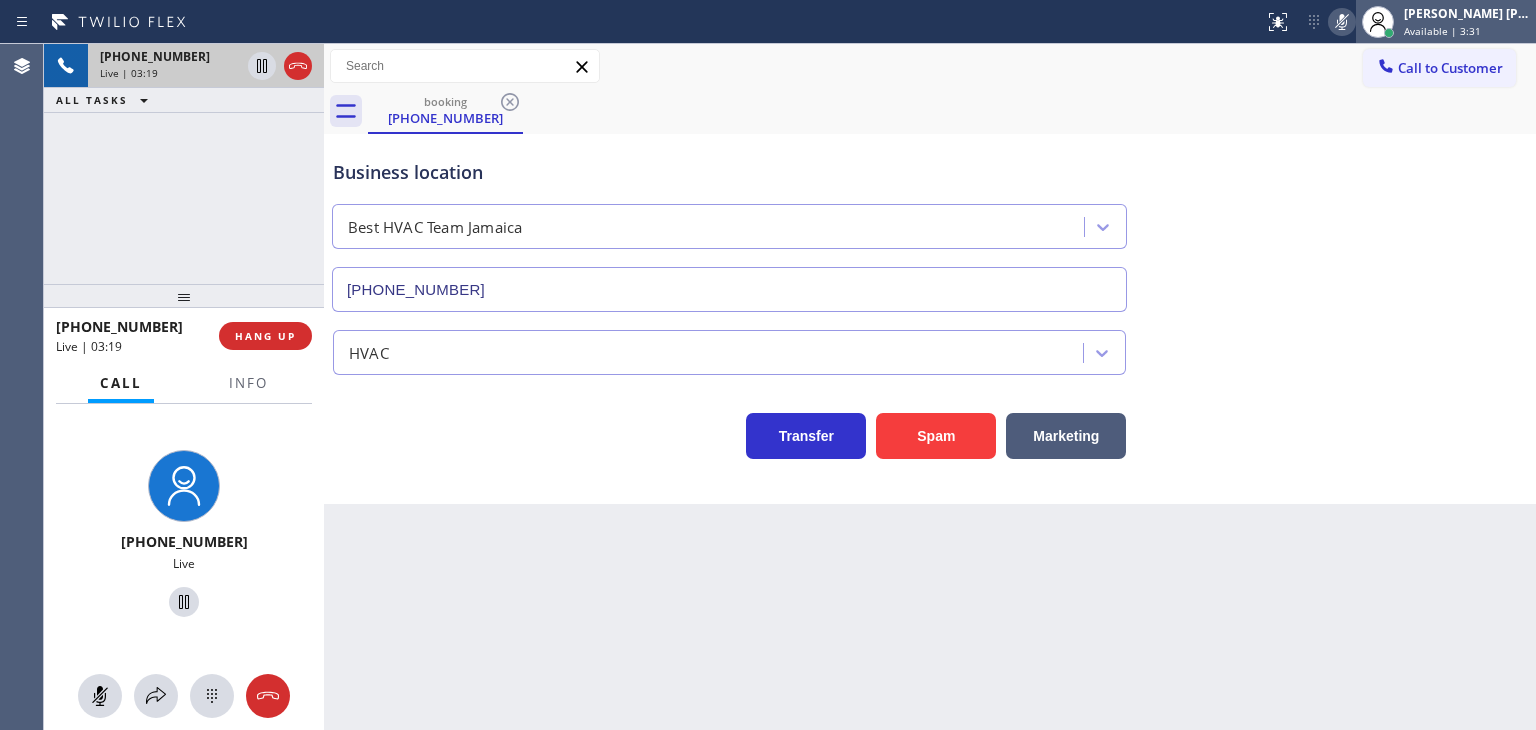 click on "Available | 3:31" at bounding box center (1442, 31) 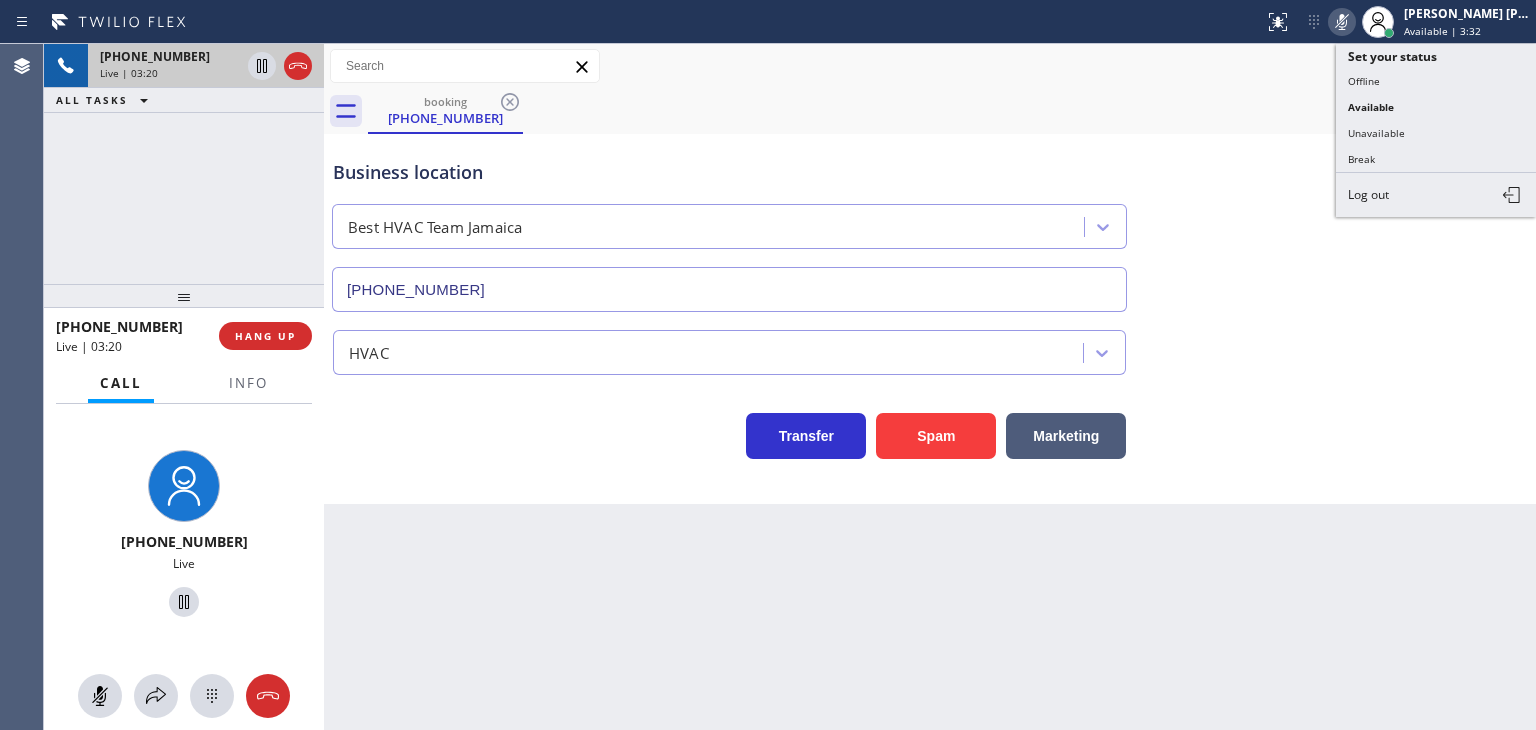 click on "Unavailable" at bounding box center (1436, 133) 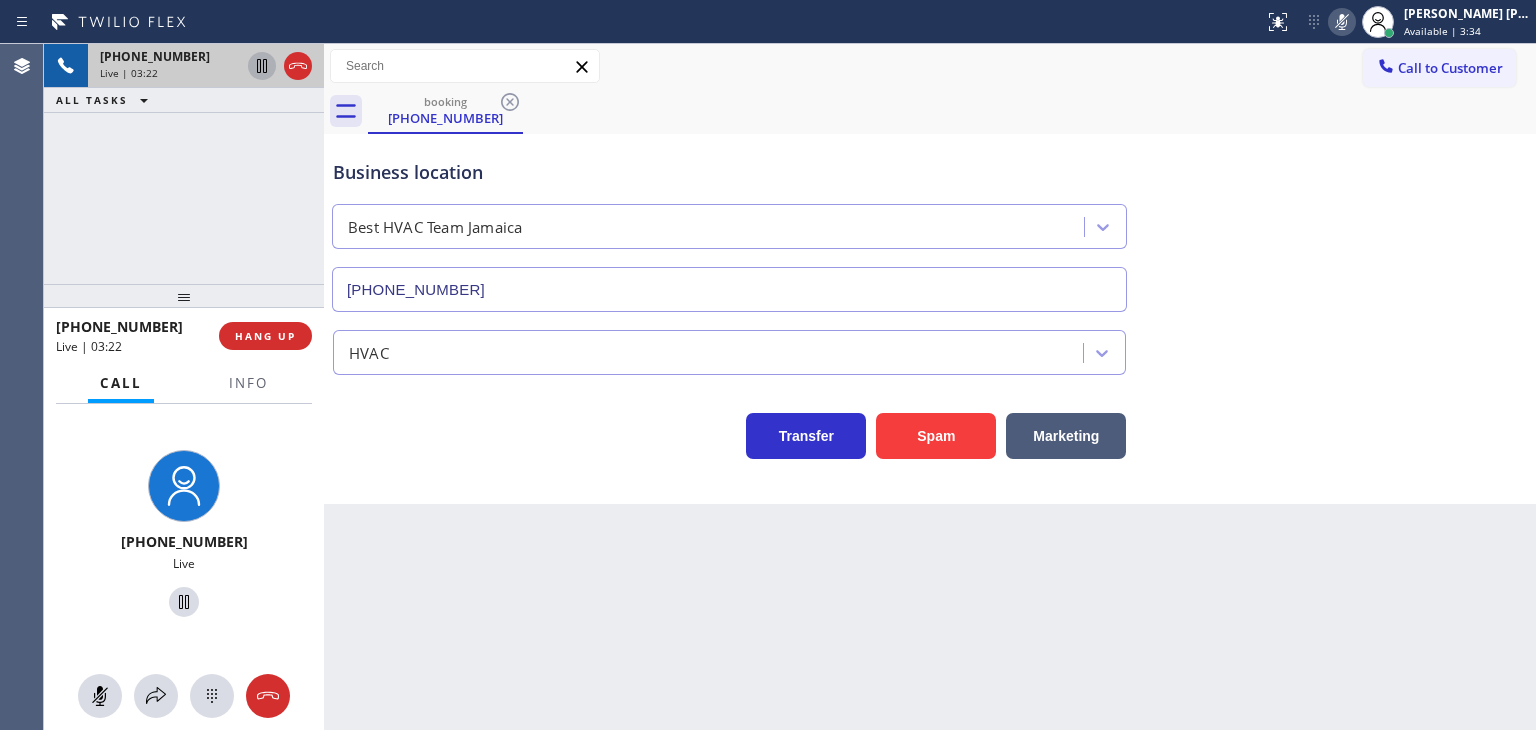 click 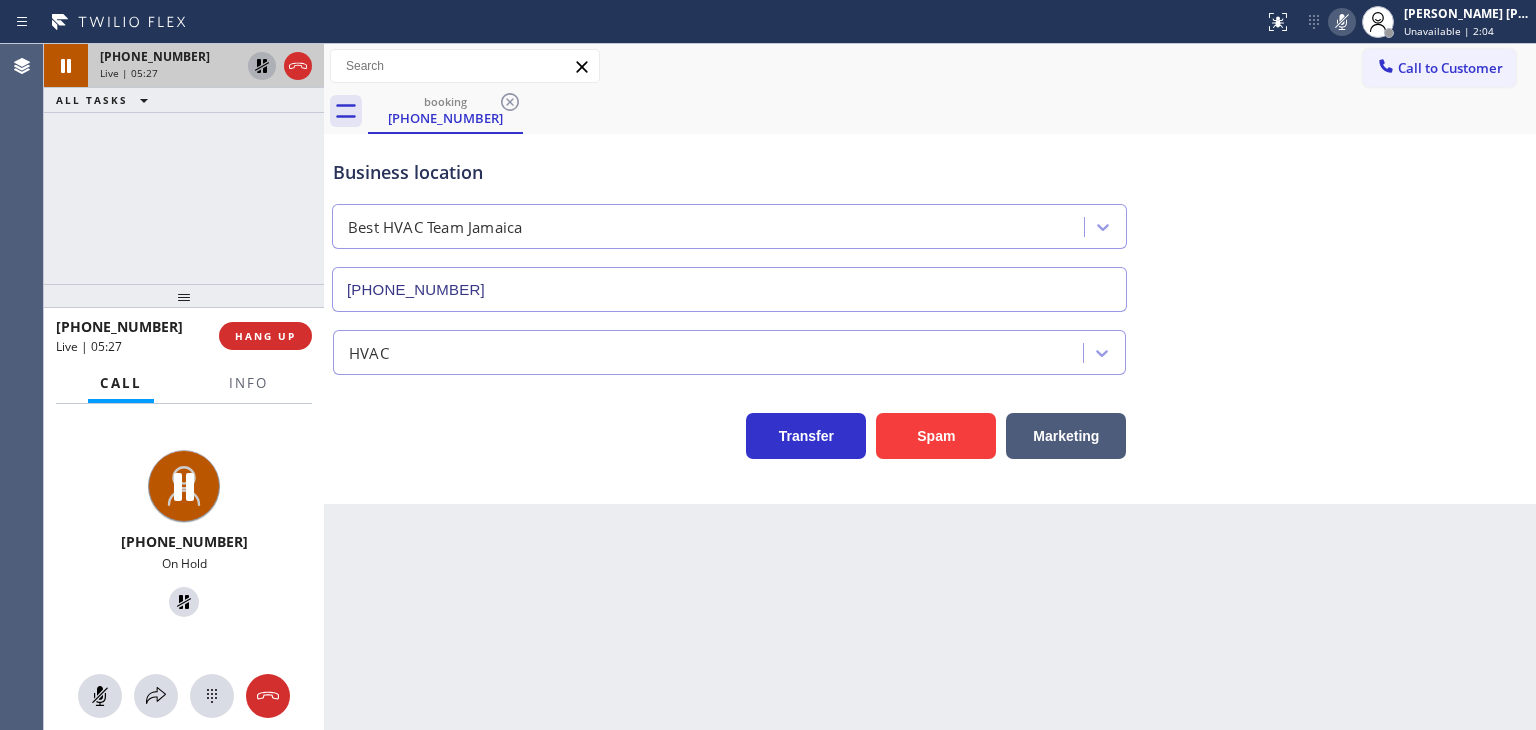 click 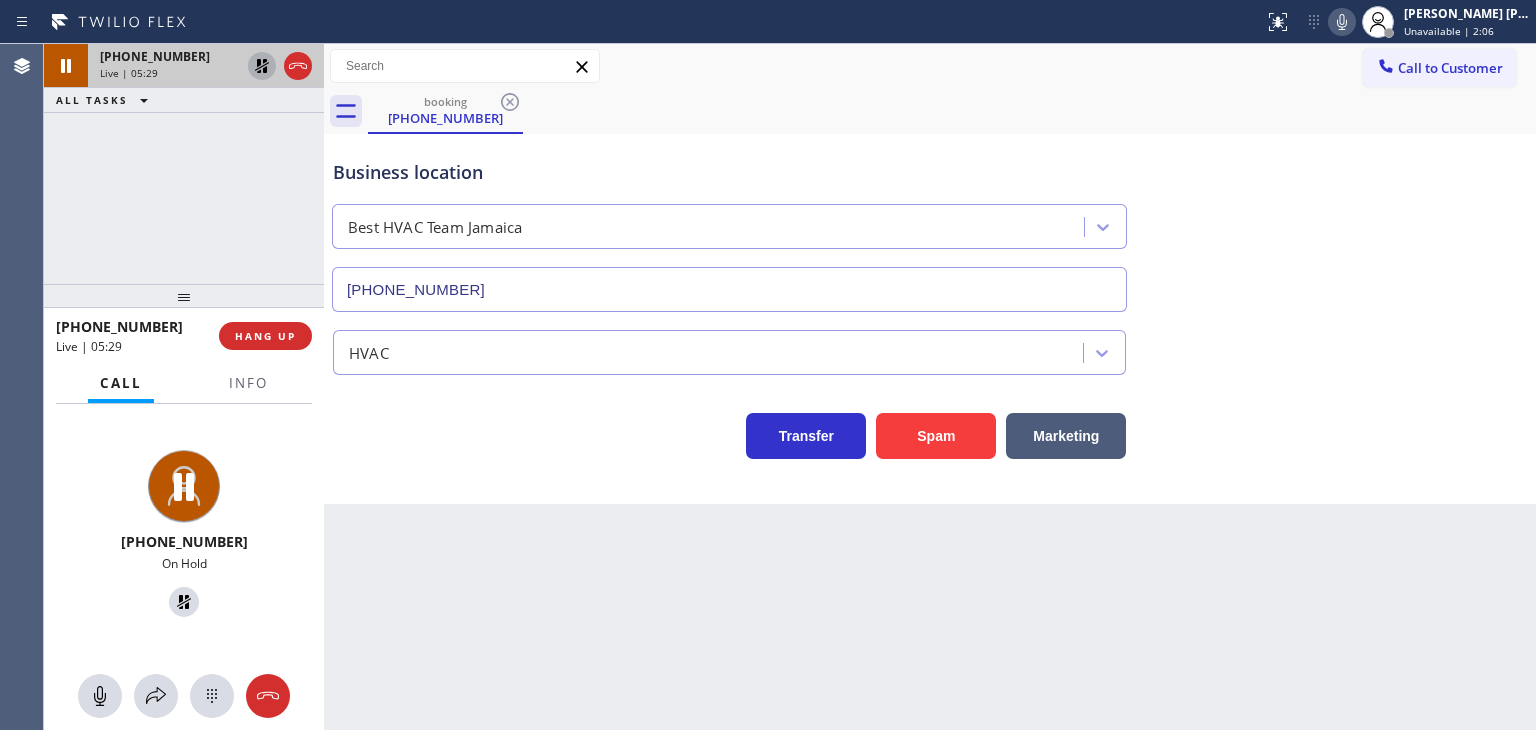 click 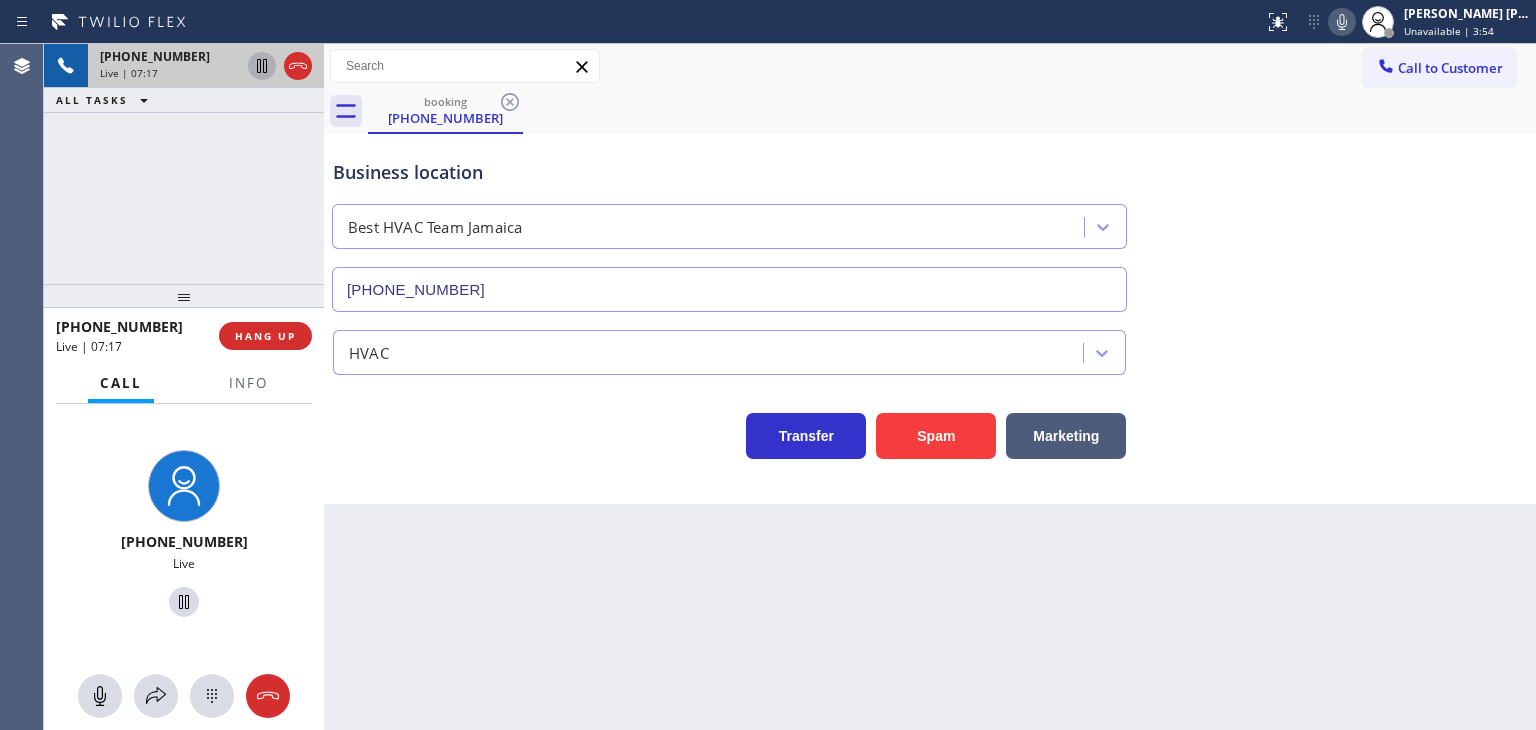 click 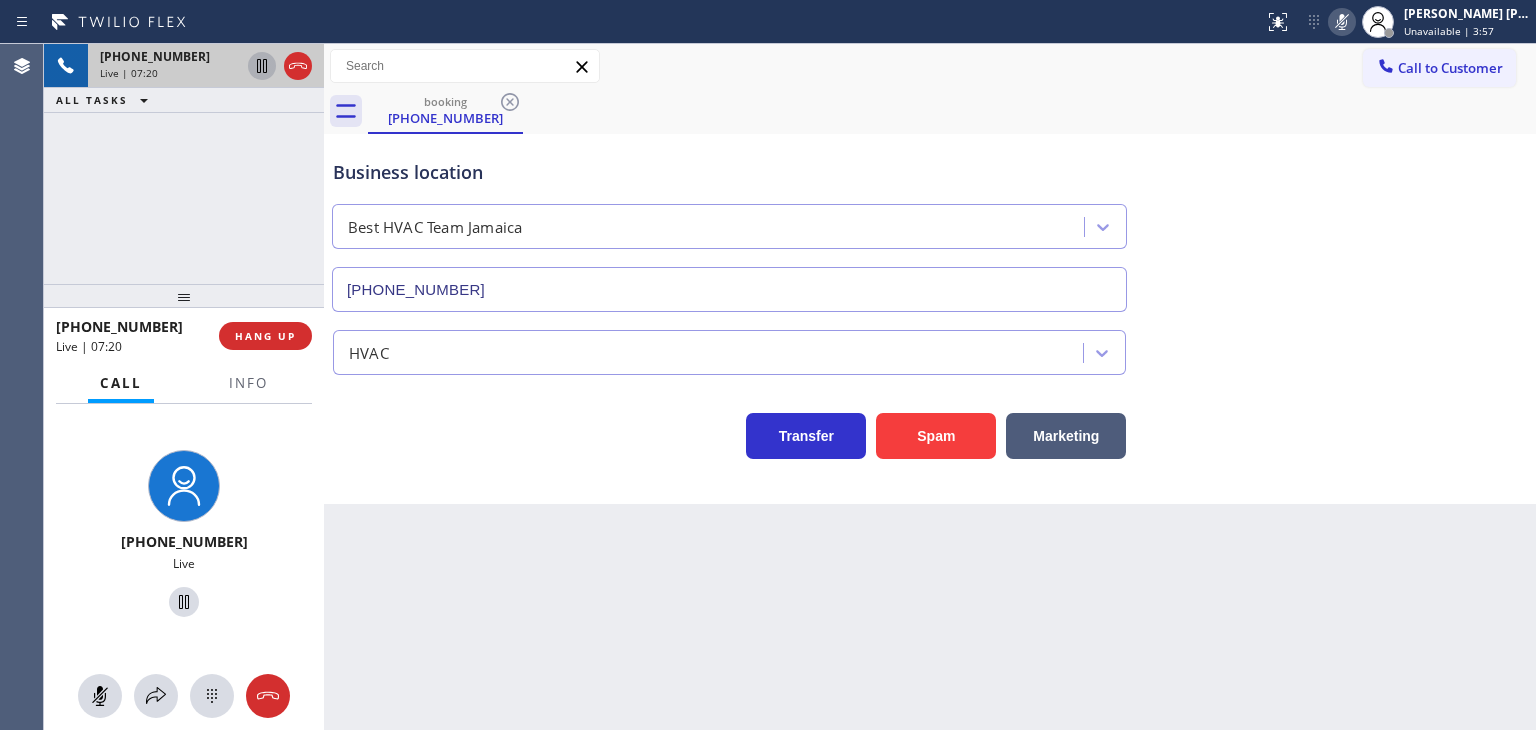 click 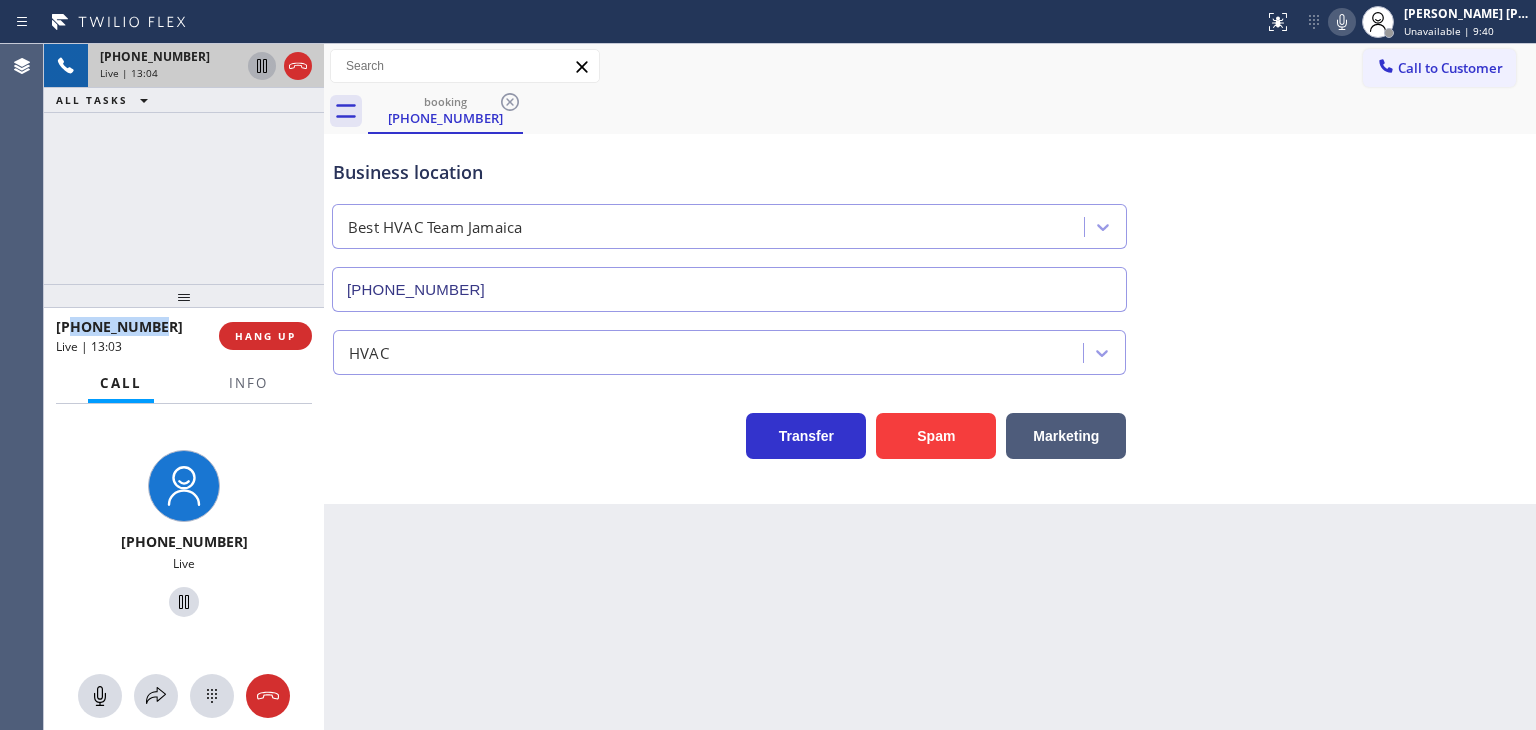 drag, startPoint x: 175, startPoint y: 324, endPoint x: 76, endPoint y: 328, distance: 99.08077 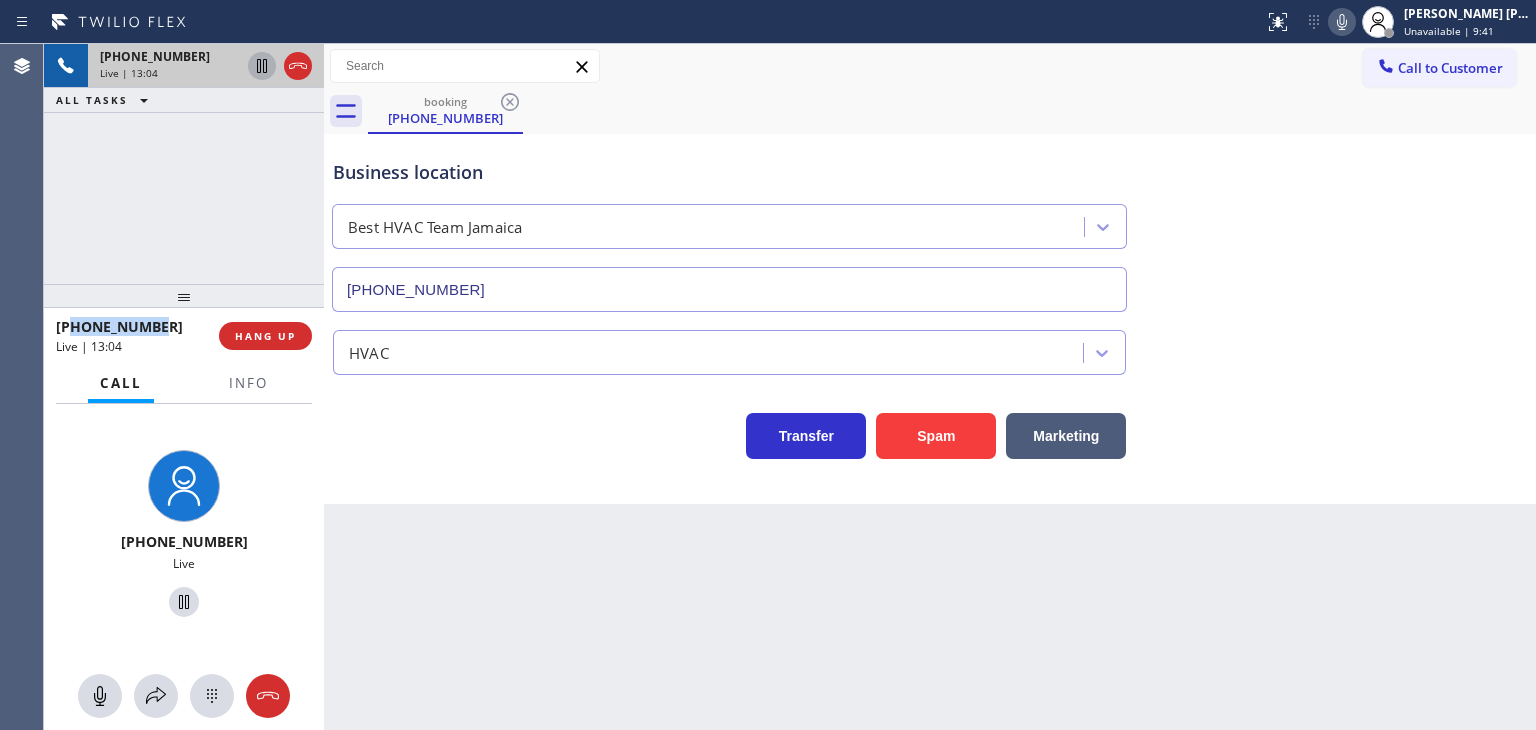 copy on "3475746899" 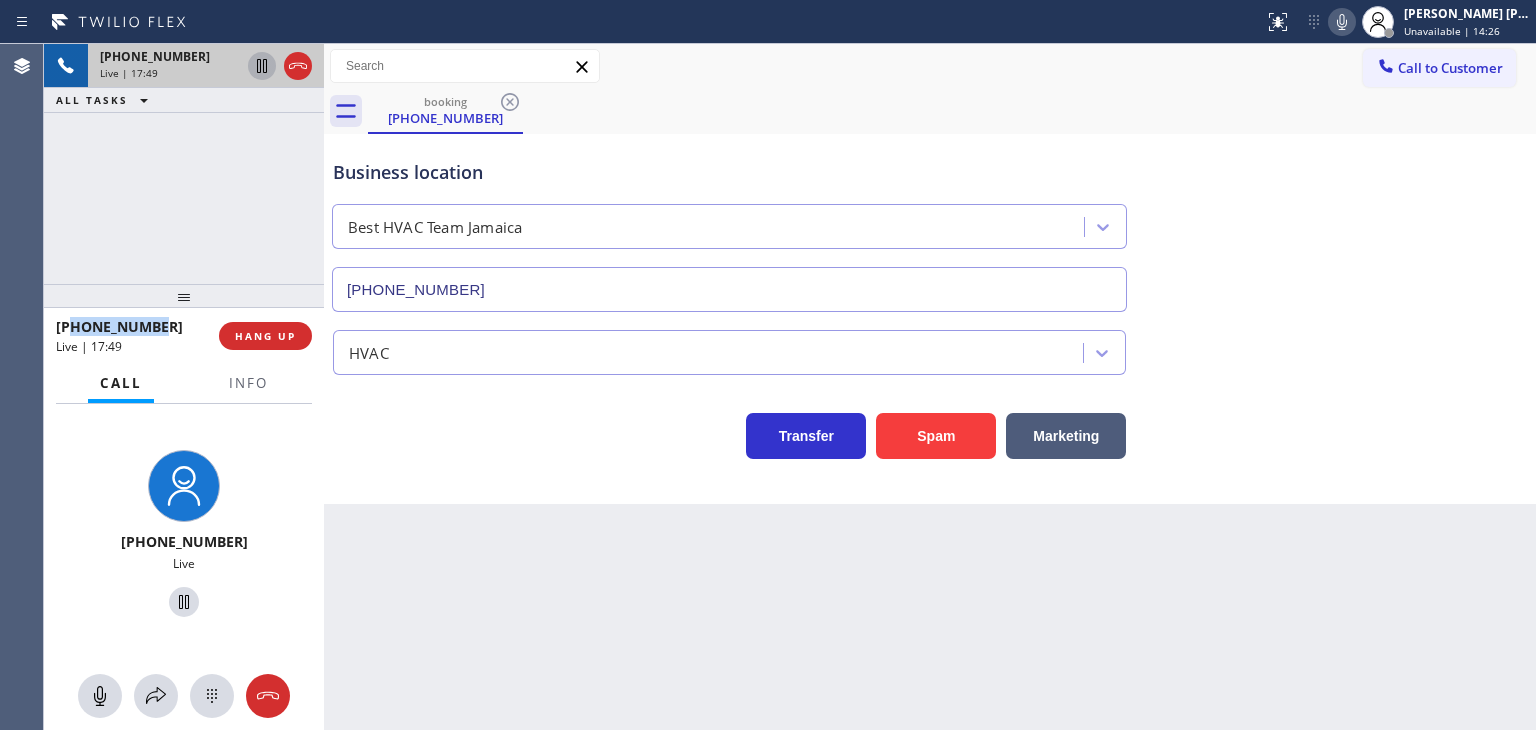 click 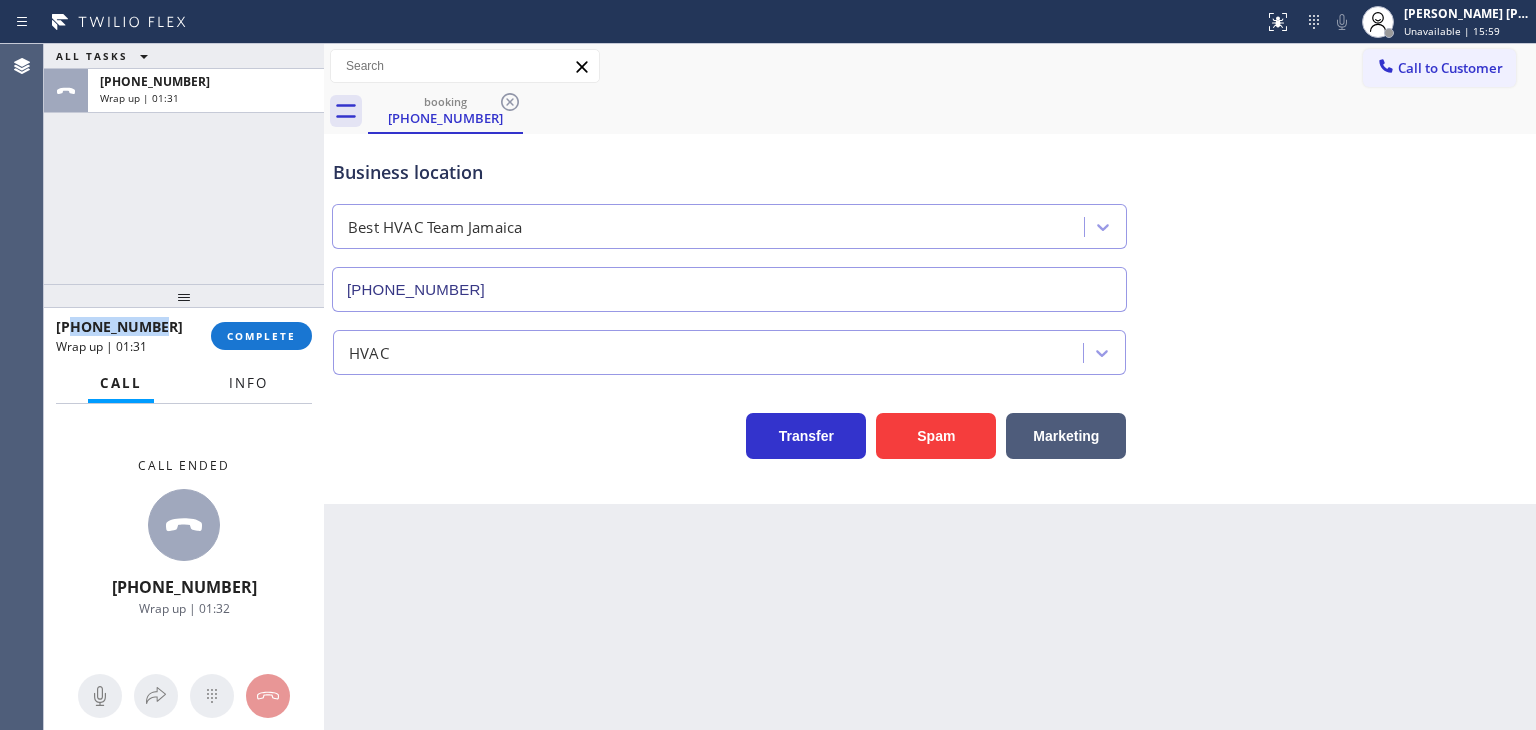 click on "Info" at bounding box center [248, 383] 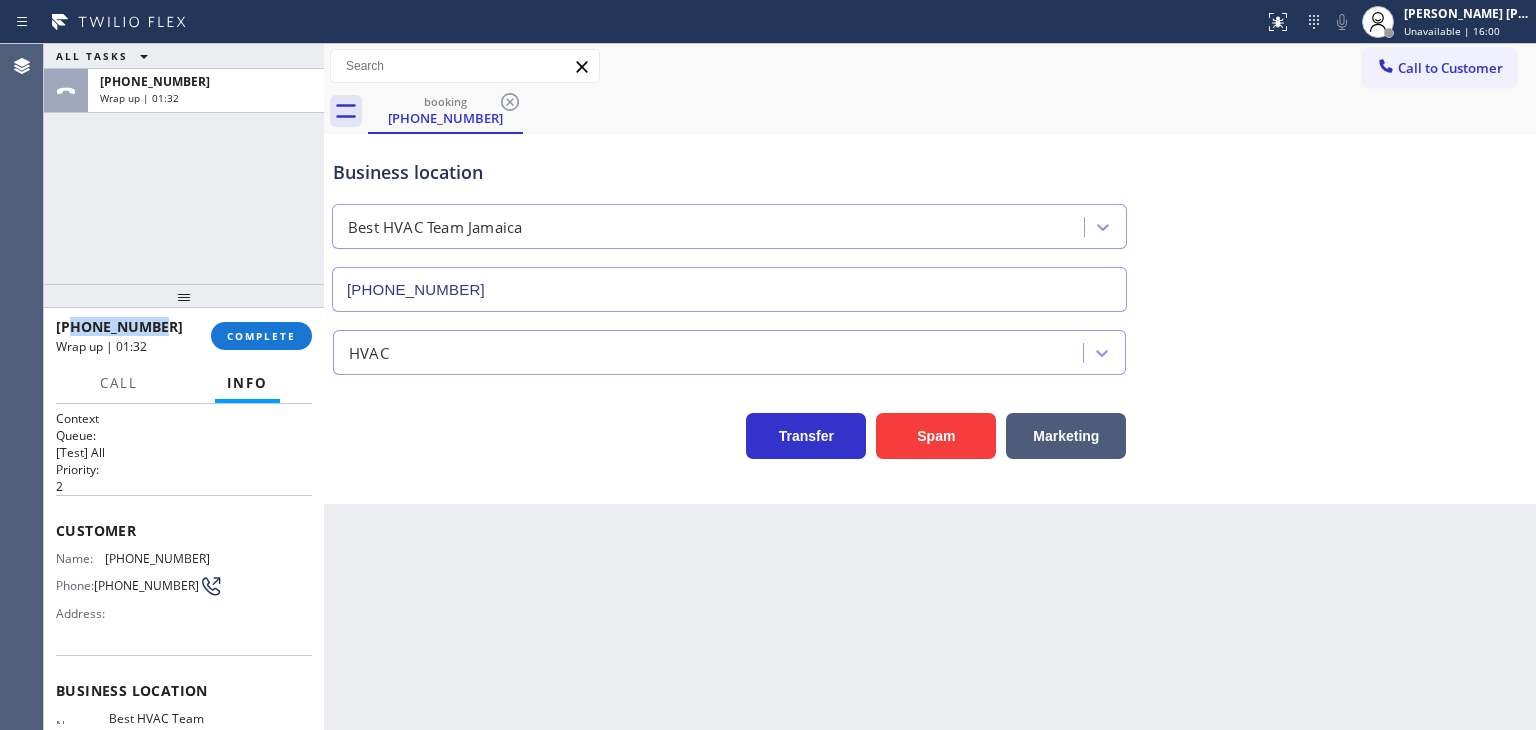 scroll, scrollTop: 200, scrollLeft: 0, axis: vertical 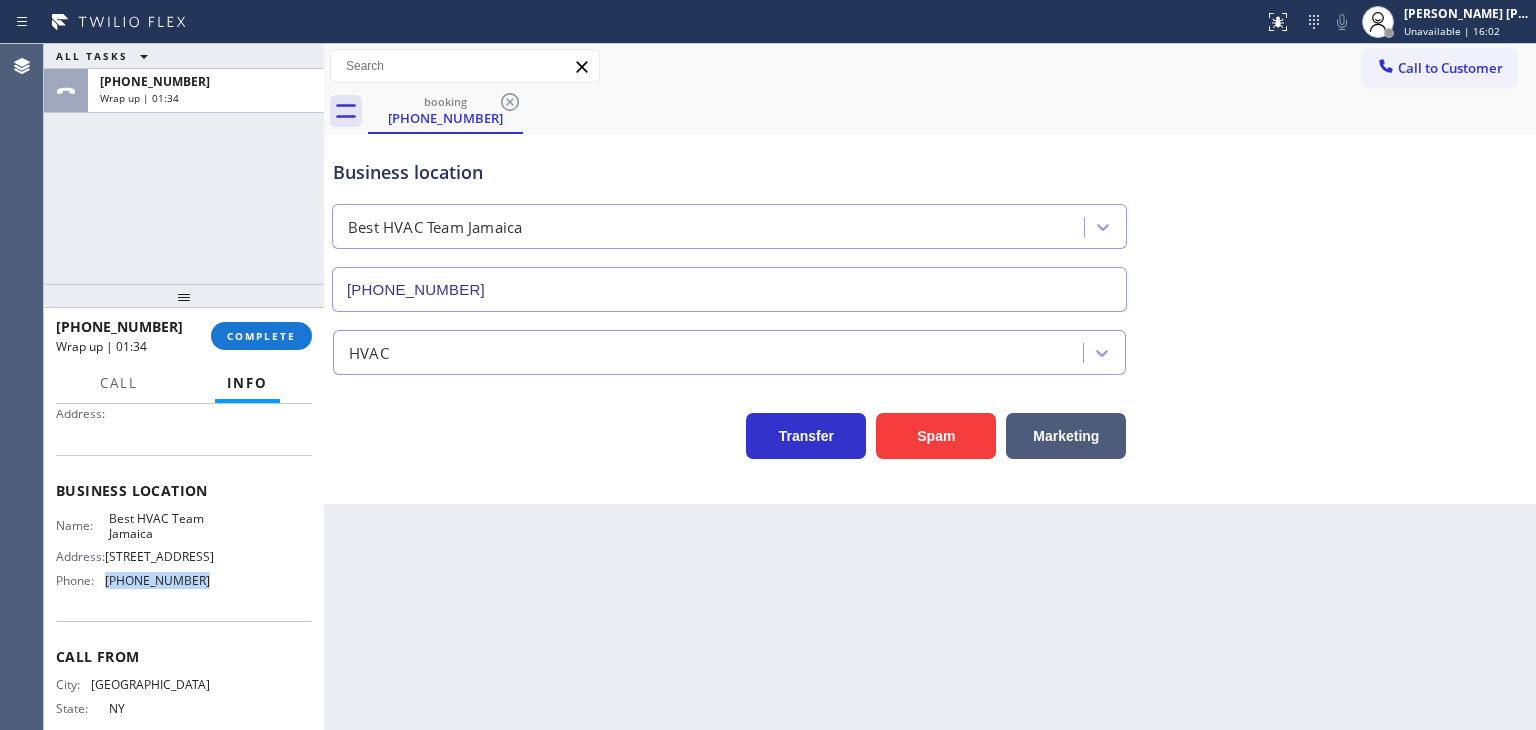 drag, startPoint x: 208, startPoint y: 595, endPoint x: 102, endPoint y: 598, distance: 106.04244 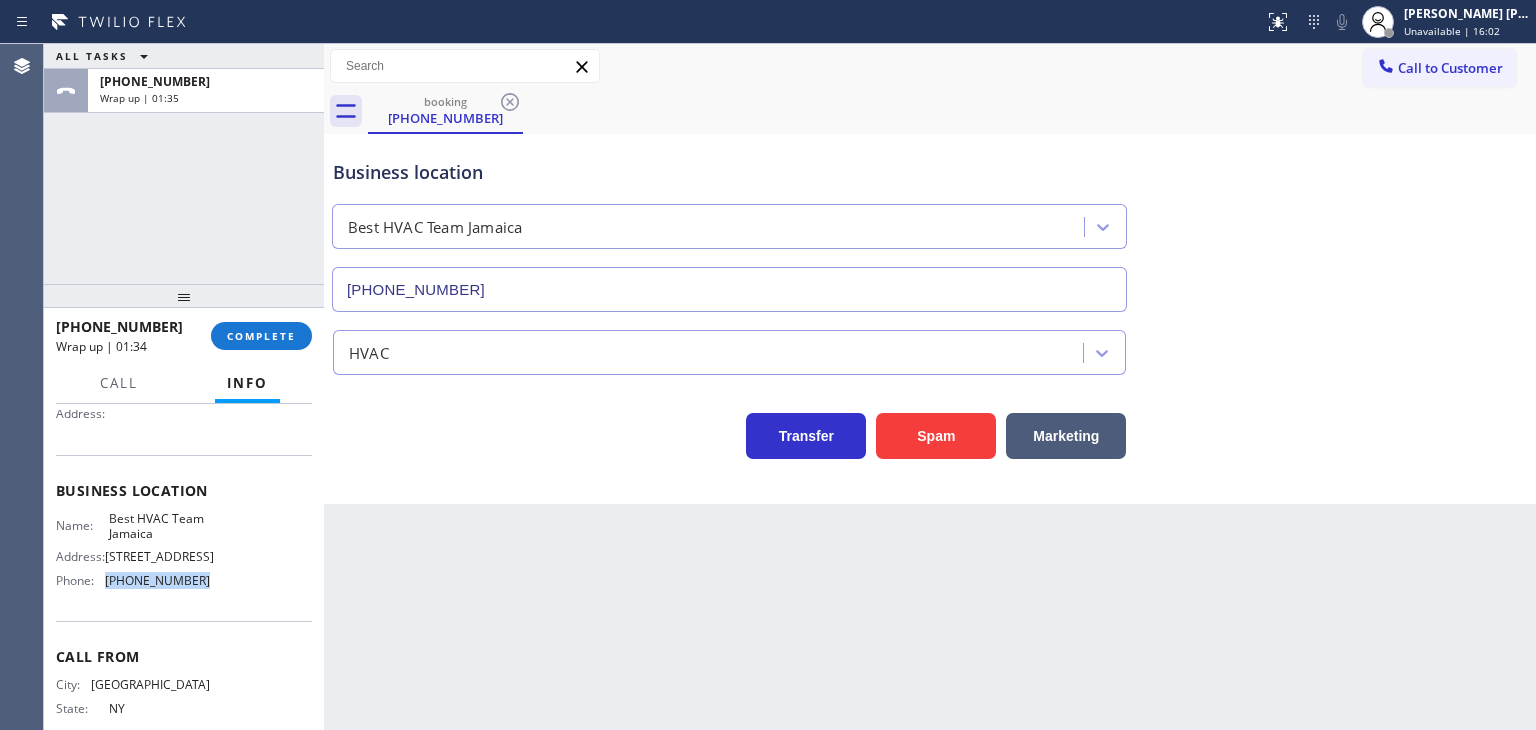 copy on "[PHONE_NUMBER]" 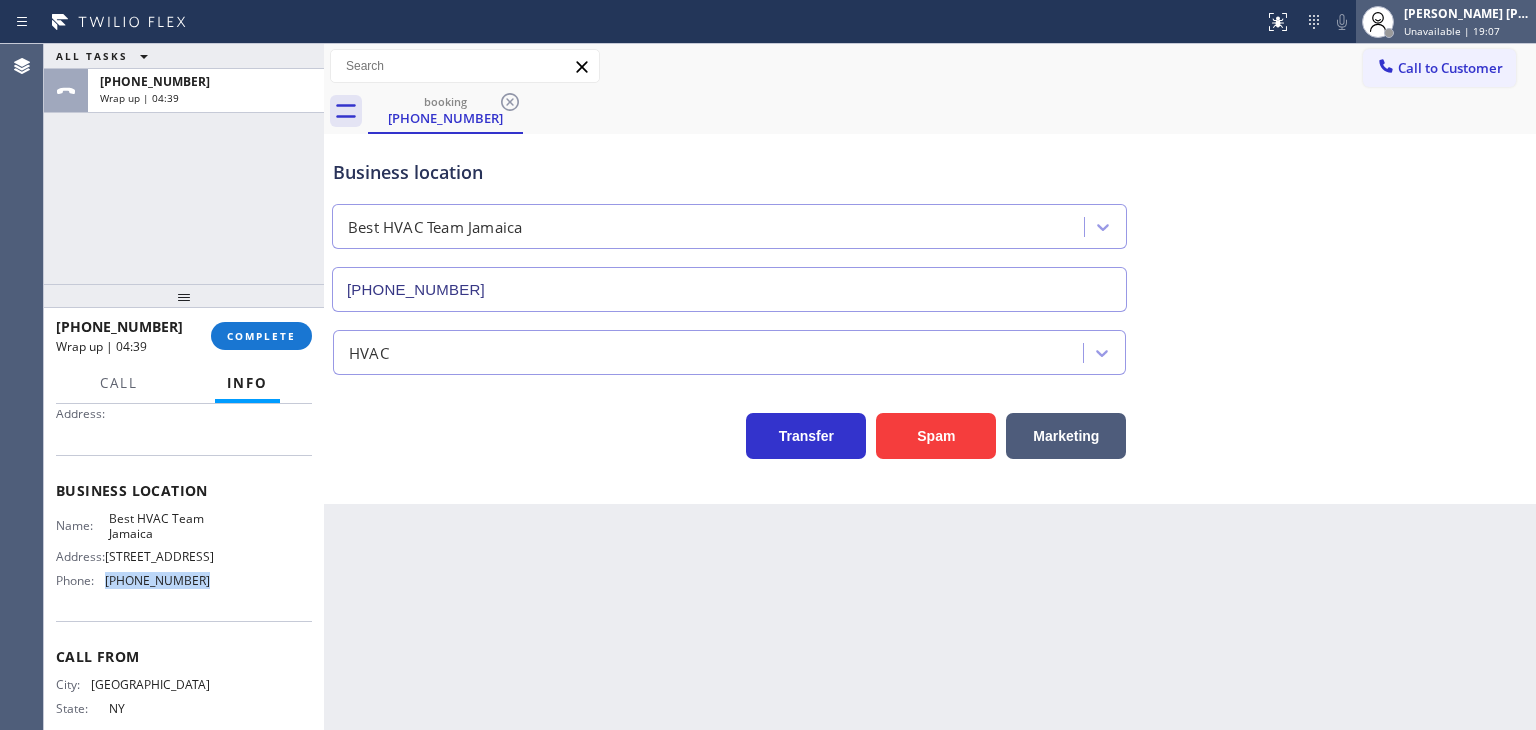 click on "Unavailable | 19:07" at bounding box center [1452, 31] 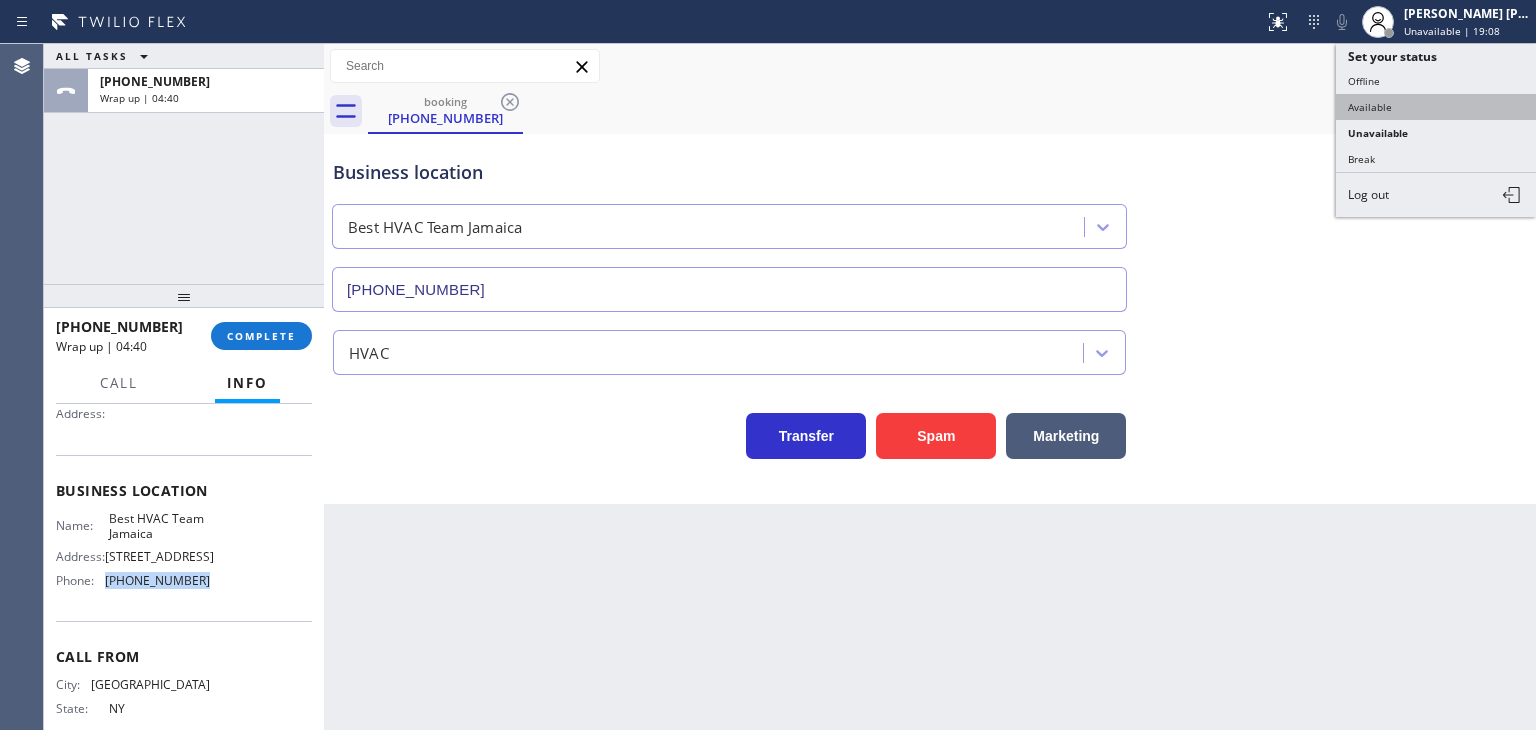 click on "Available" at bounding box center (1436, 107) 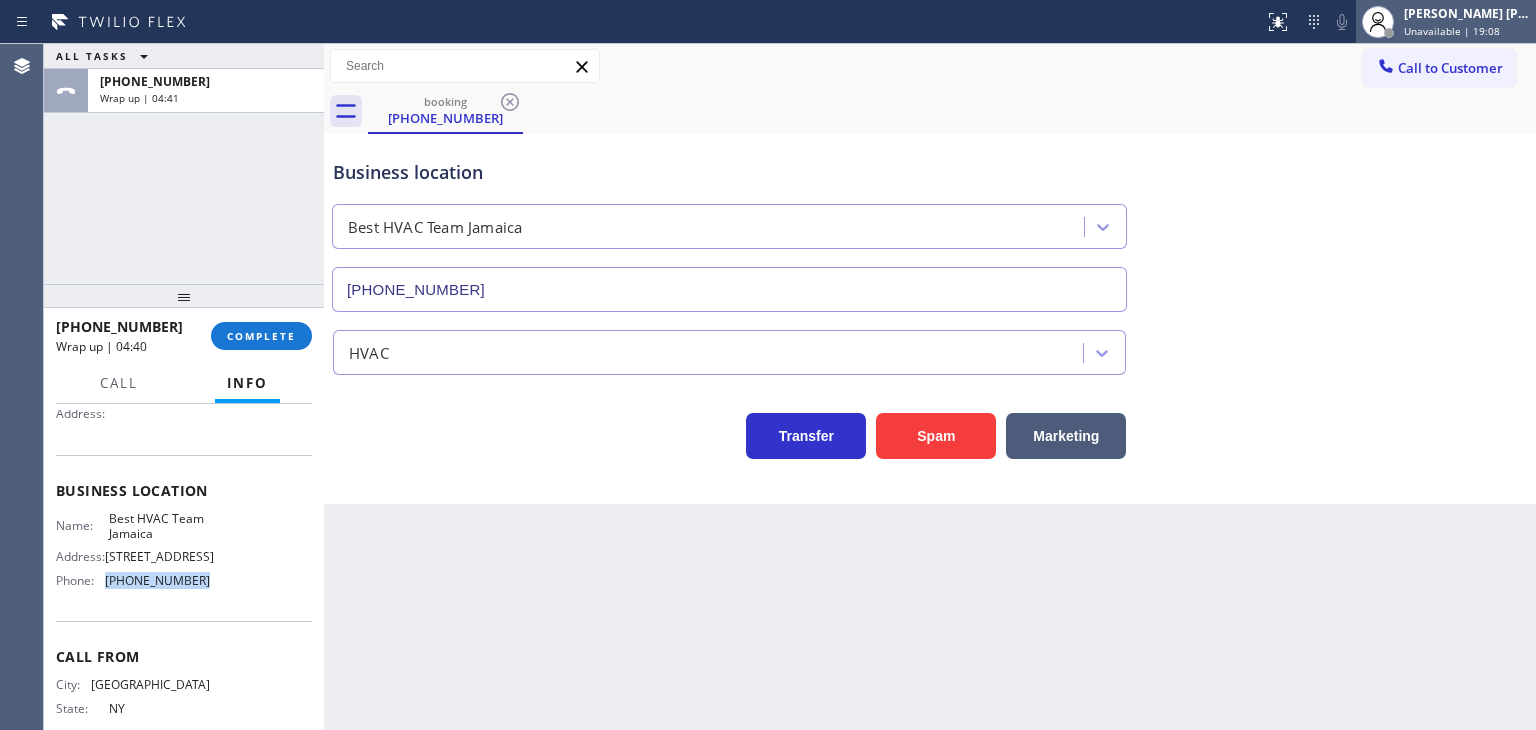 click on "Unavailable | 19:08" at bounding box center (1452, 31) 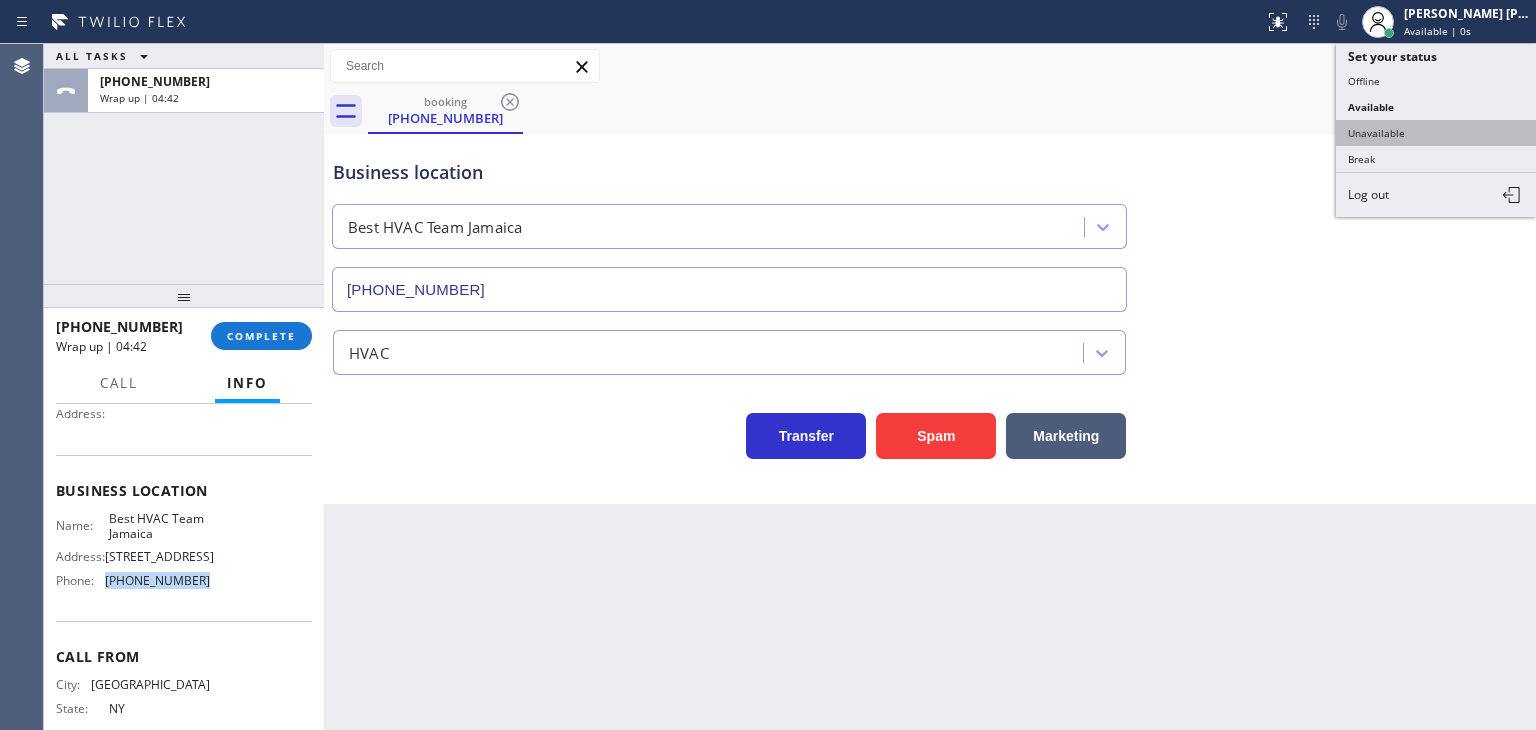 click on "Unavailable" at bounding box center (1436, 133) 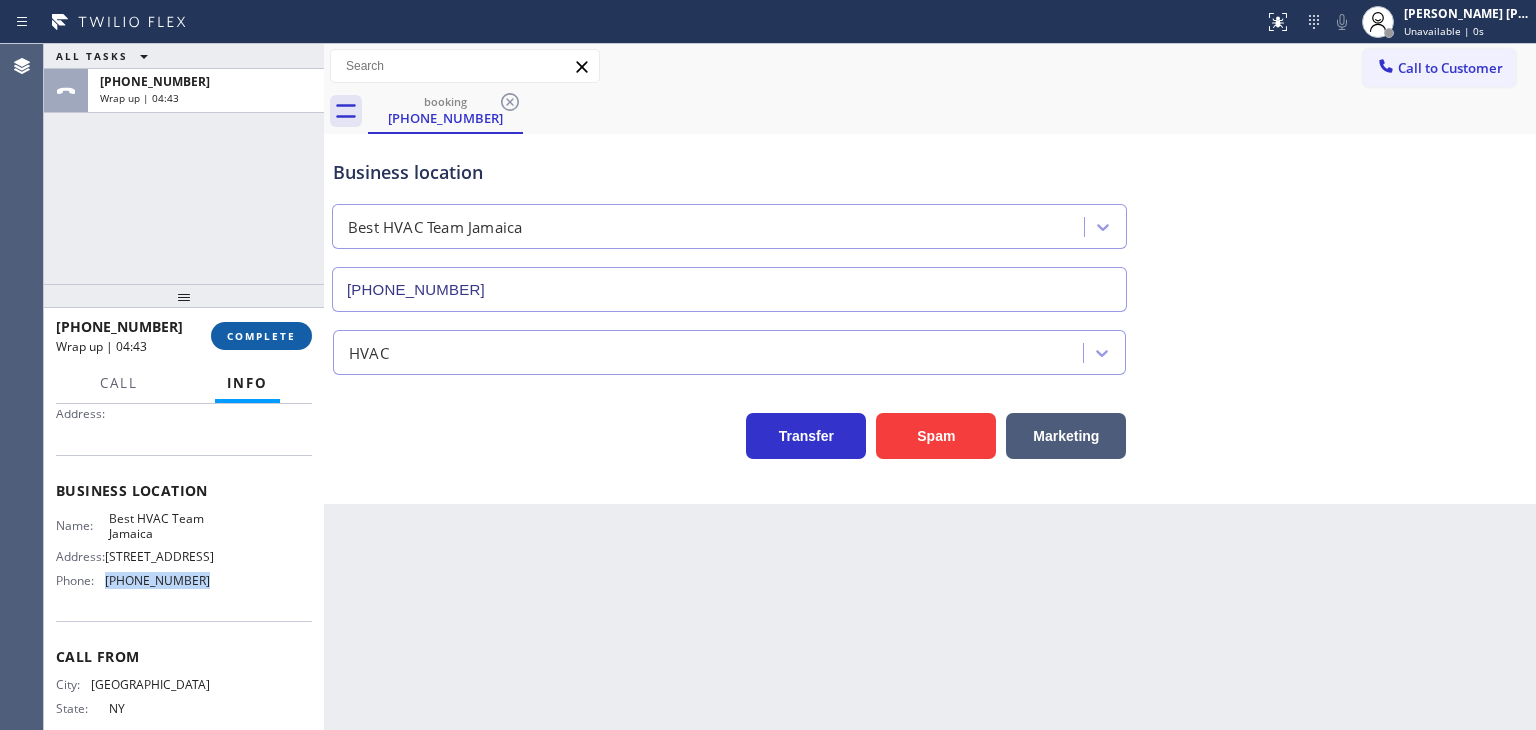 click on "COMPLETE" at bounding box center (261, 336) 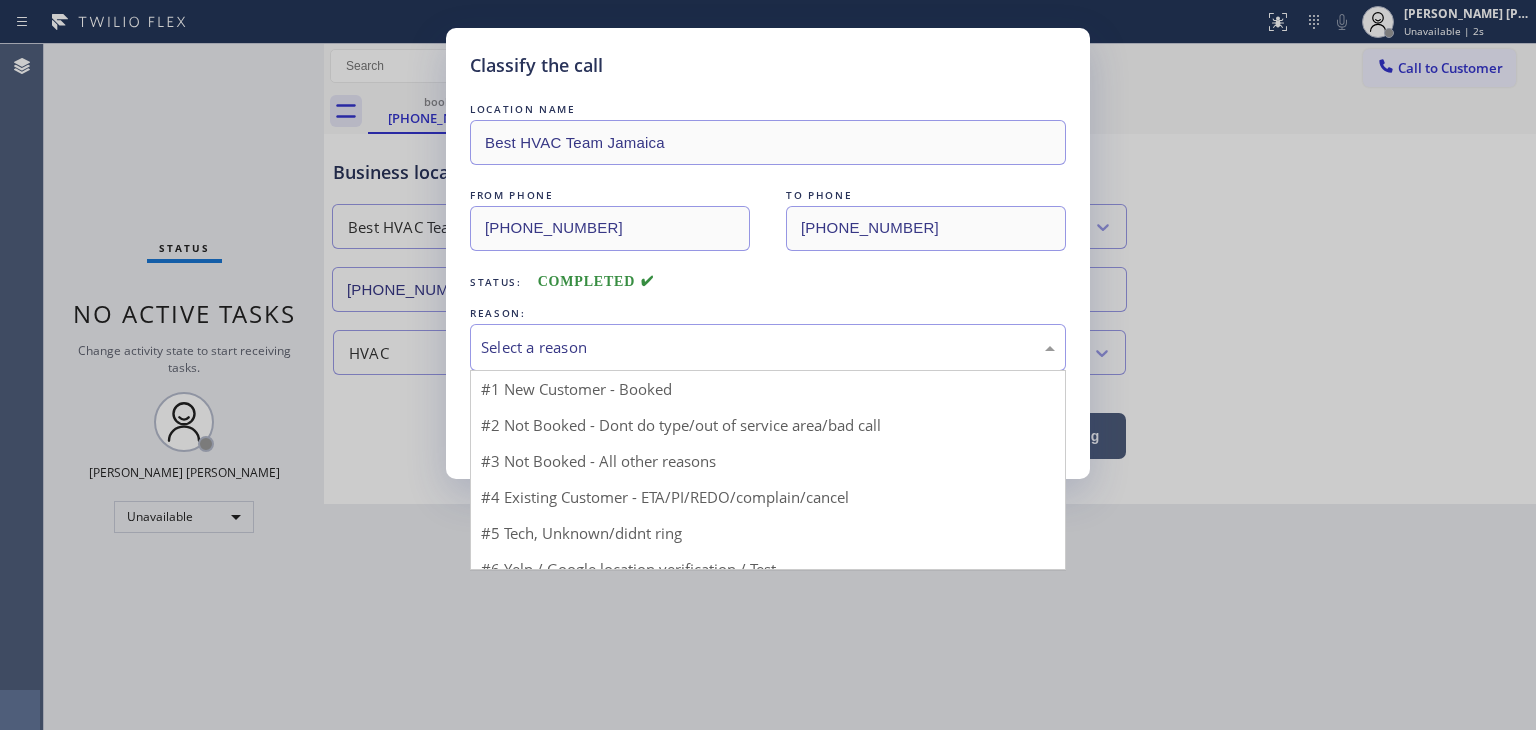 click on "Select a reason" at bounding box center [768, 347] 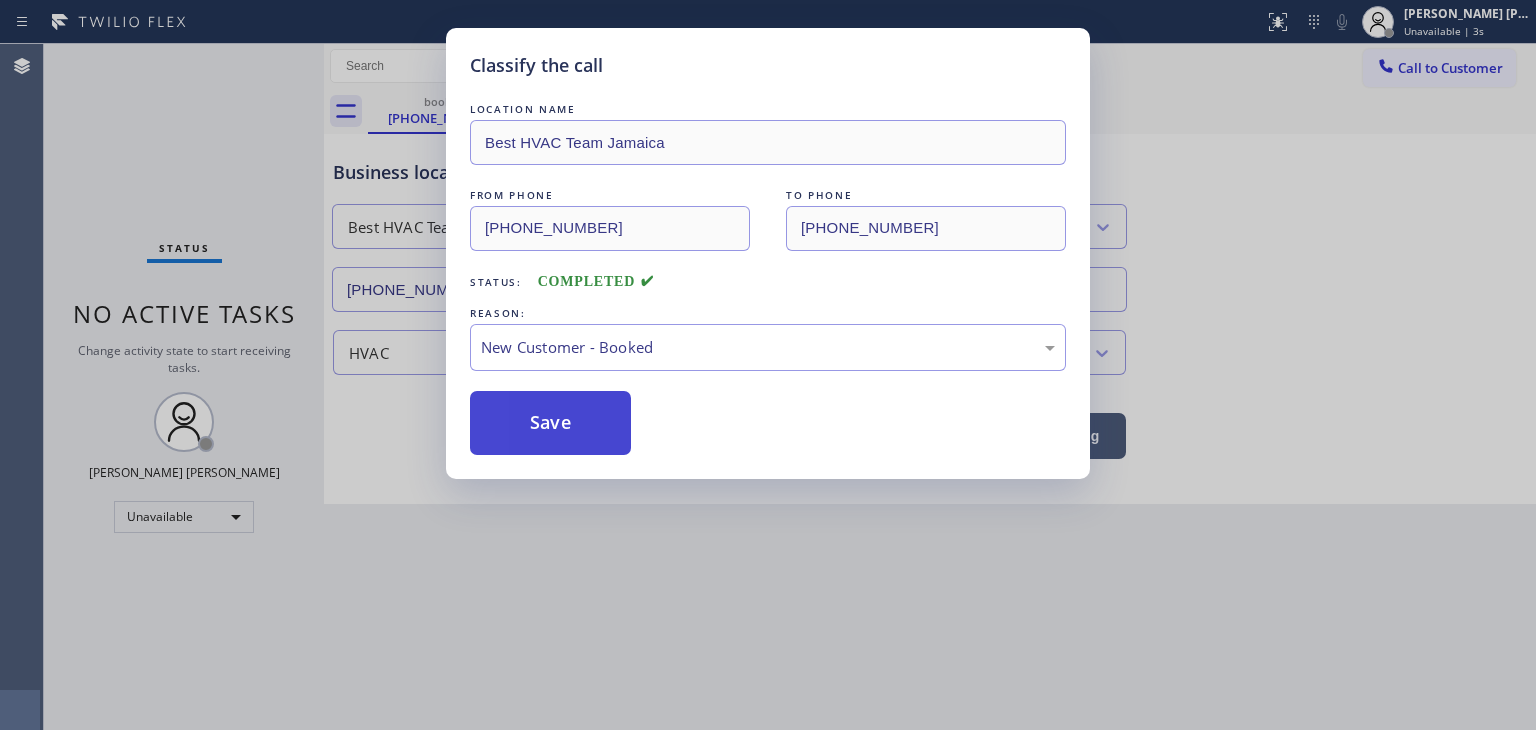 click on "Save" at bounding box center (550, 423) 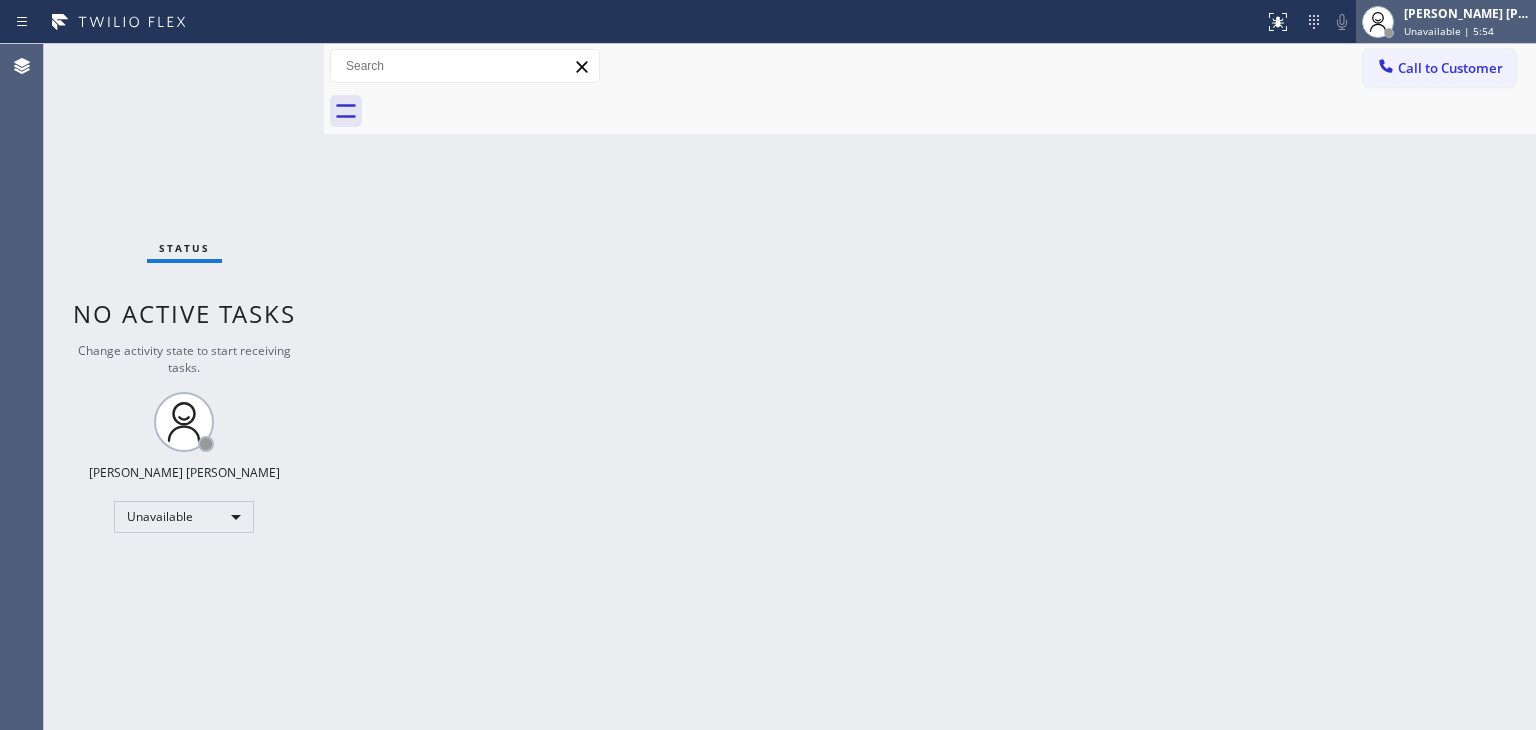 click on "Unavailable | 5:54" at bounding box center [1449, 31] 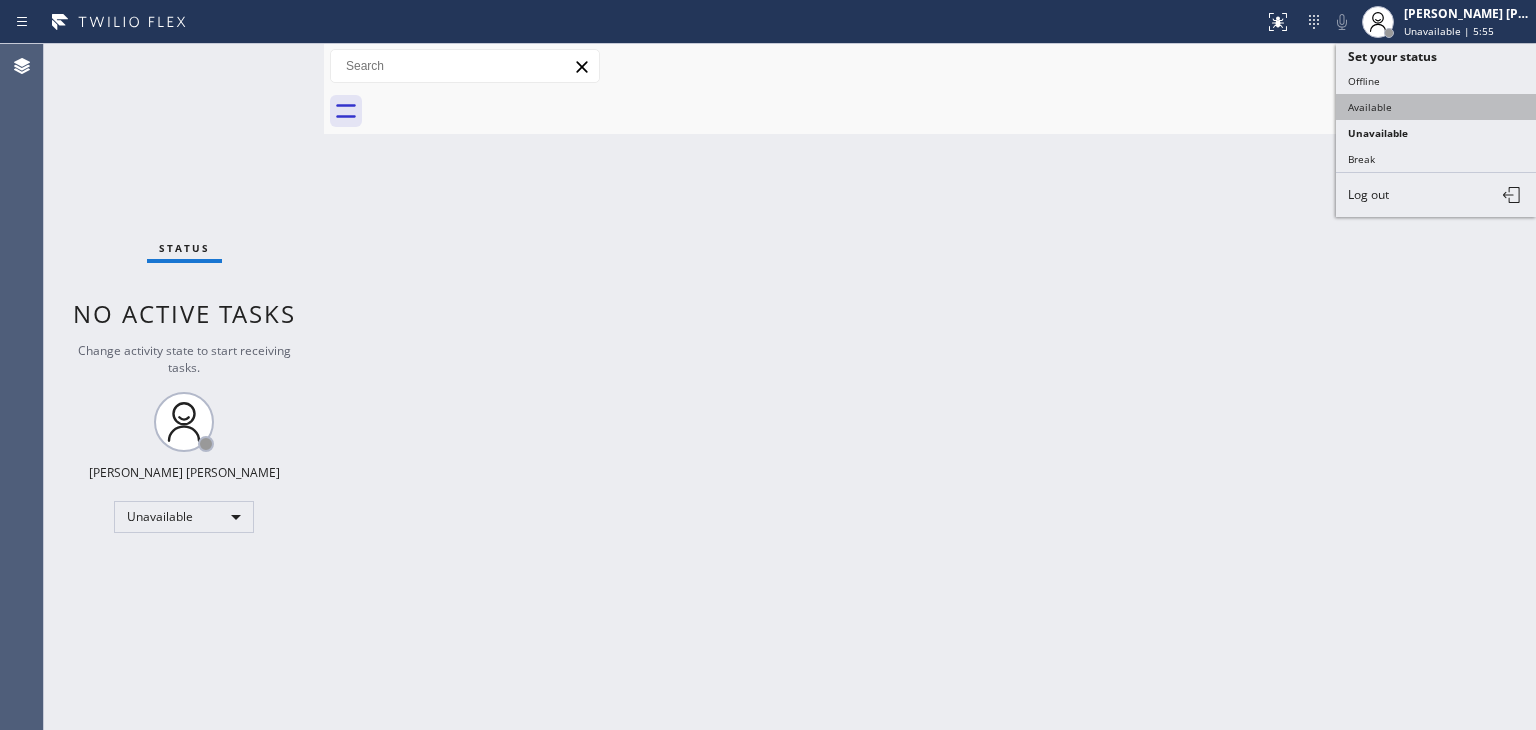 click on "Available" at bounding box center (1436, 107) 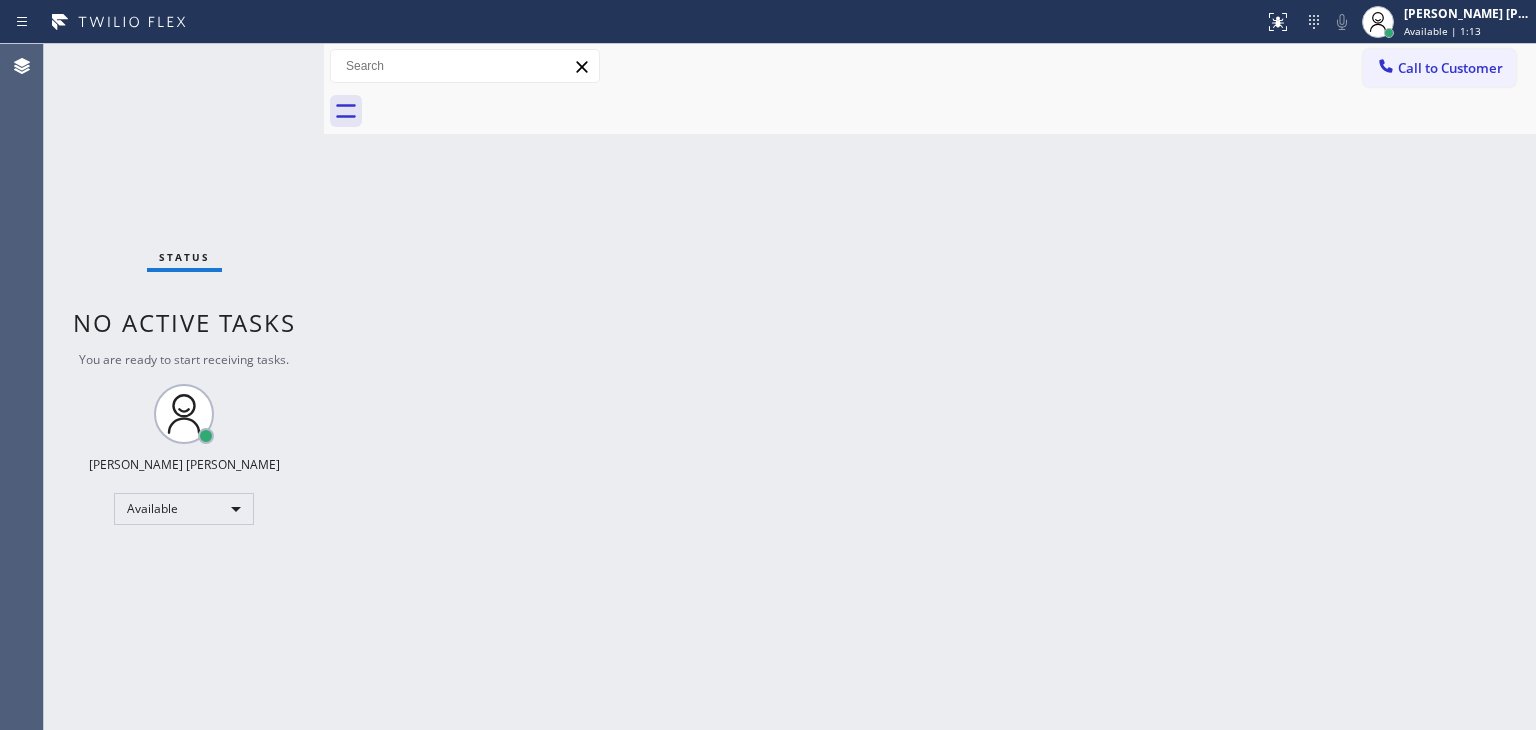 click on "Status   No active tasks     You are ready to start receiving tasks.   [PERSON_NAME] [PERSON_NAME] Available" at bounding box center [184, 387] 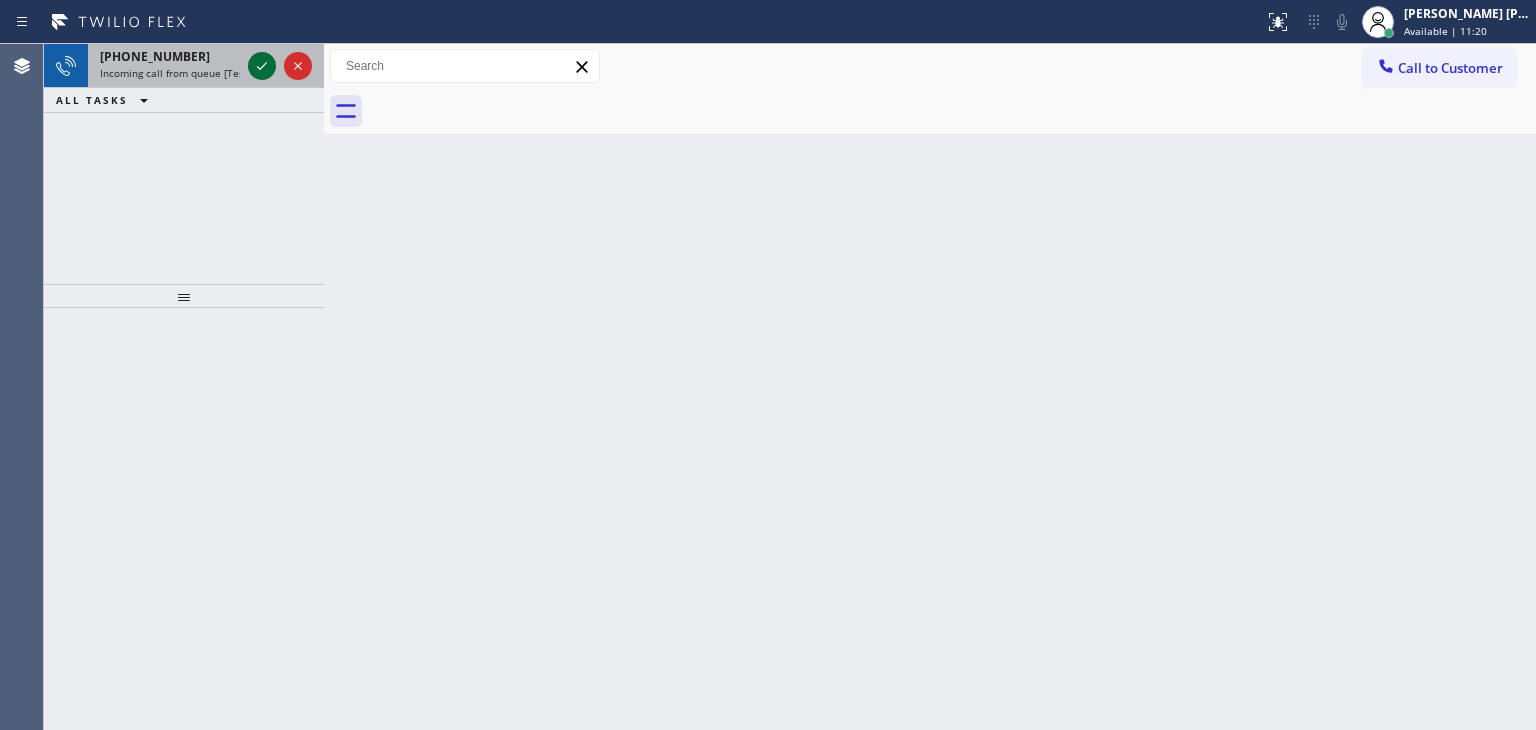 click 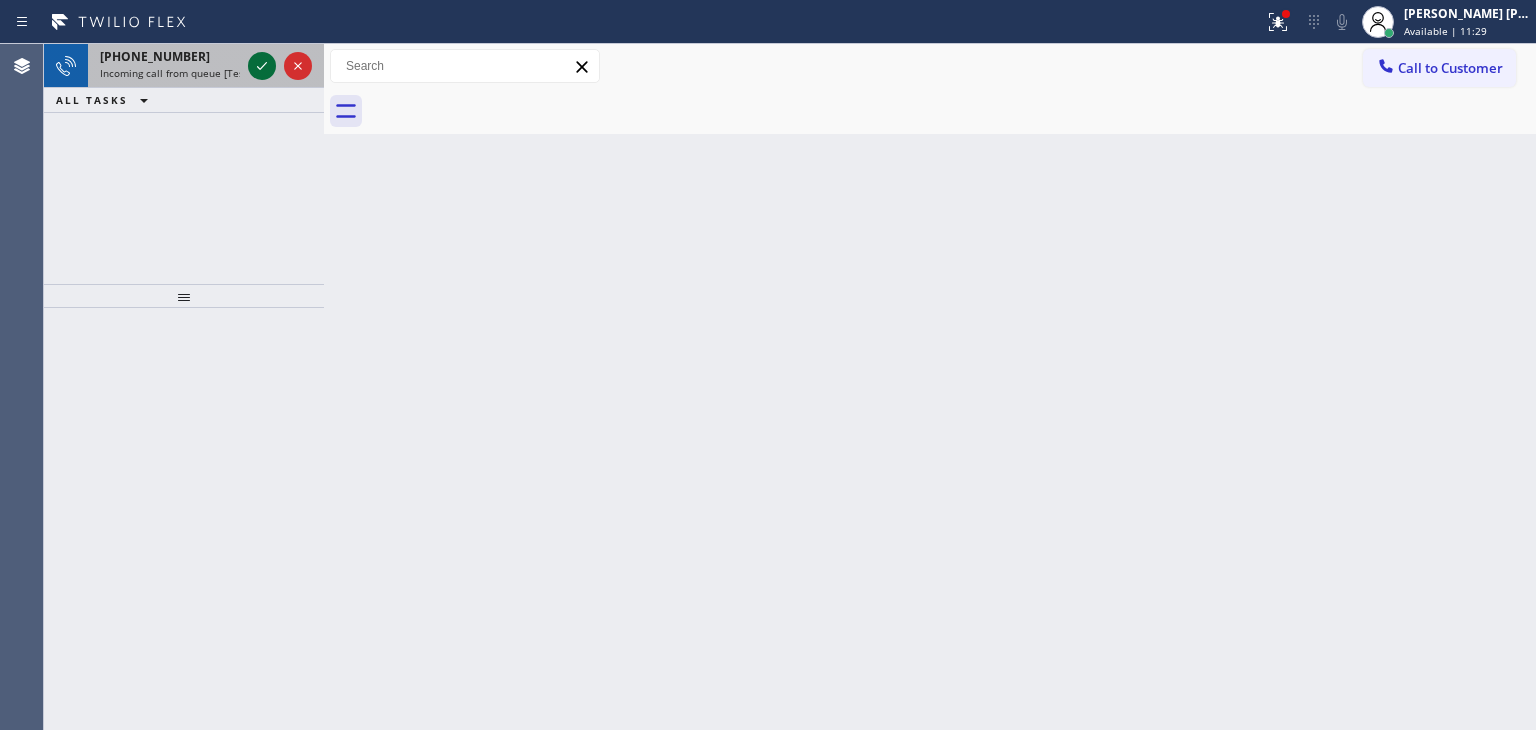click at bounding box center [262, 66] 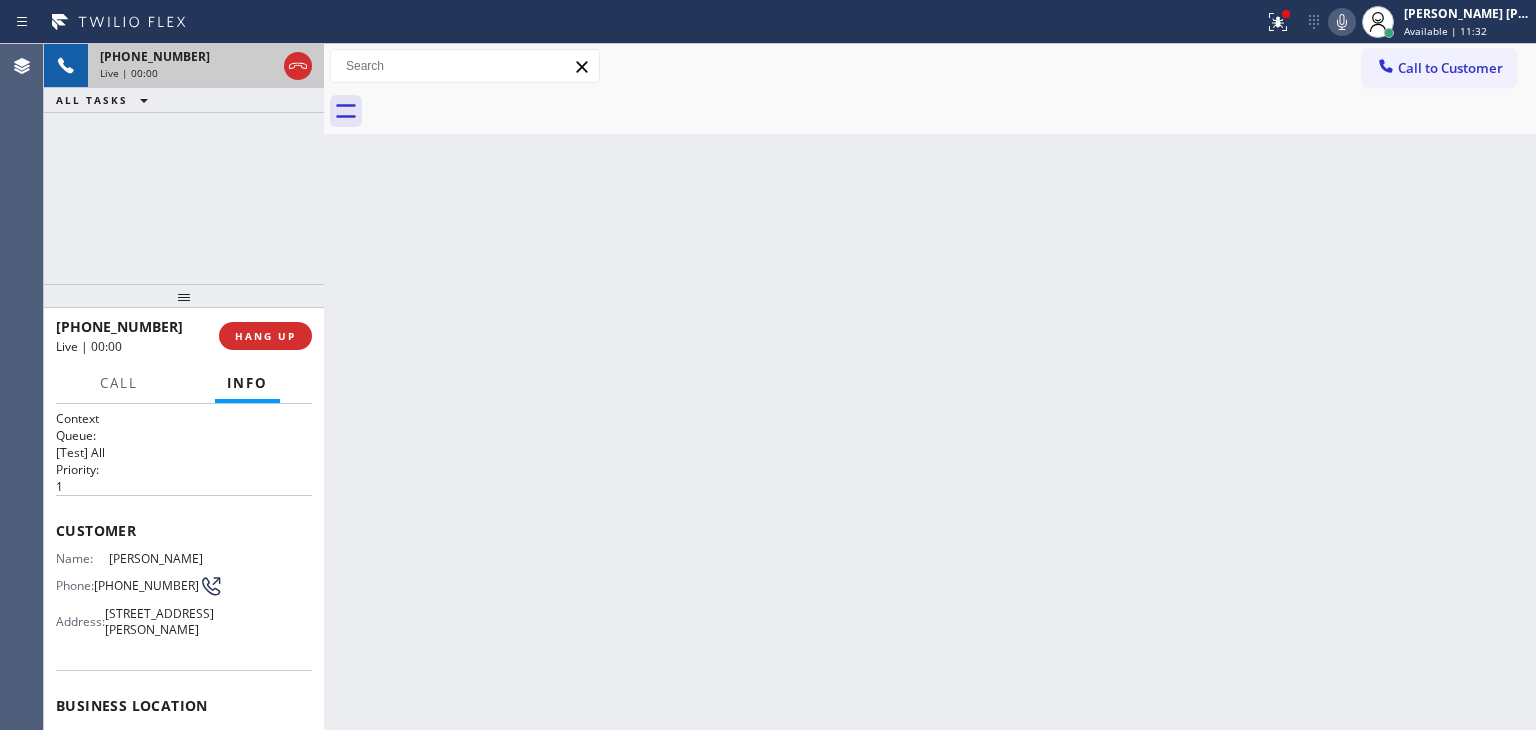scroll, scrollTop: 100, scrollLeft: 0, axis: vertical 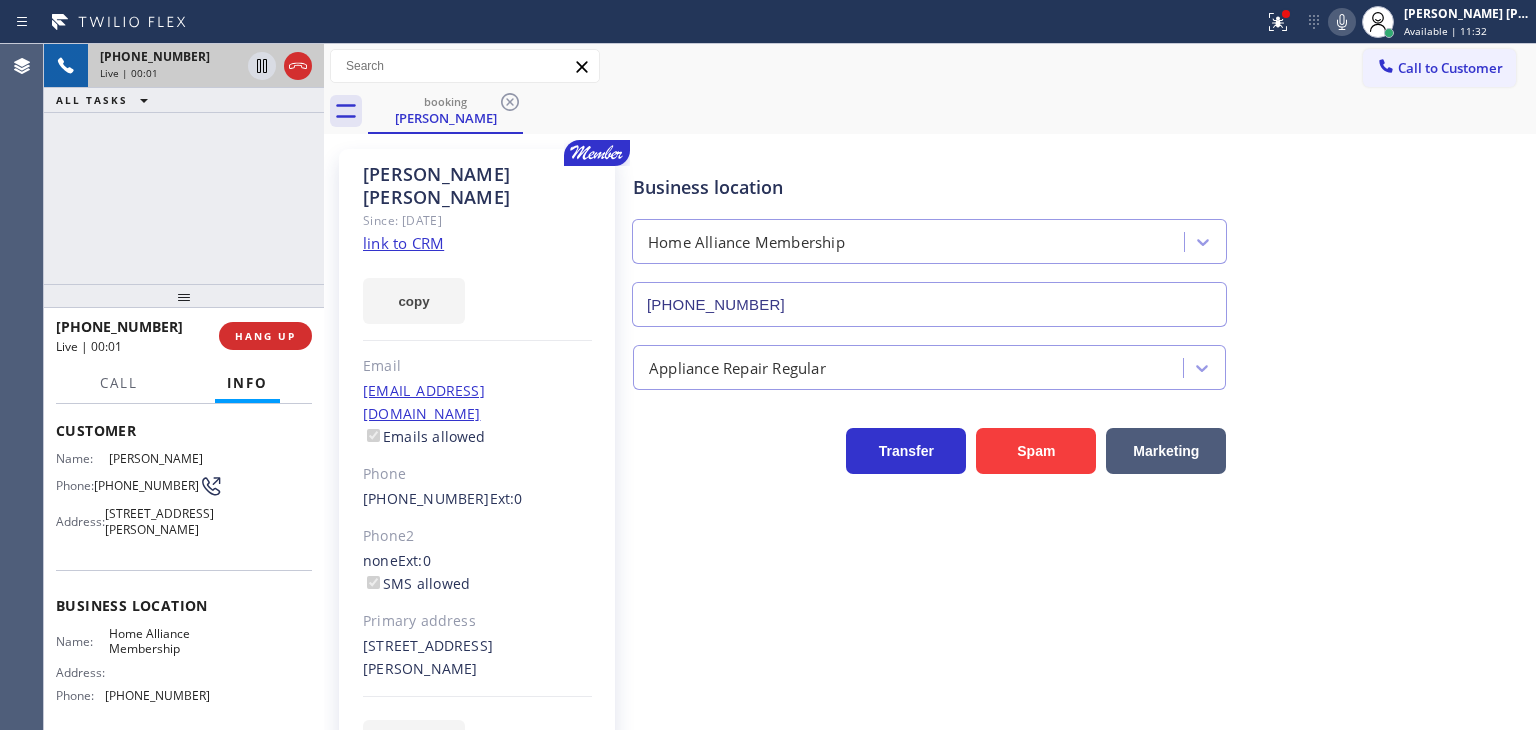 type on "[PHONE_NUMBER]" 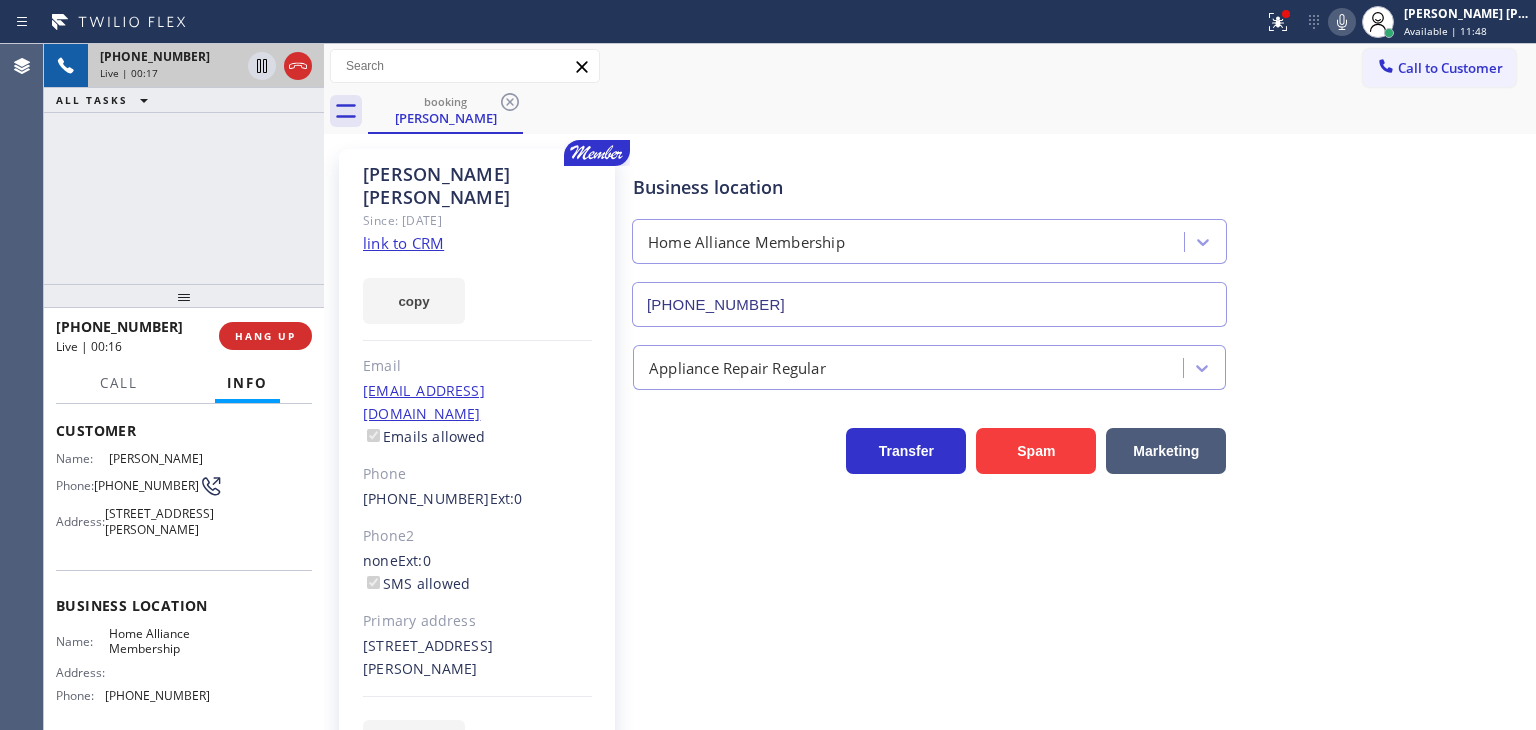 click on "link to CRM" at bounding box center (403, 243) 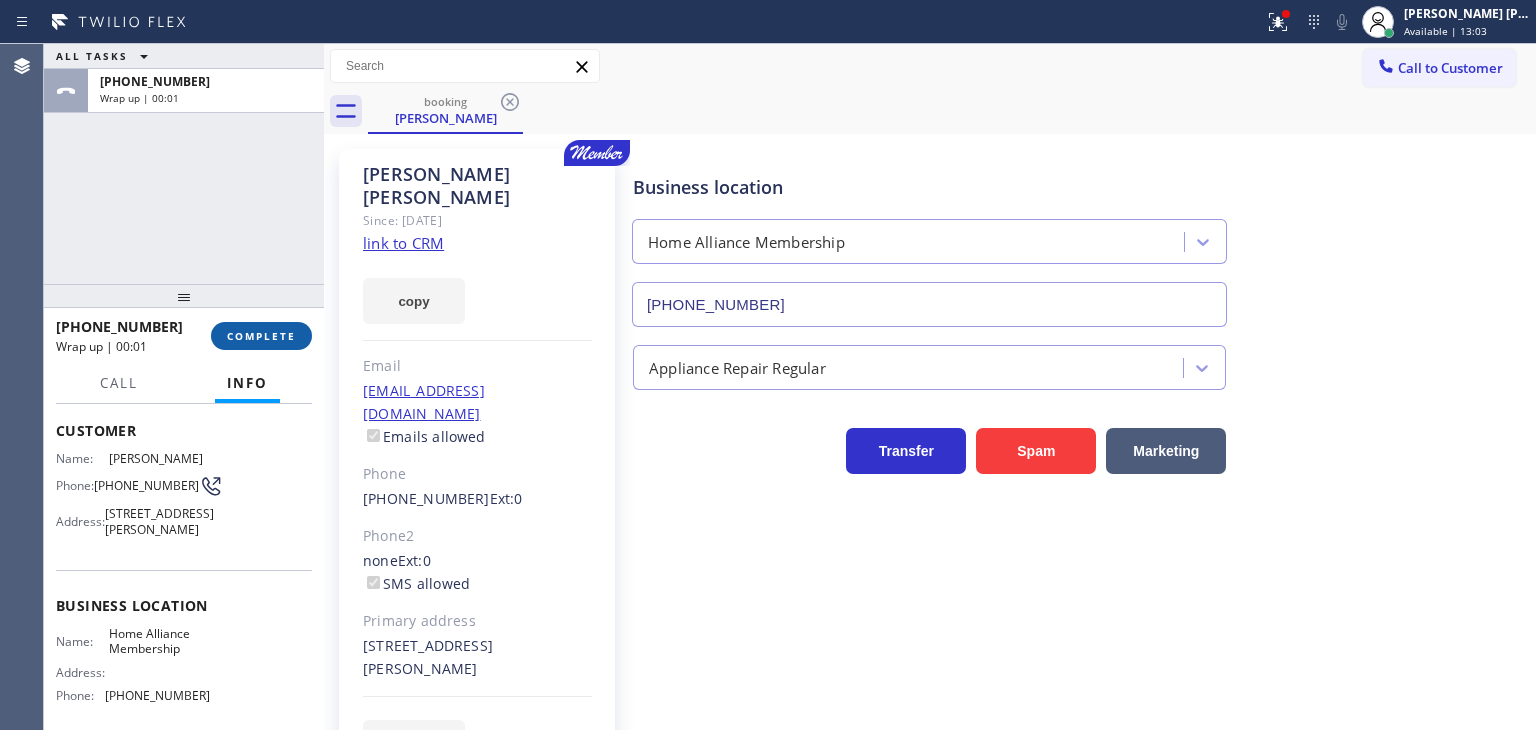 click on "COMPLETE" at bounding box center [261, 336] 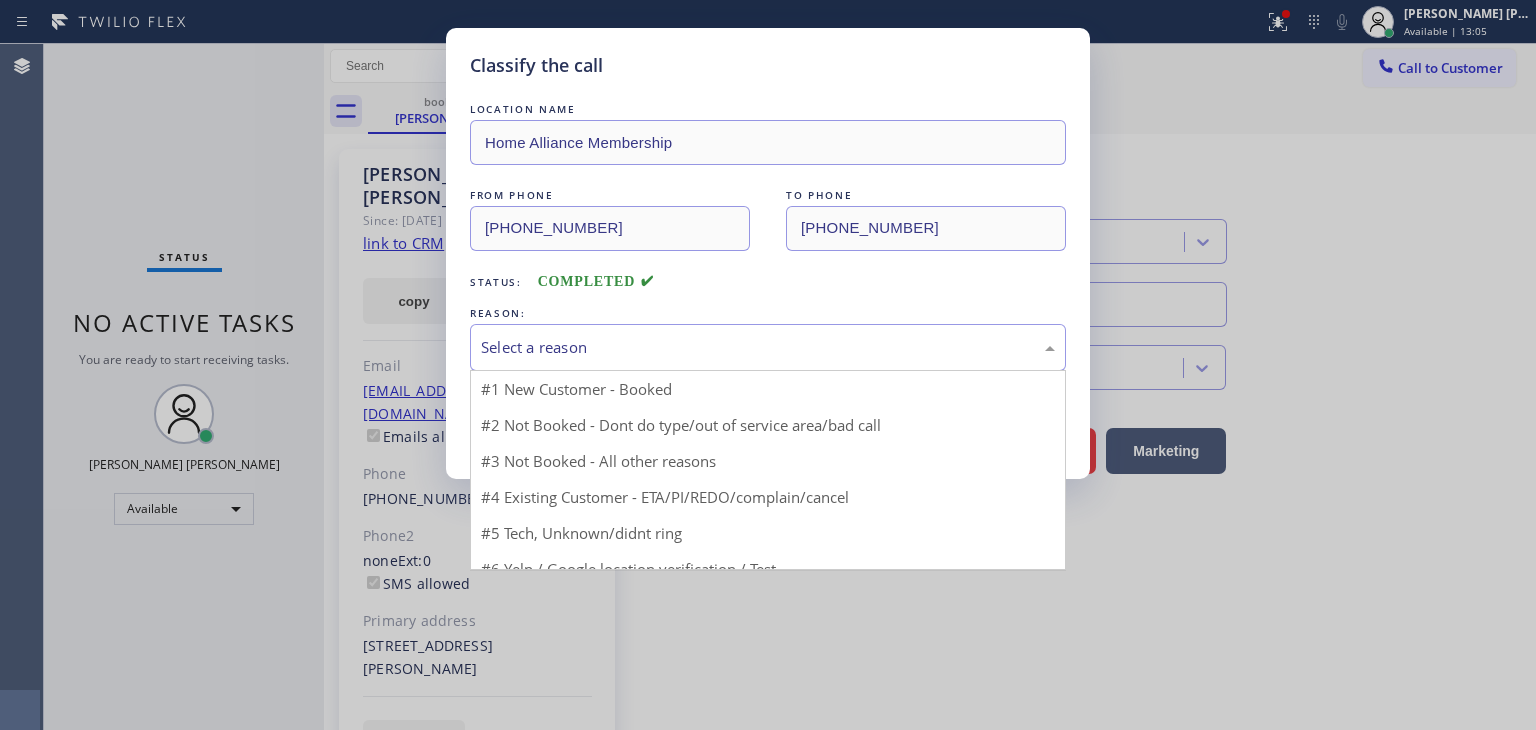 click on "Select a reason" at bounding box center (768, 347) 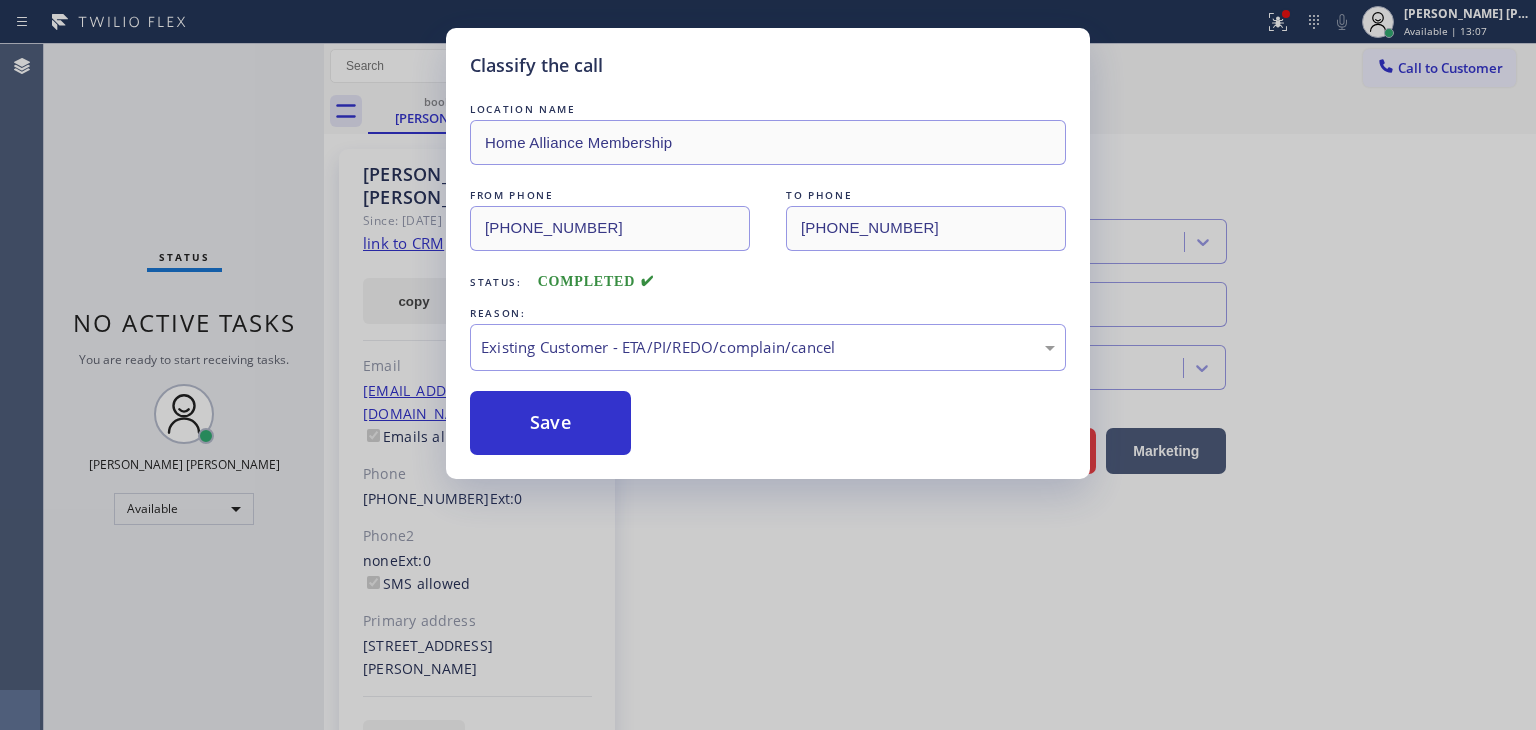 drag, startPoint x: 553, startPoint y: 422, endPoint x: 543, endPoint y: 378, distance: 45.122055 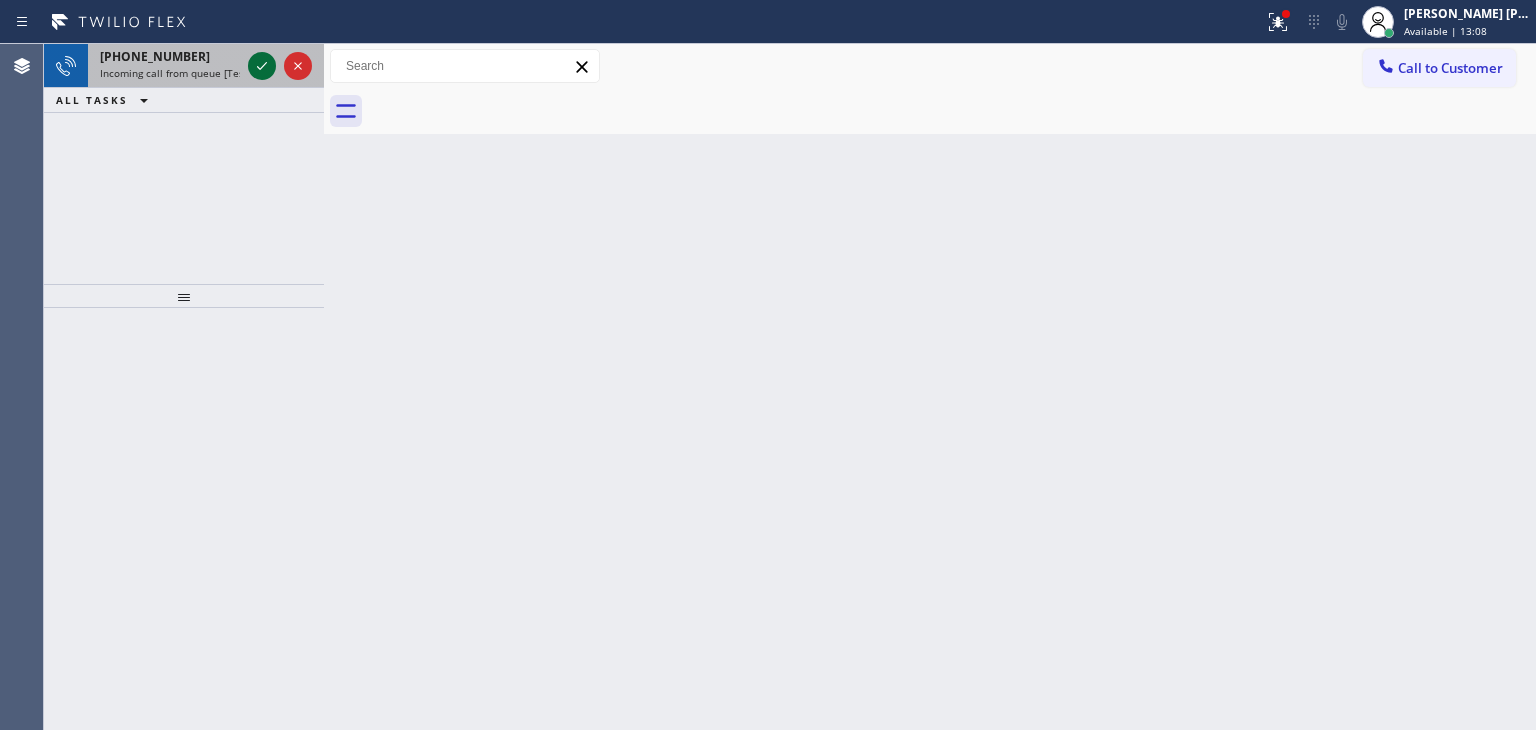 click 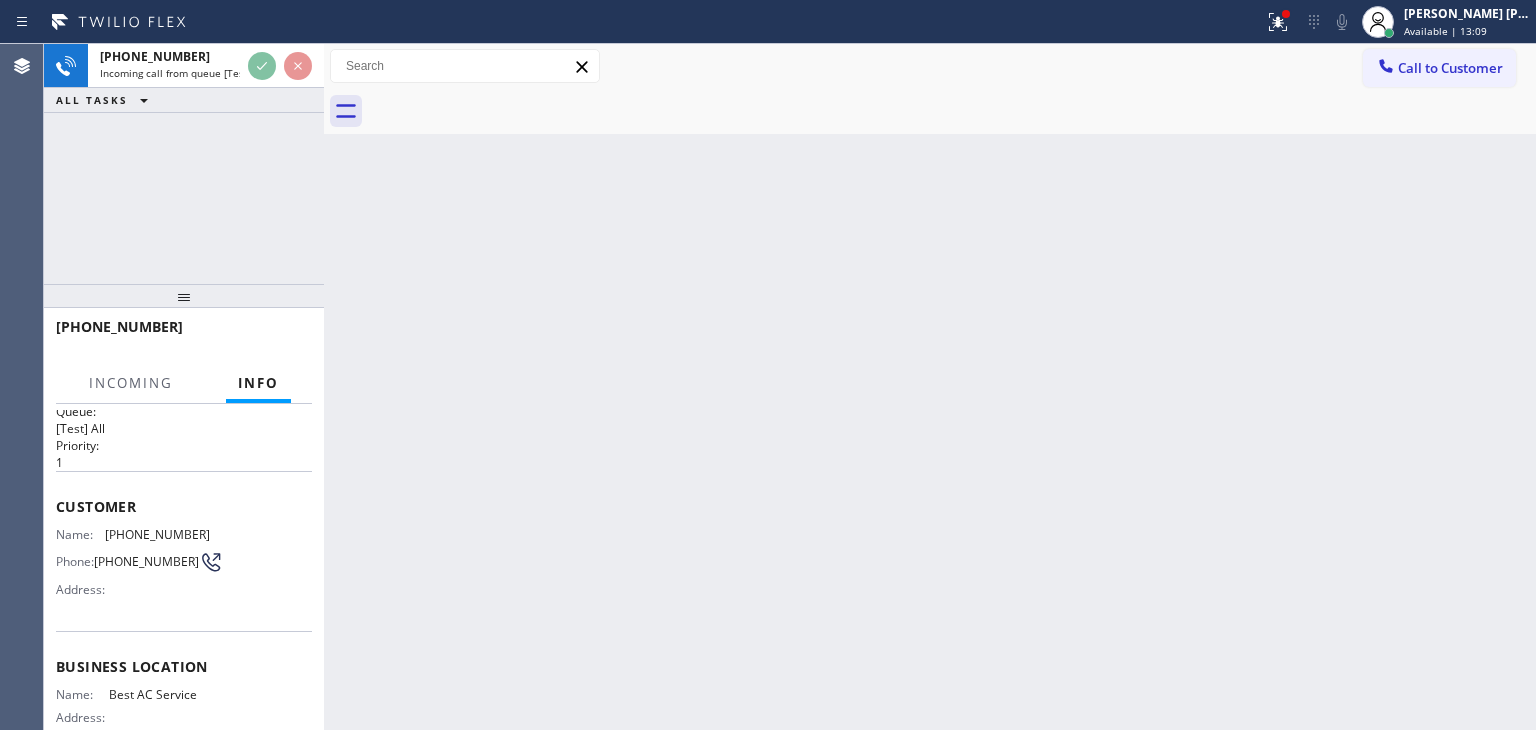 scroll, scrollTop: 200, scrollLeft: 0, axis: vertical 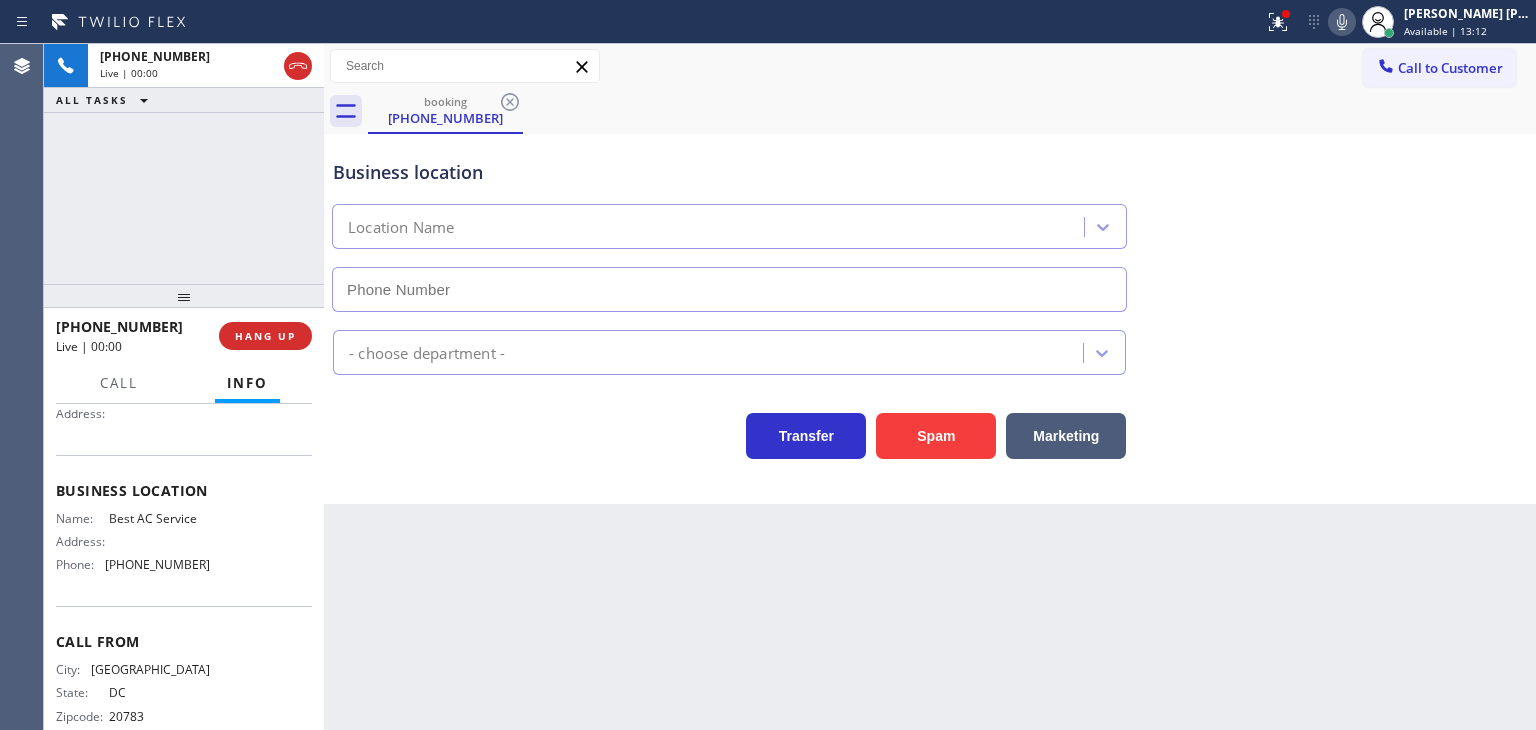 type on "[PHONE_NUMBER]" 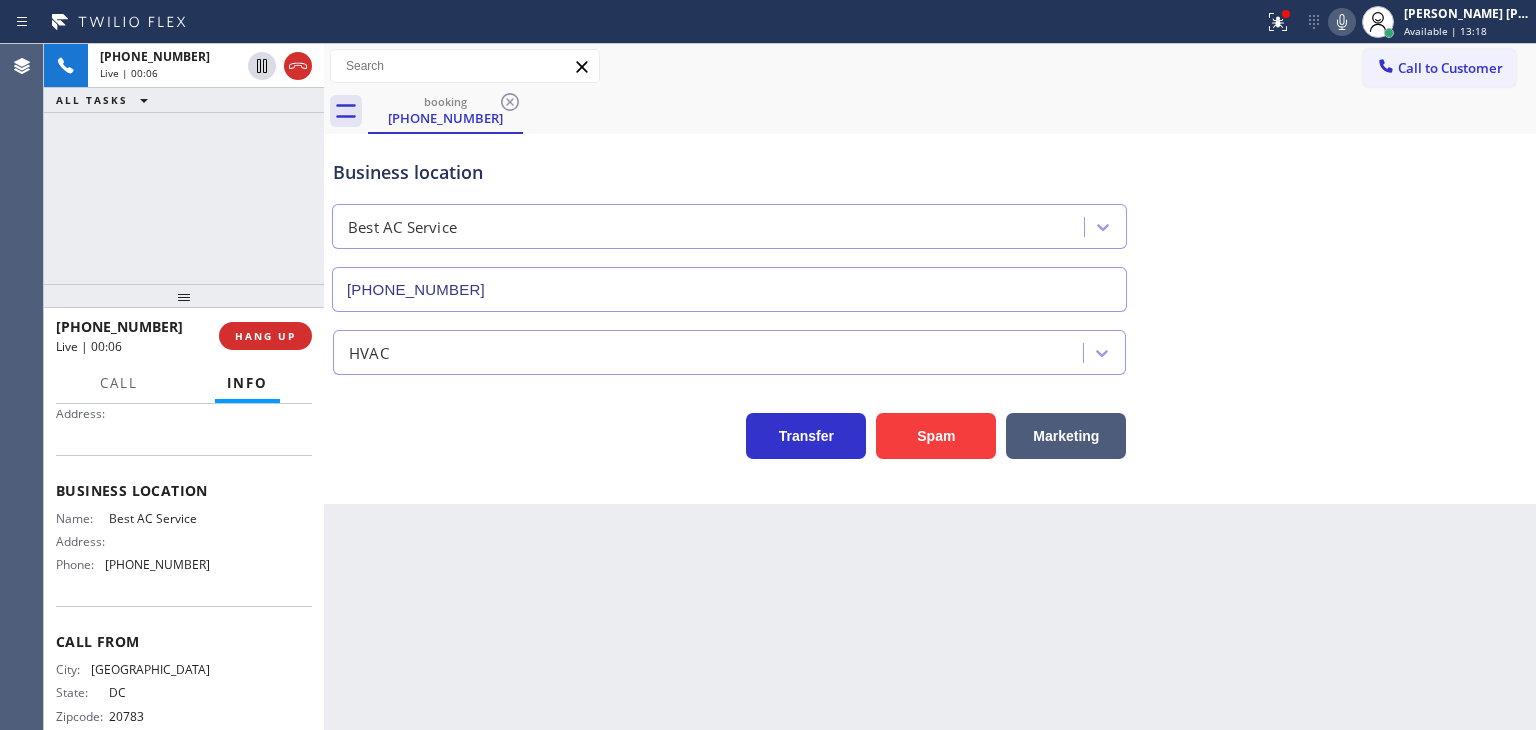 click 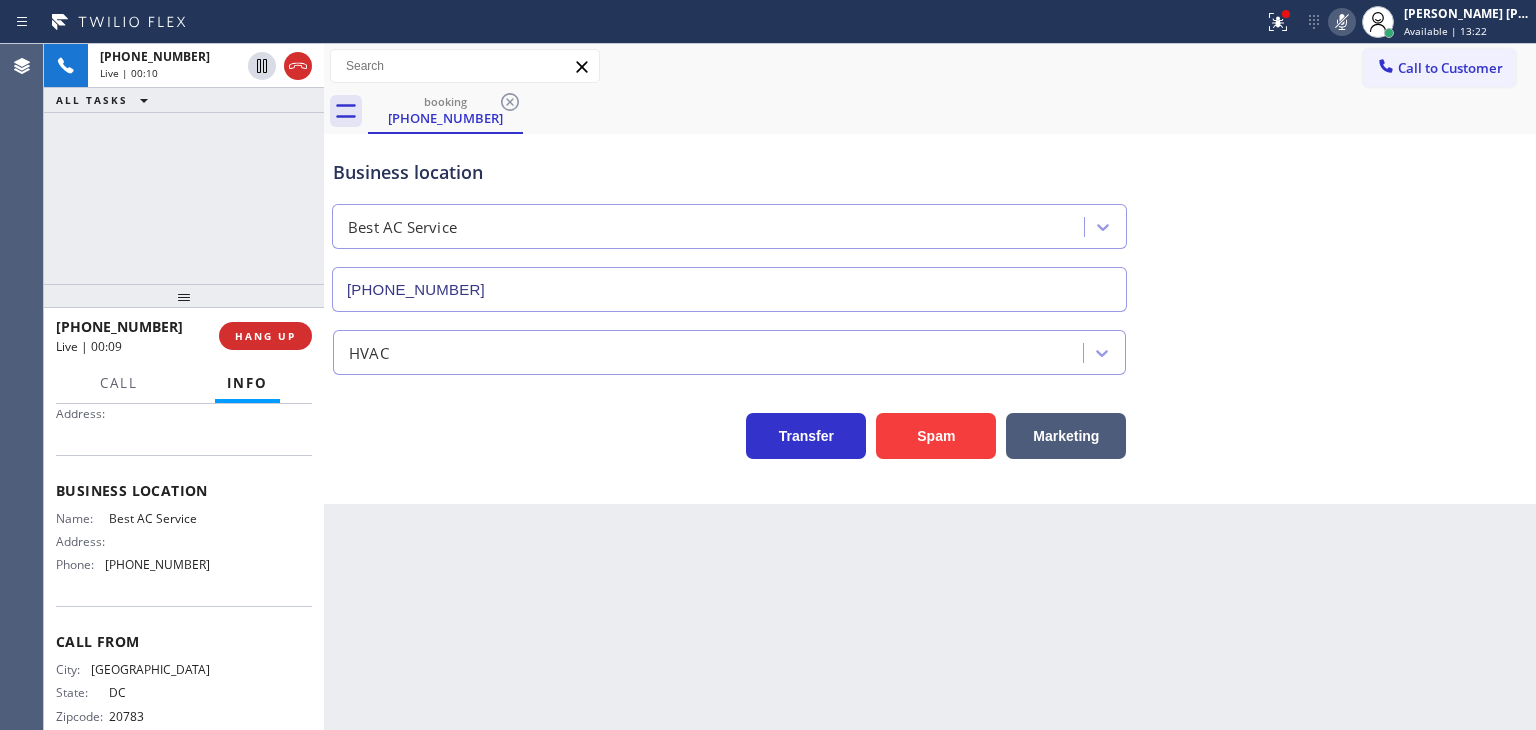 click 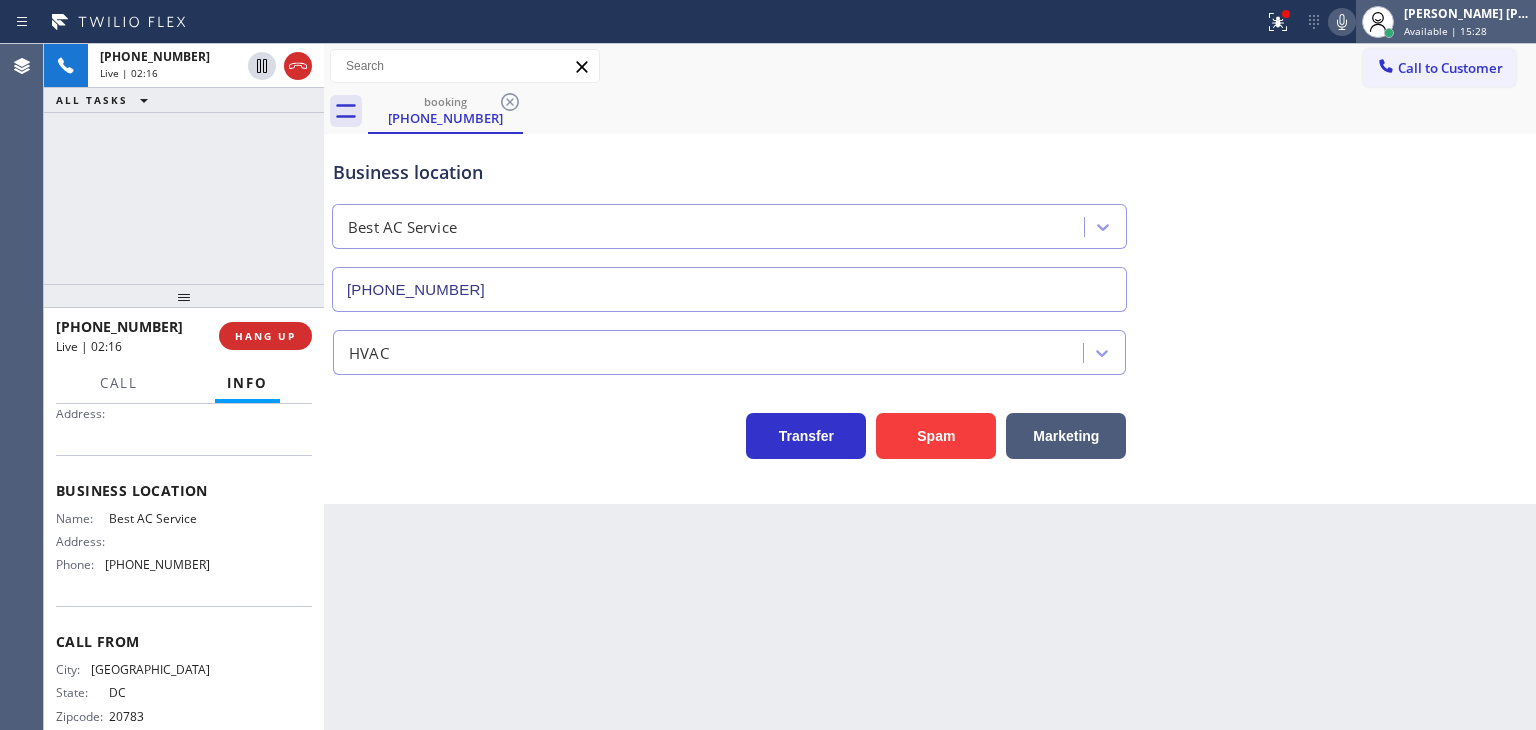 drag, startPoint x: 1498, startPoint y: 20, endPoint x: 1478, endPoint y: 41, distance: 29 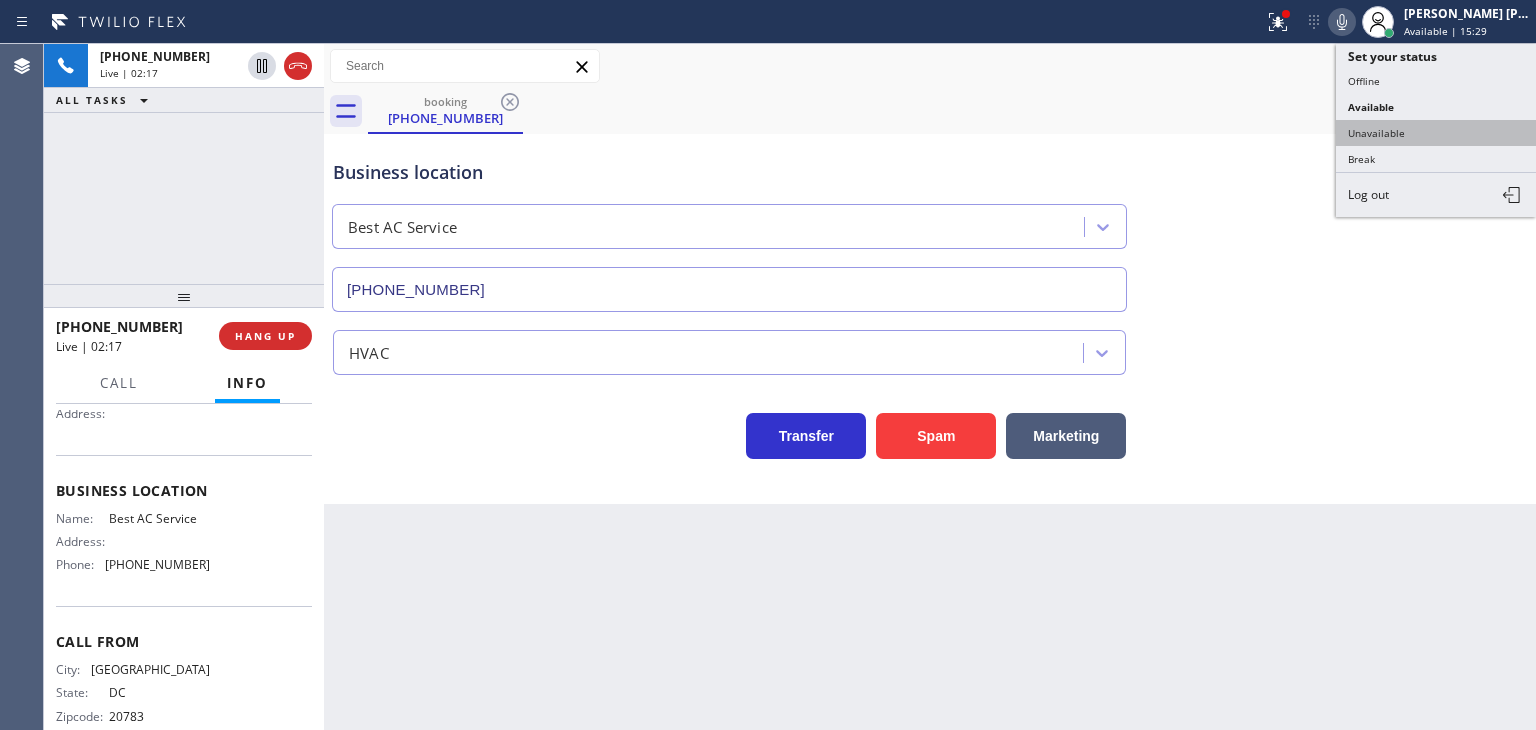 click on "Unavailable" at bounding box center (1436, 133) 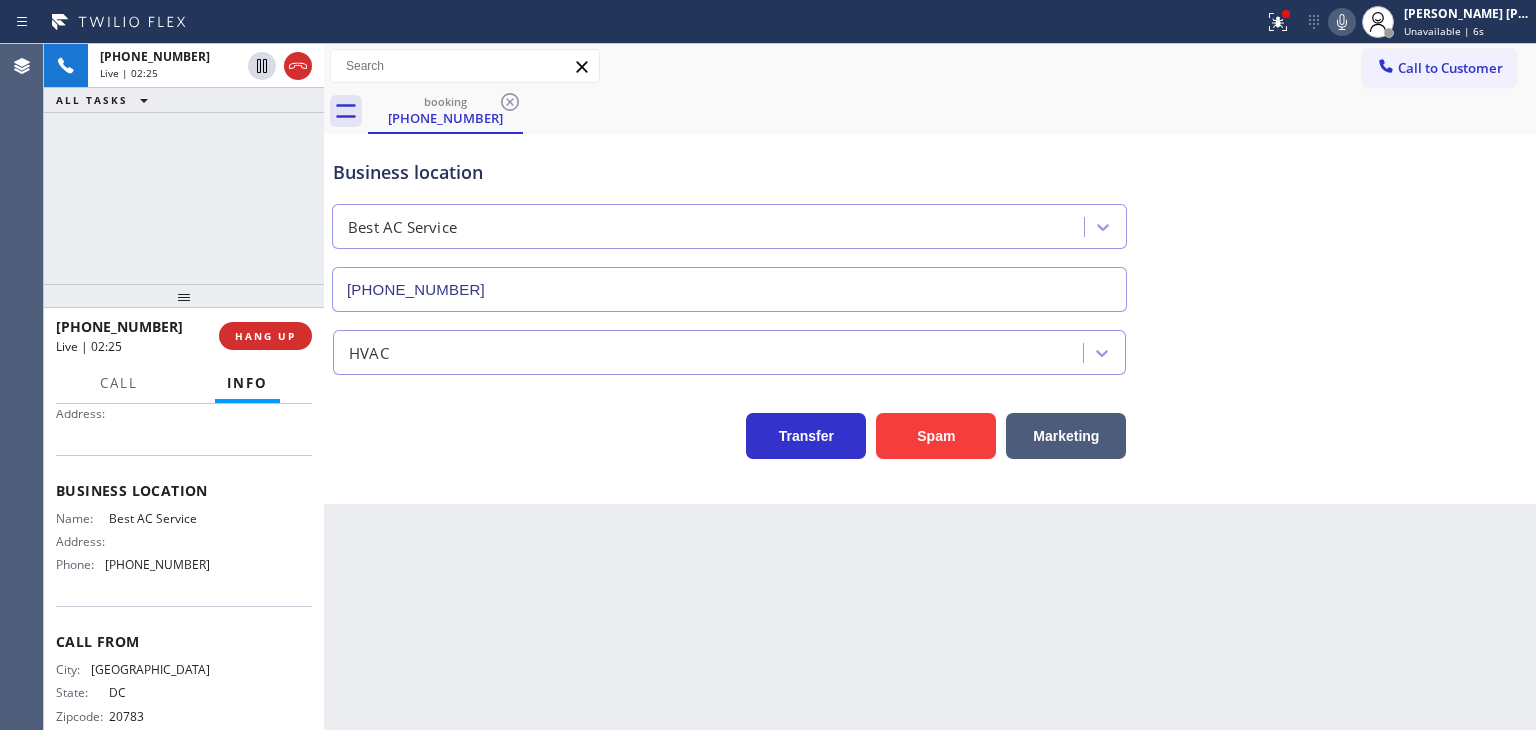 click 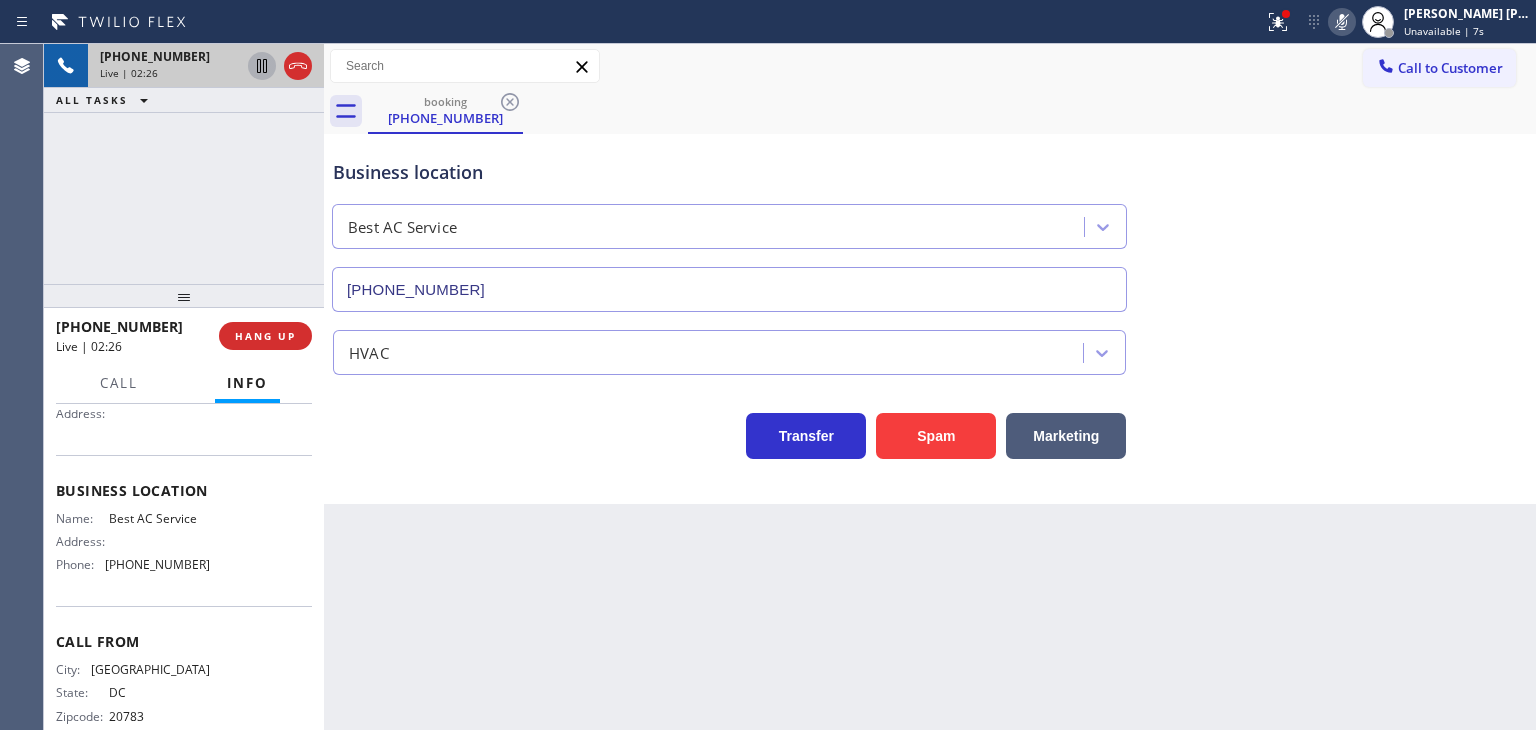 click 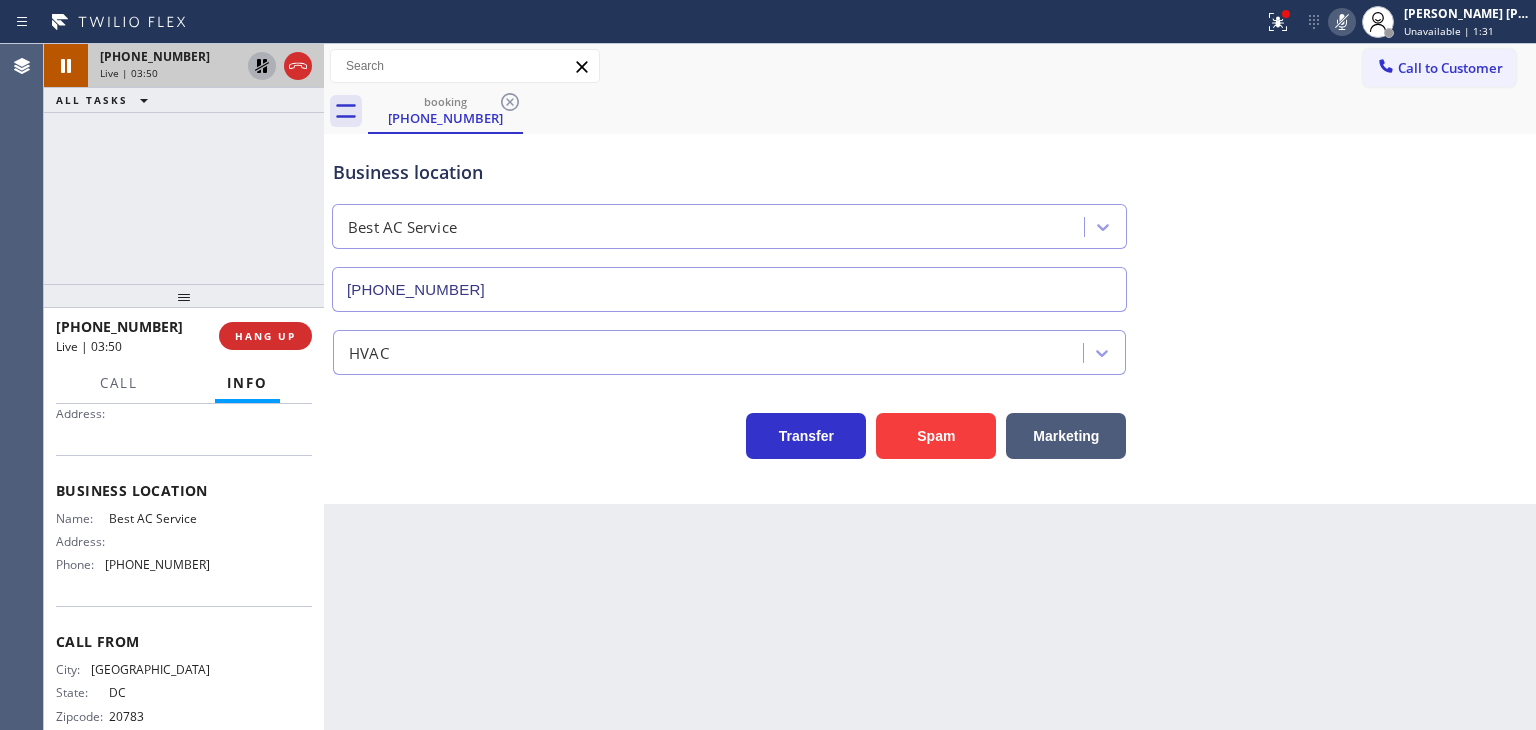 click 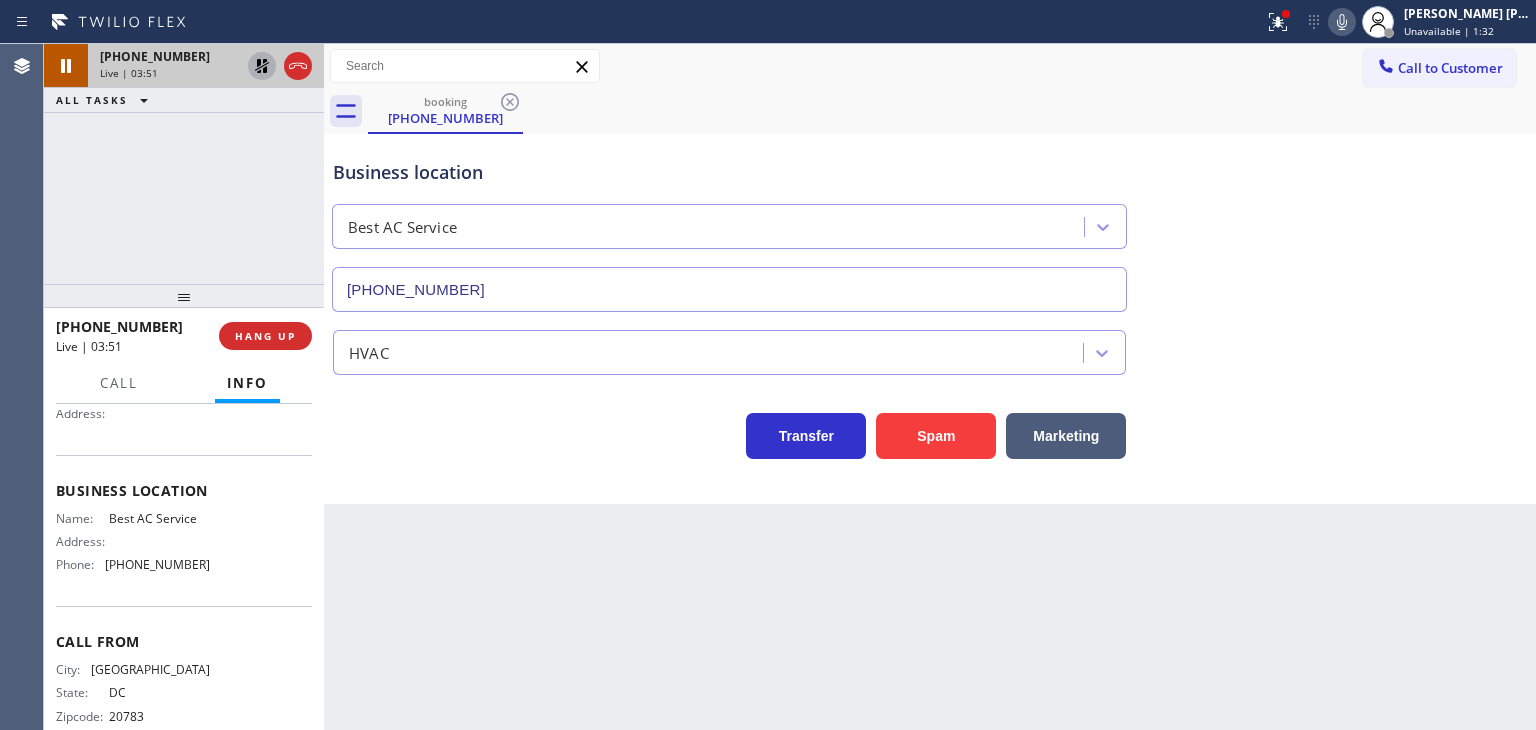 click 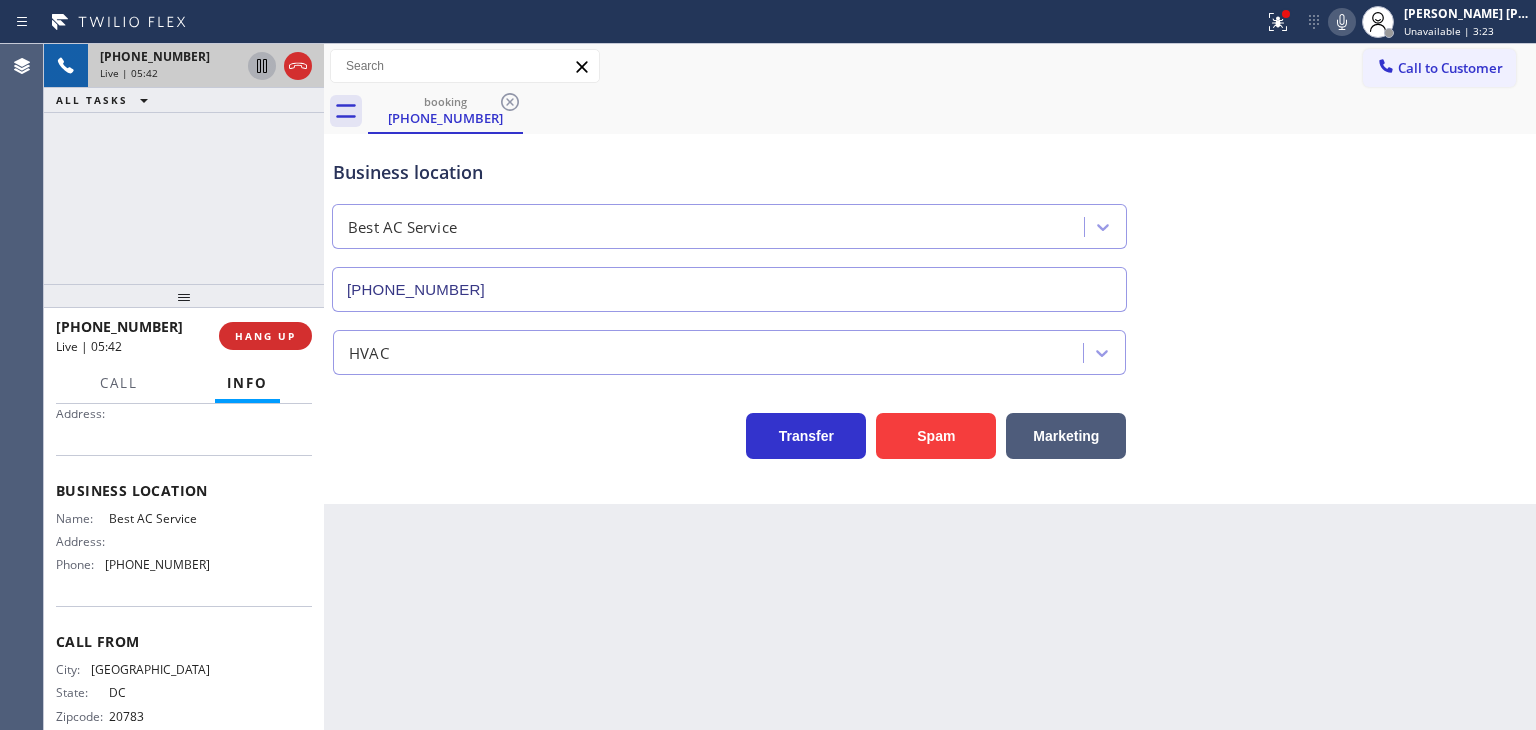 click 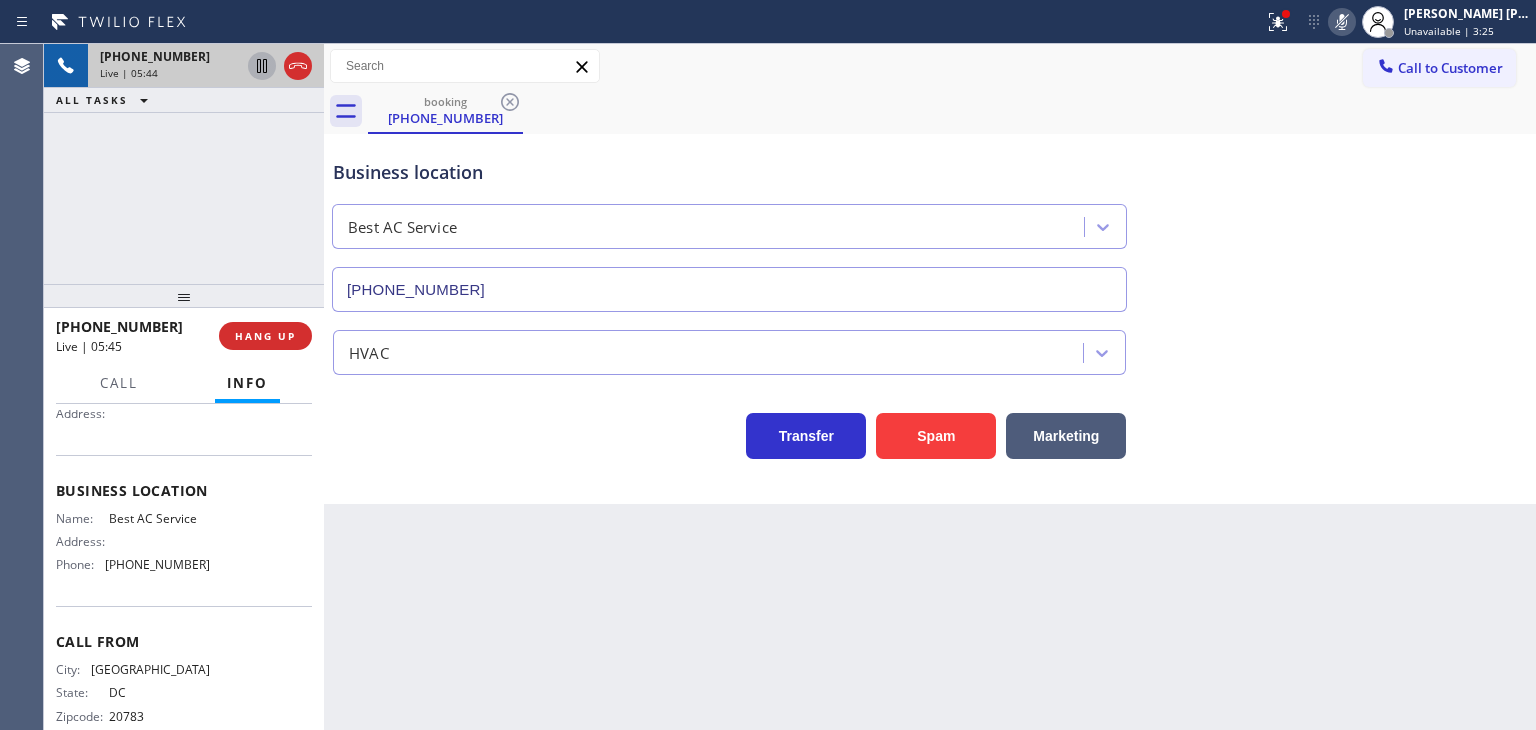 click 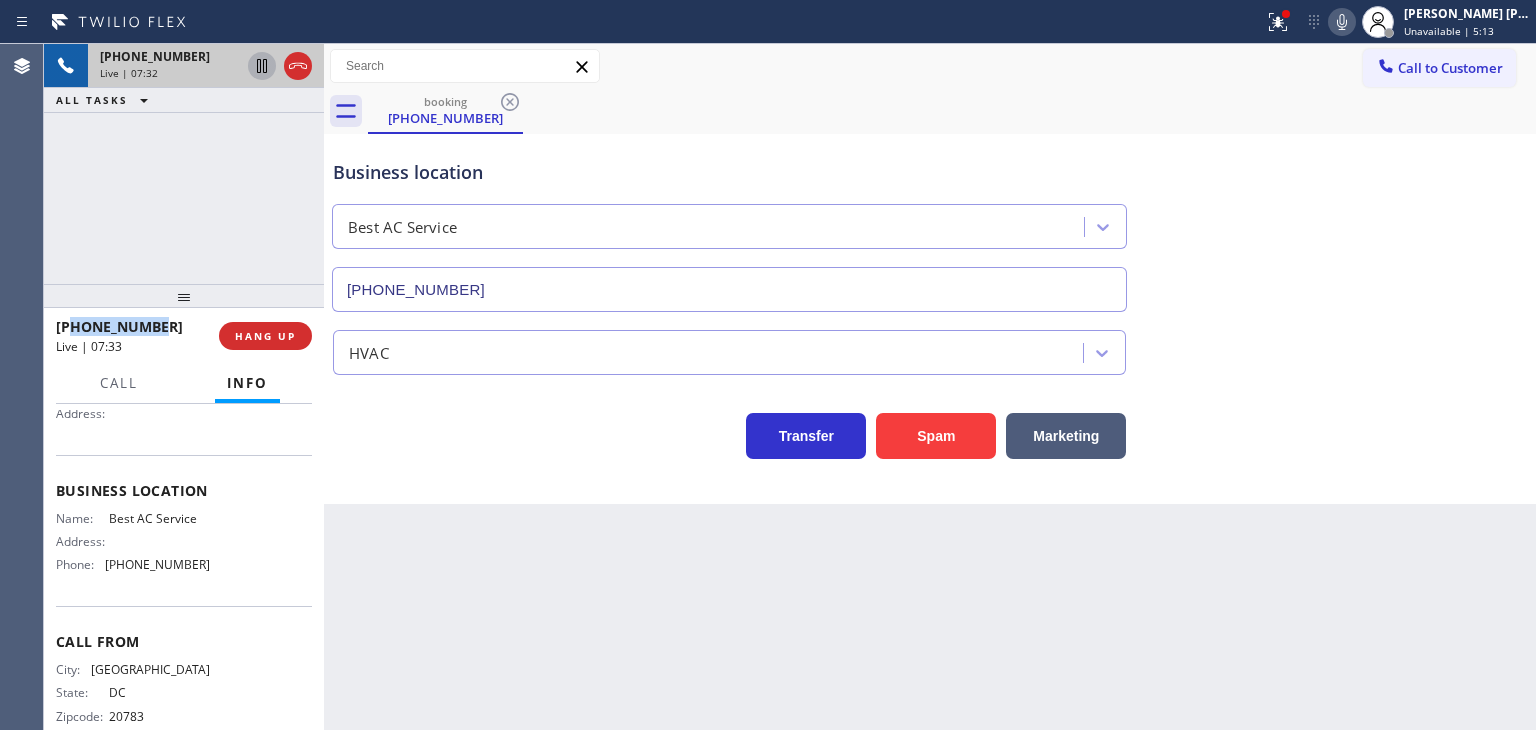 drag, startPoint x: 157, startPoint y: 331, endPoint x: 76, endPoint y: 321, distance: 81.61495 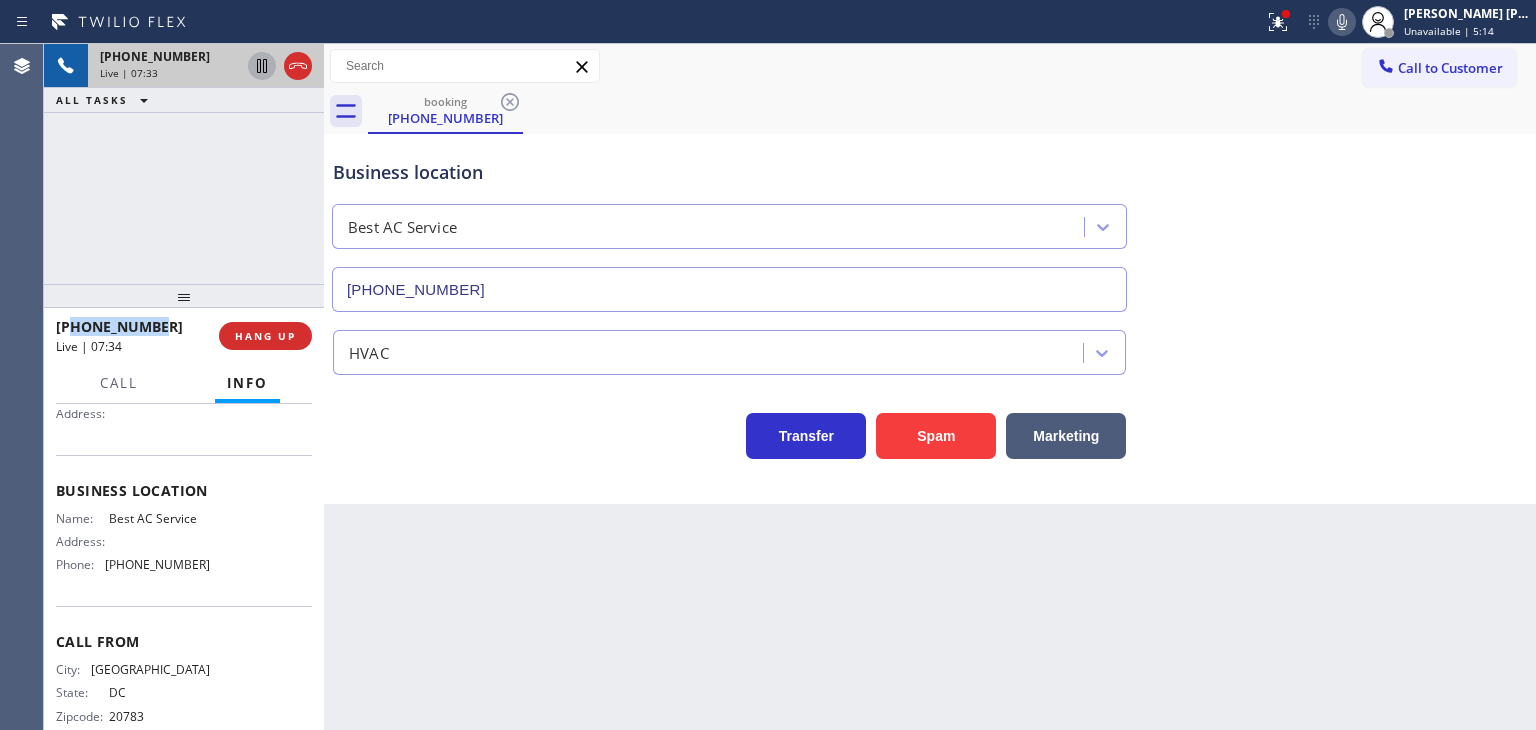 copy on "2027386354" 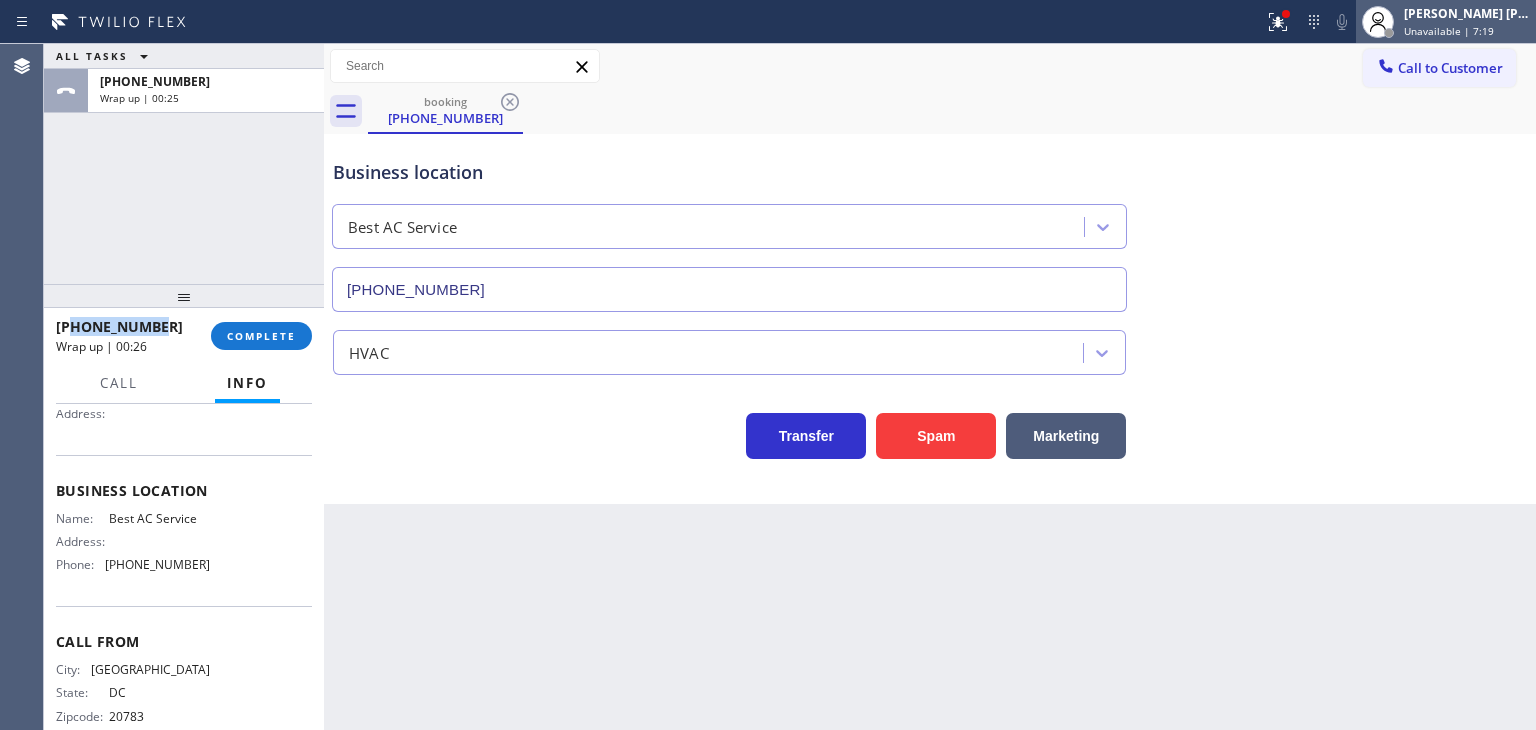 click on "Unavailable | 7:19" at bounding box center [1449, 31] 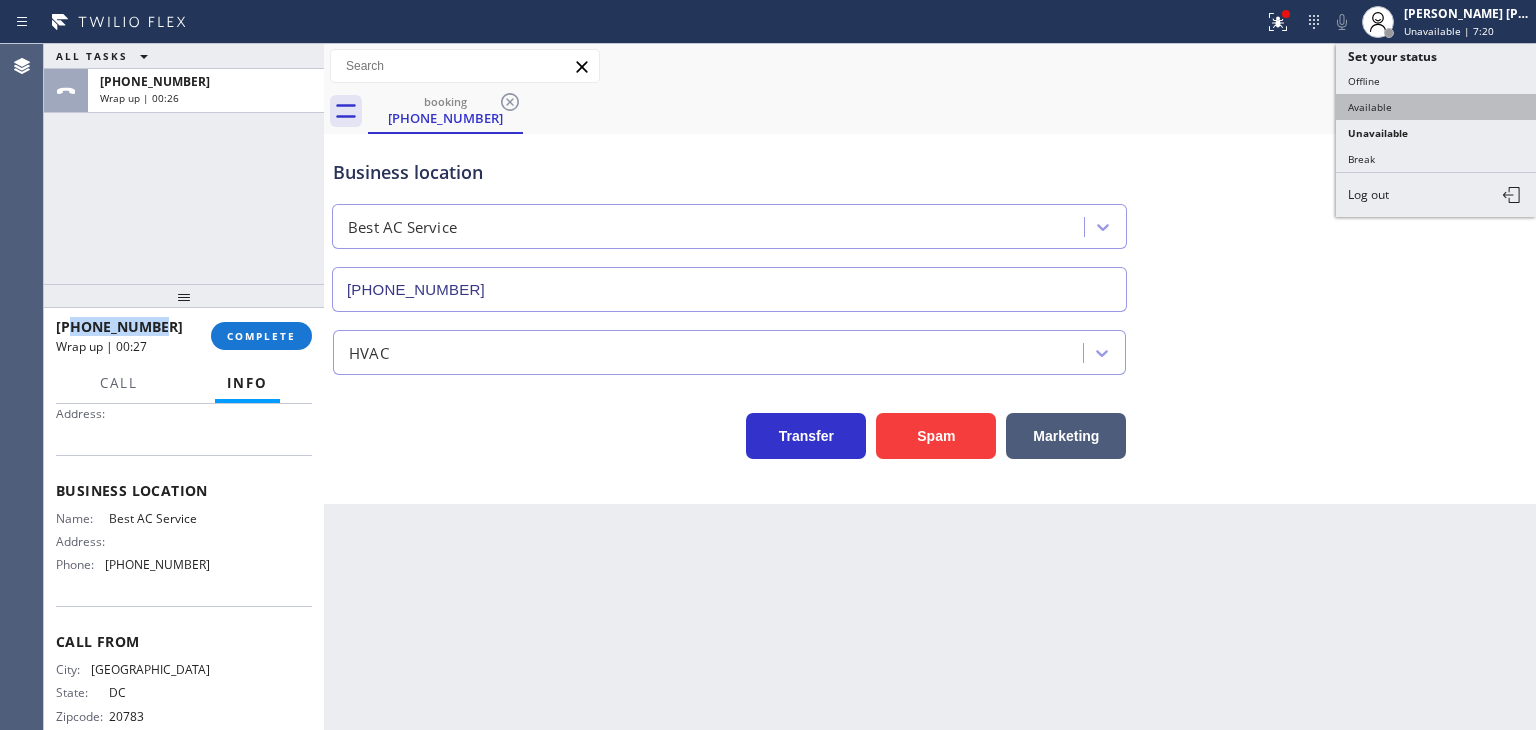 click on "Available" at bounding box center (1436, 107) 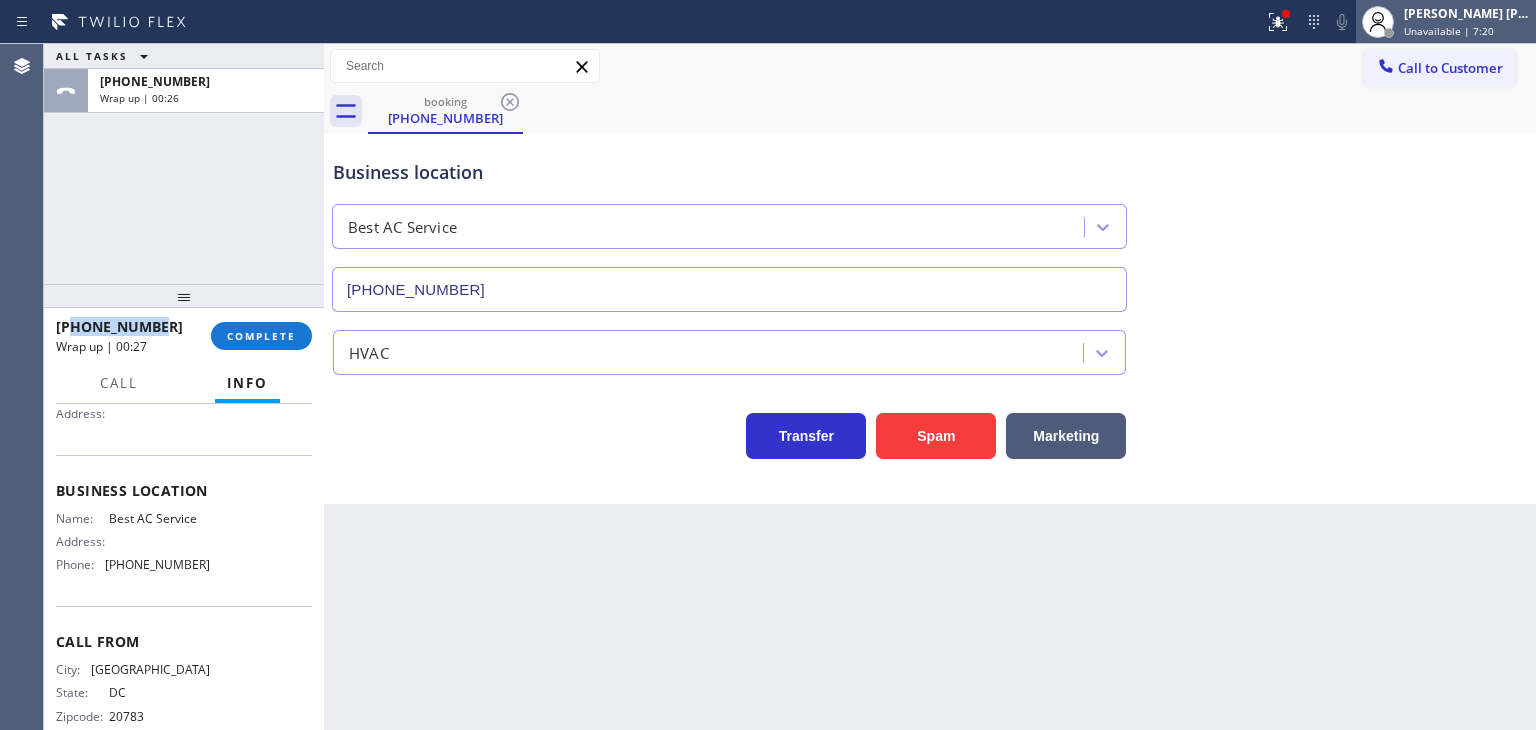 click on "Unavailable | 7:20" at bounding box center [1449, 31] 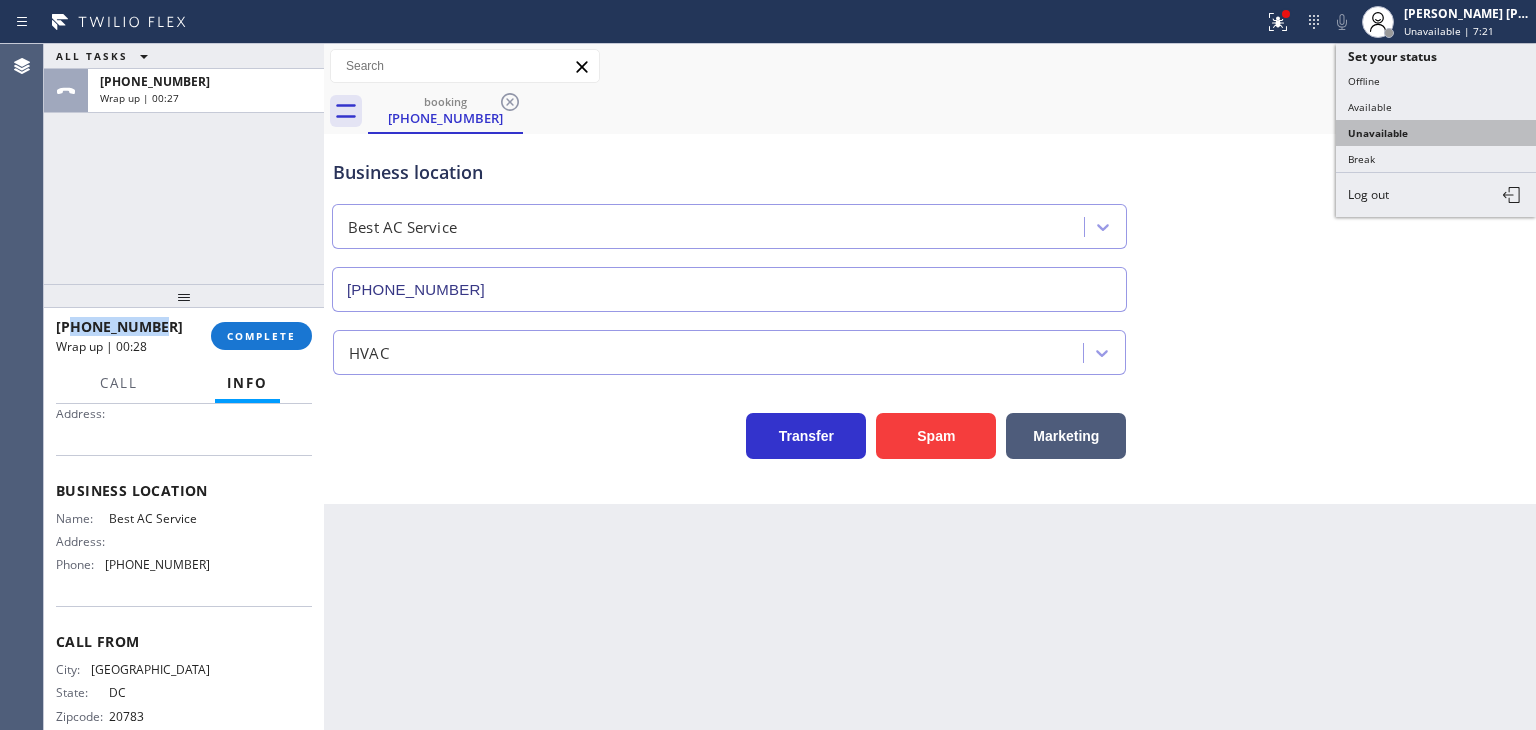 click on "Unavailable" at bounding box center [1436, 133] 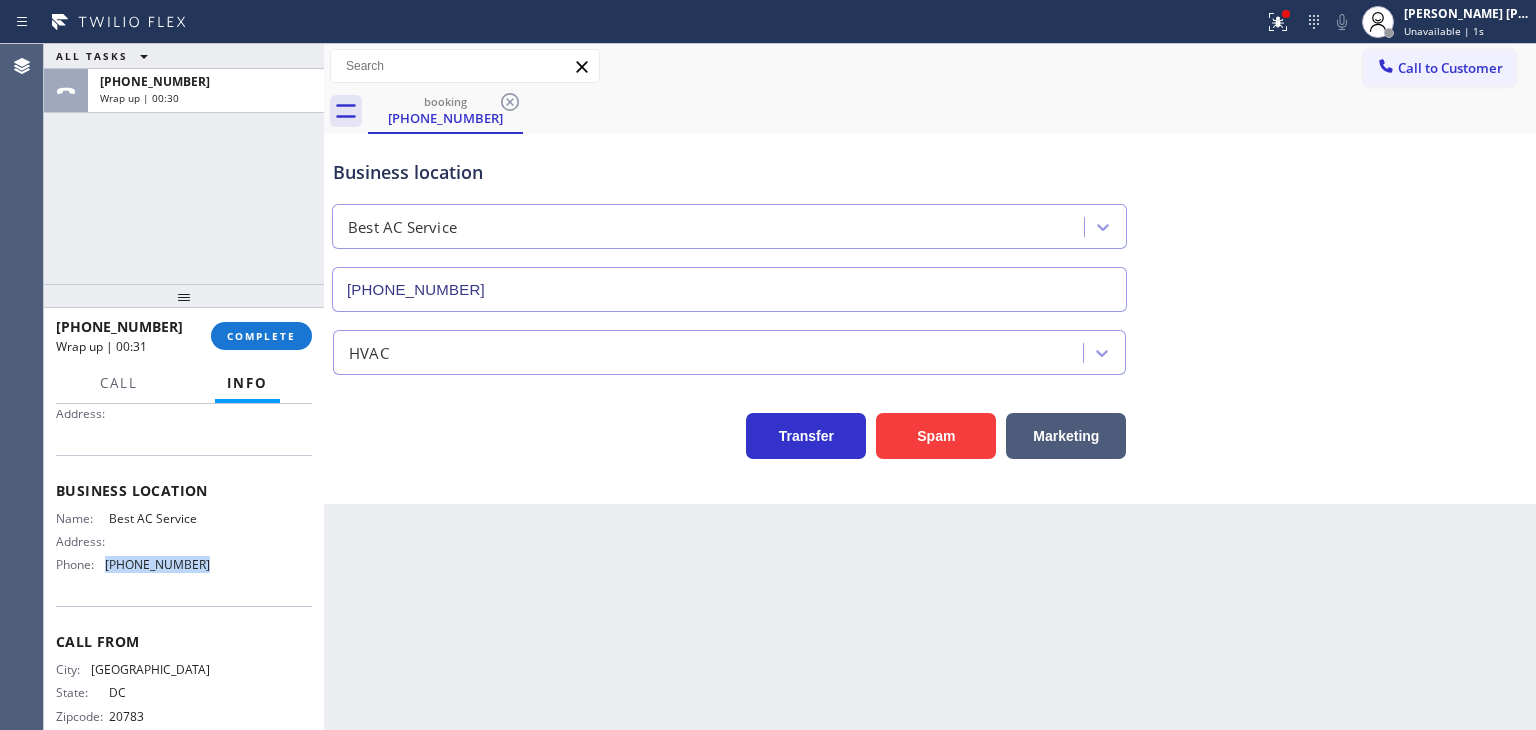 drag, startPoint x: 199, startPoint y: 563, endPoint x: 102, endPoint y: 559, distance: 97.082436 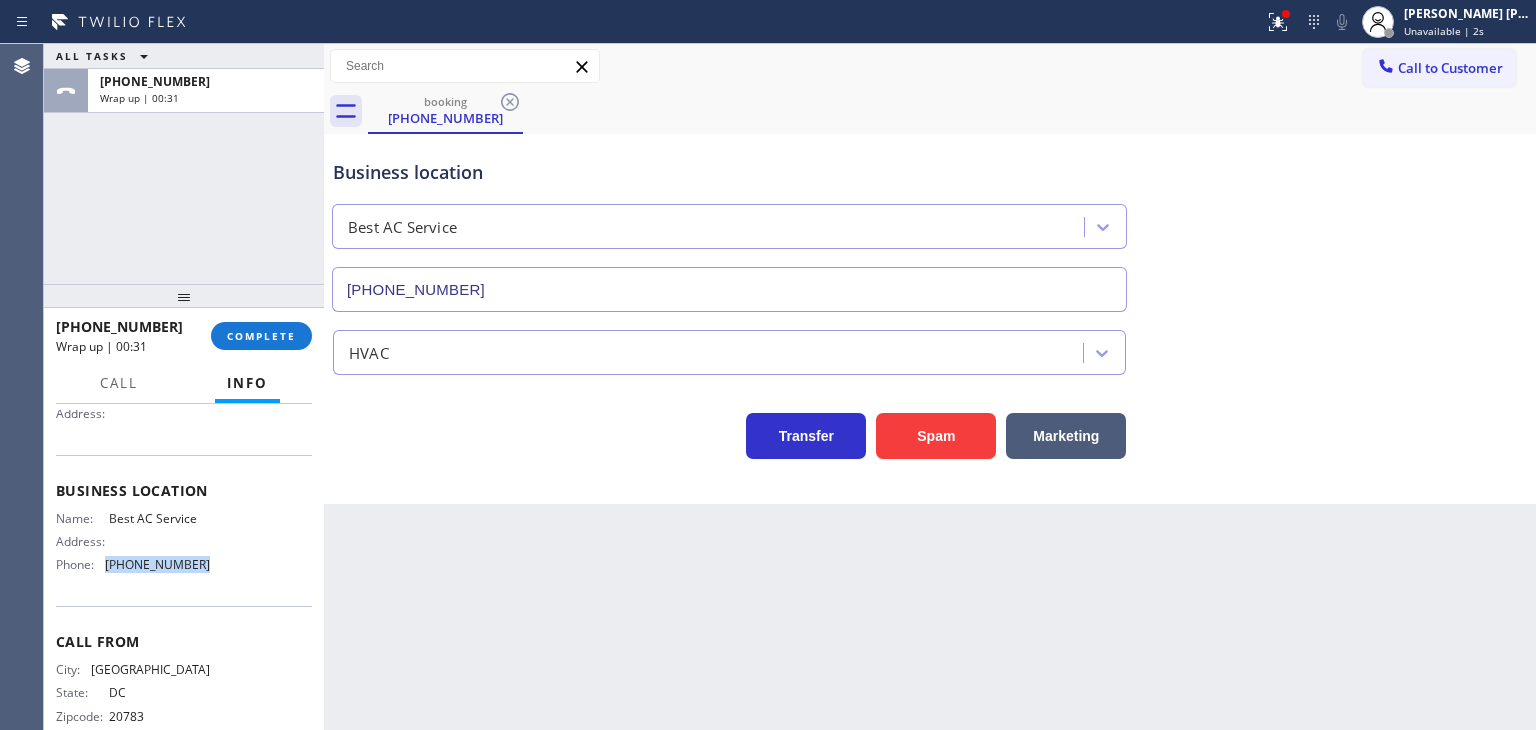 copy on "[PHONE_NUMBER]" 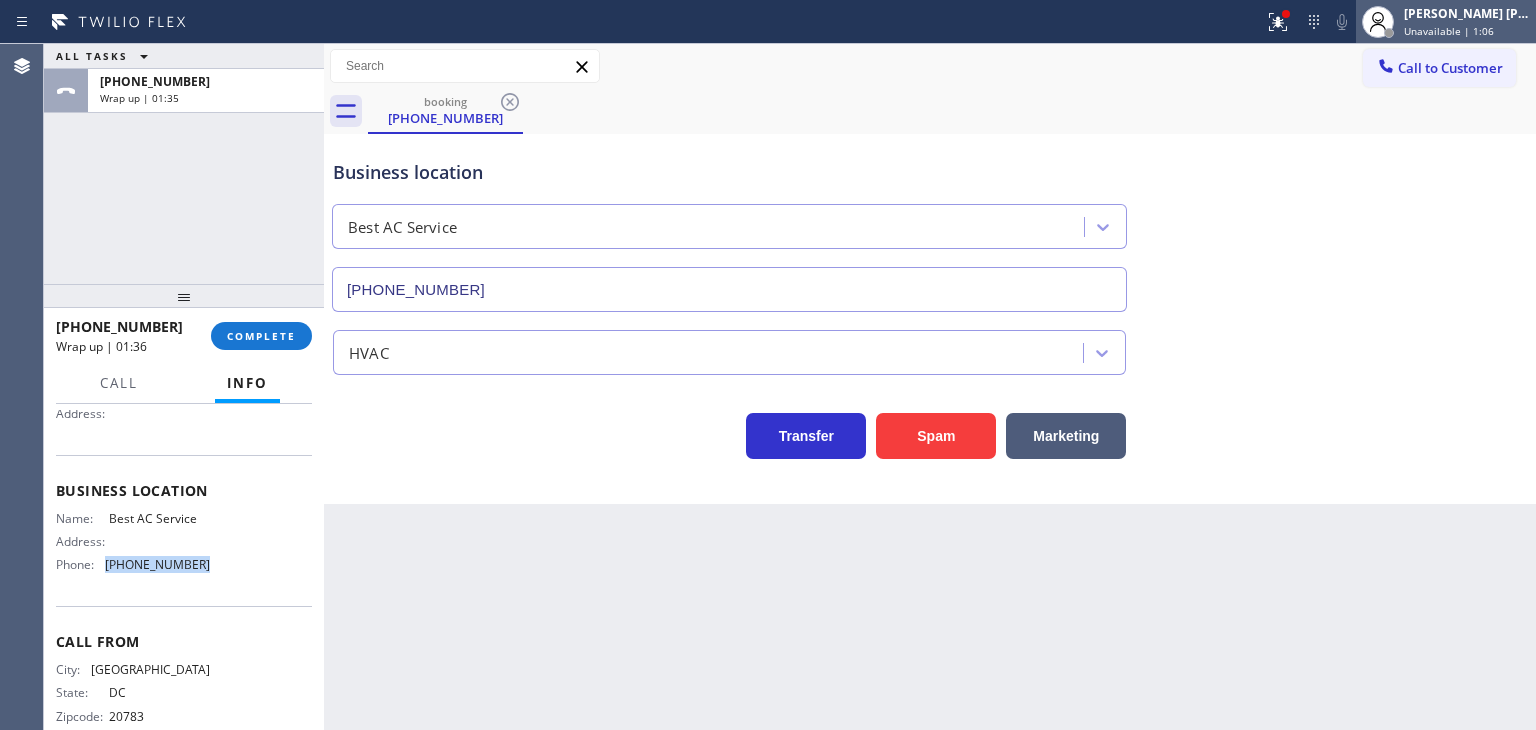 click on "Unavailable | 1:06" at bounding box center [1449, 31] 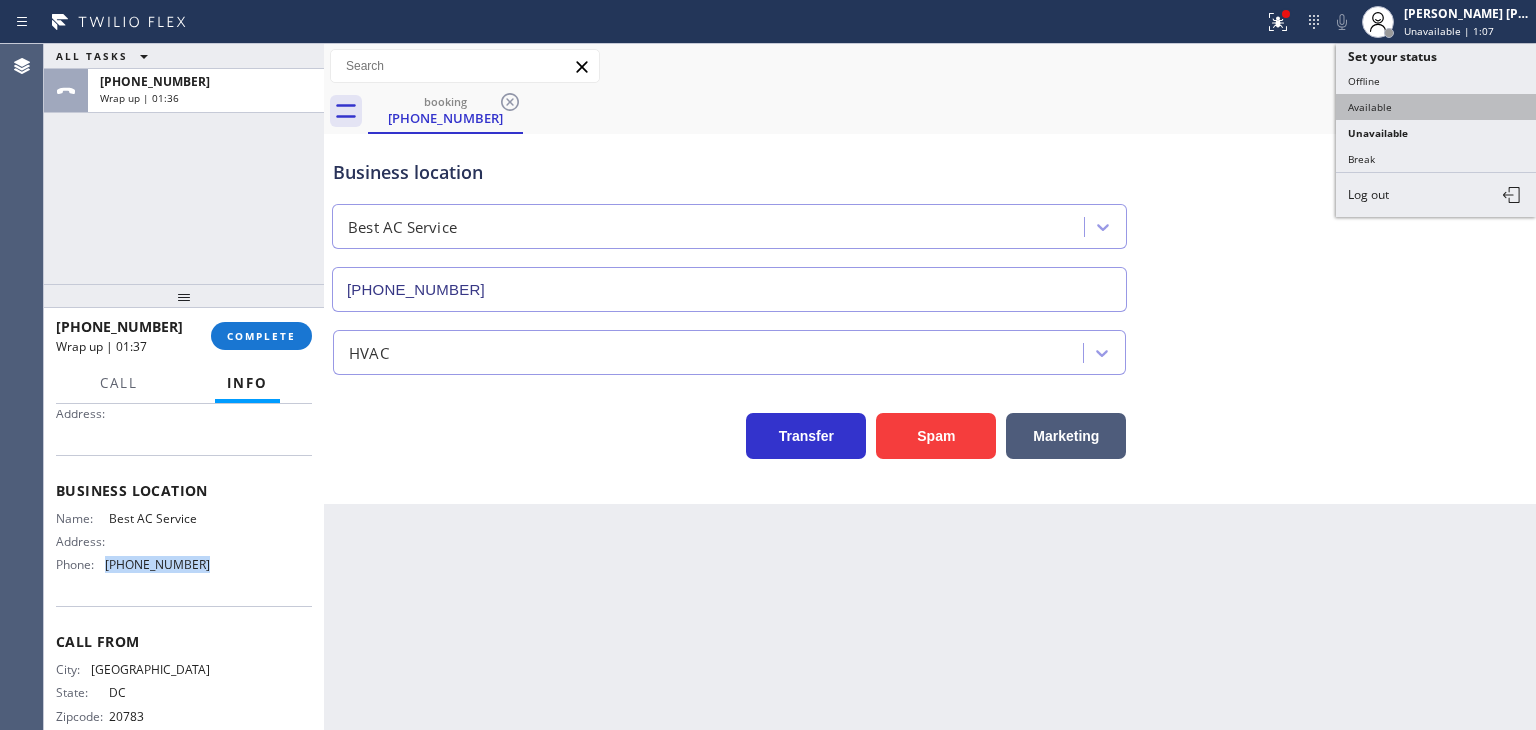 click on "Available" at bounding box center [1436, 107] 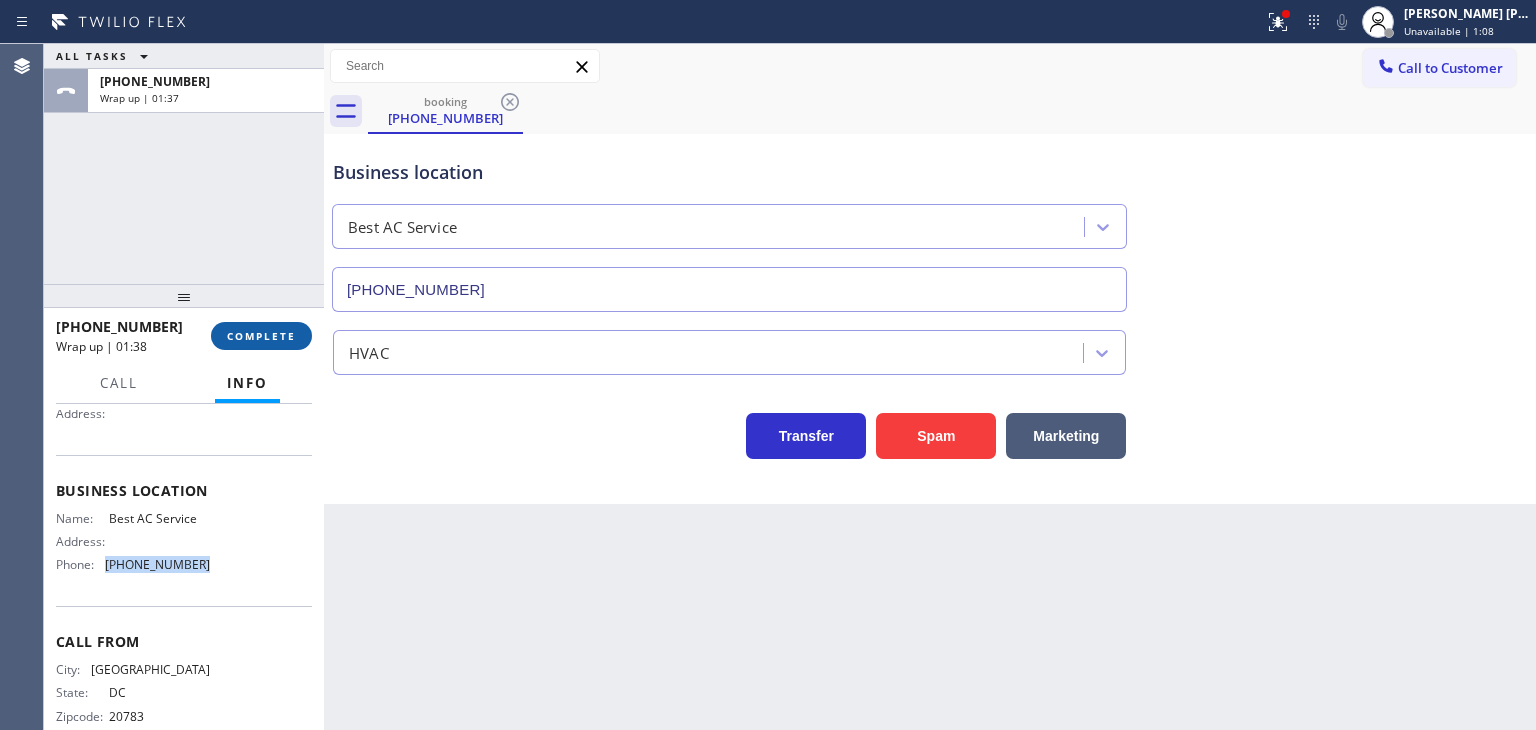 click on "COMPLETE" at bounding box center [261, 336] 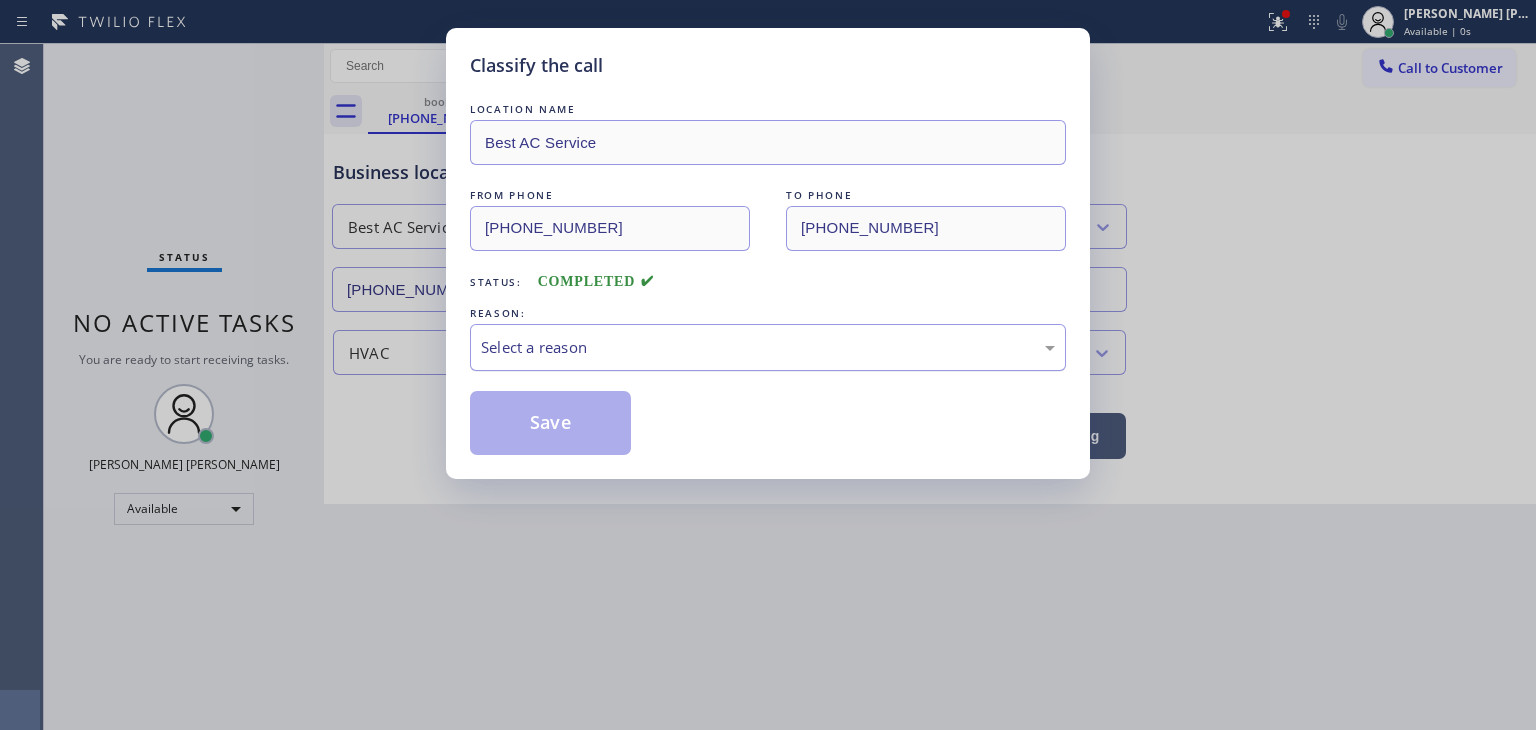 click on "Select a reason" at bounding box center (768, 347) 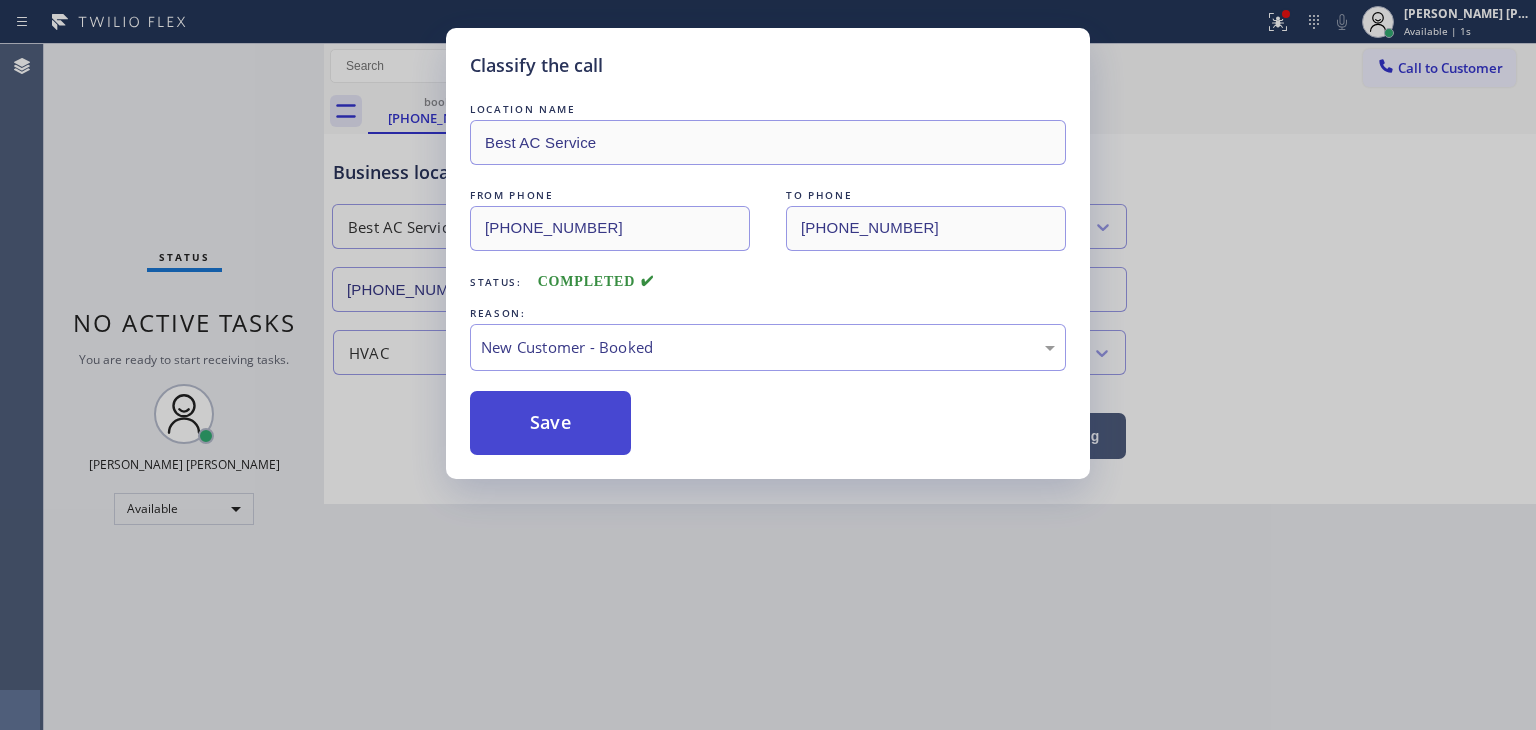 click on "Save" at bounding box center (550, 423) 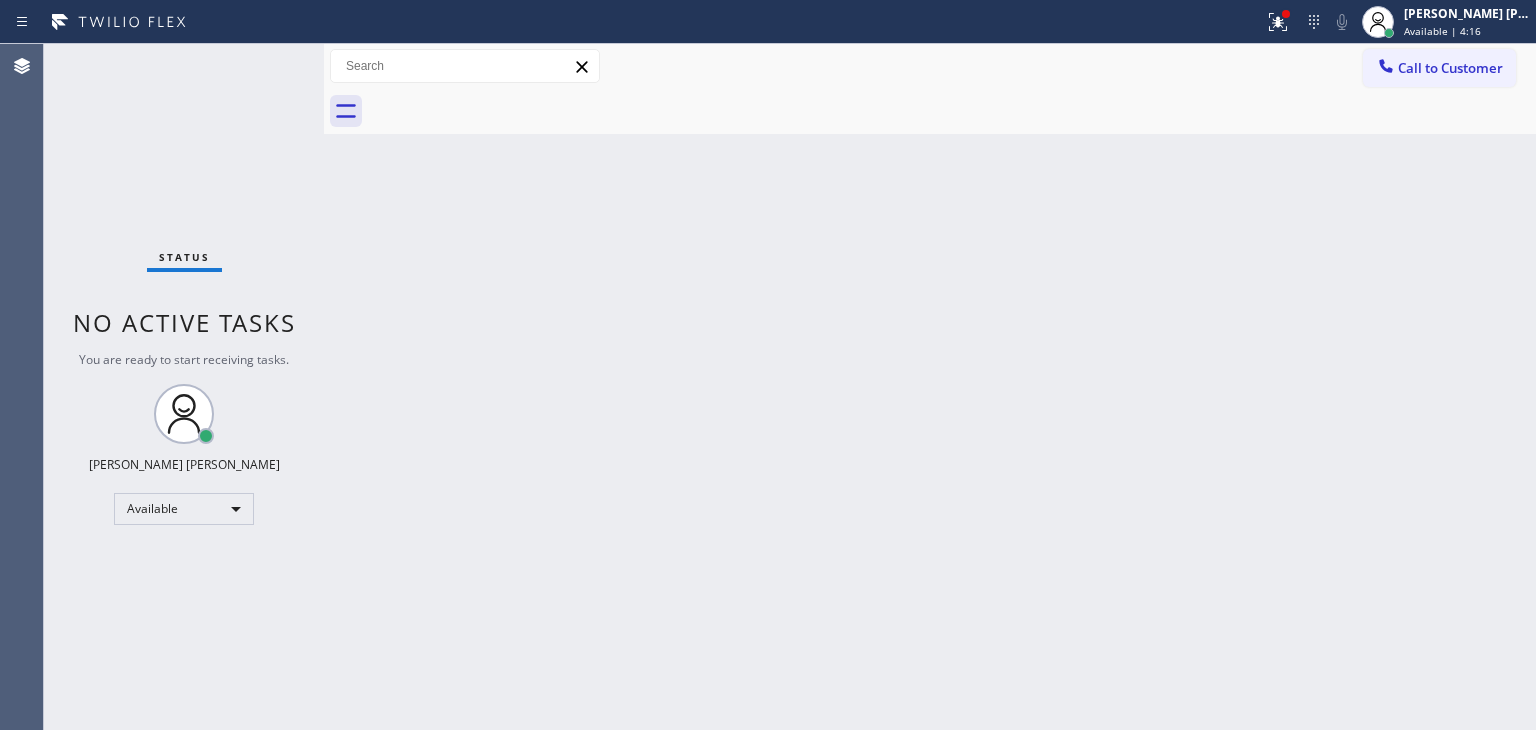 click on "Status   No active tasks     You are ready to start receiving tasks.   [PERSON_NAME] [PERSON_NAME] Available" at bounding box center [184, 387] 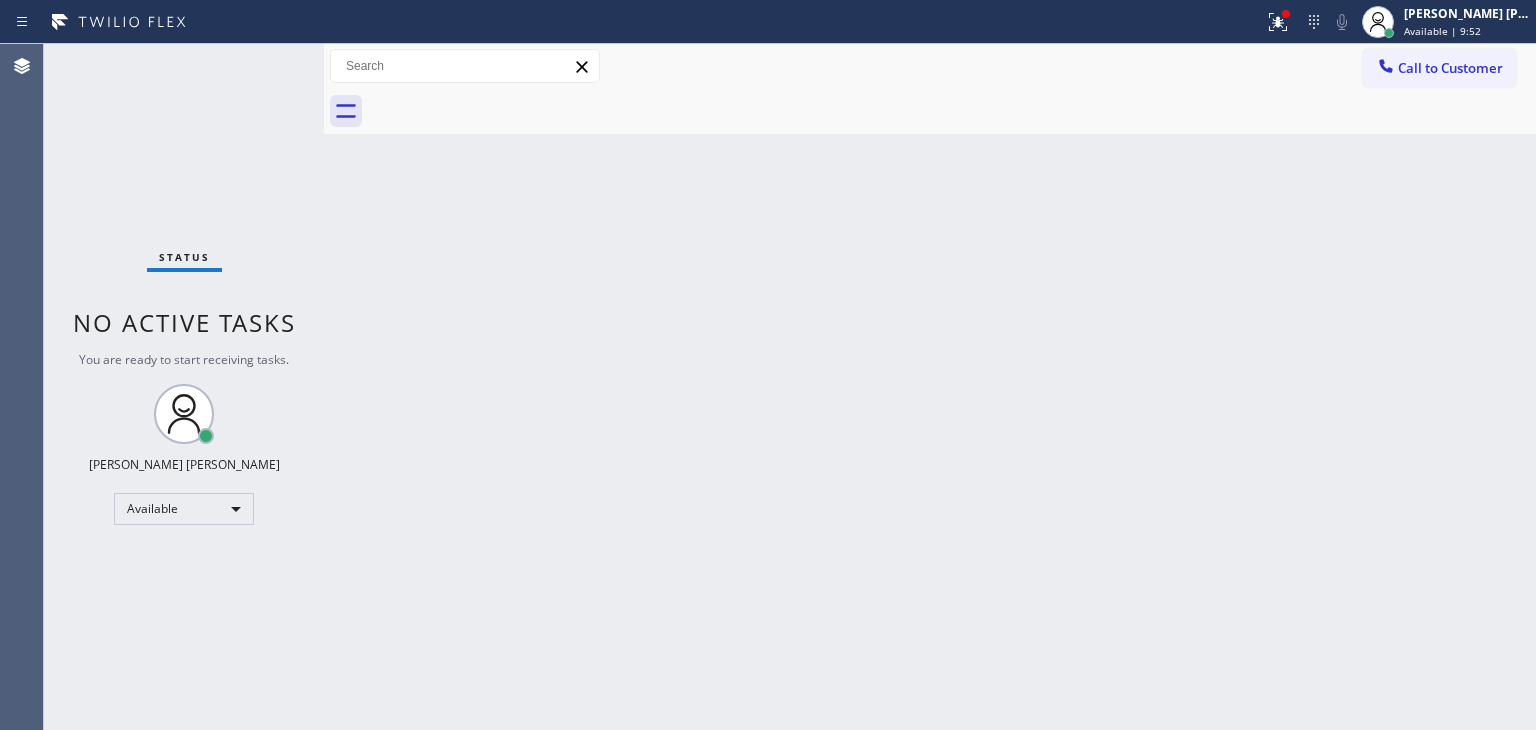 click on "Status   No active tasks     You are ready to start receiving tasks.   [PERSON_NAME] [PERSON_NAME] Available" at bounding box center (184, 387) 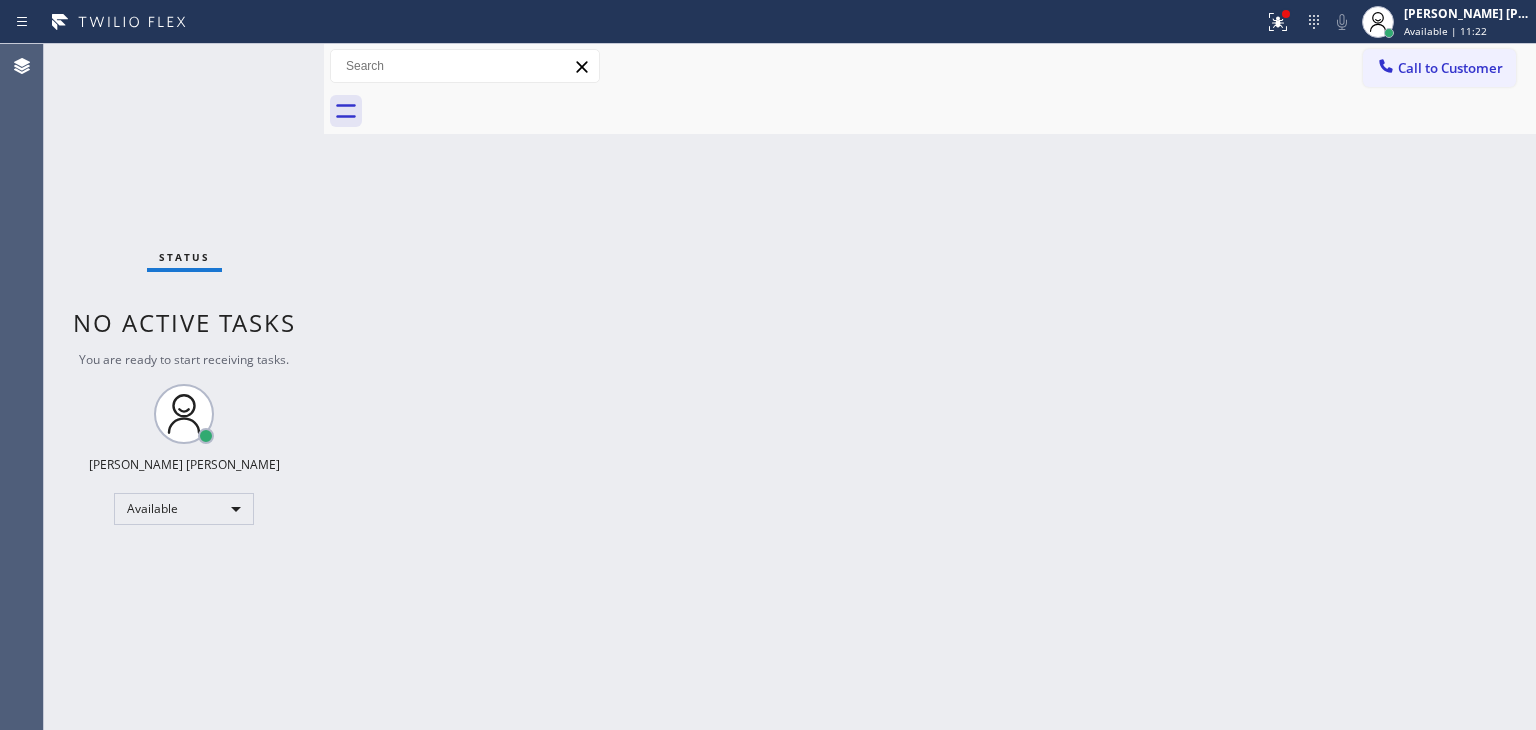 click on "Back to Dashboard Change Sender ID Customers Technicians Select a contact Outbound call Technician Search Technician Your caller id phone number Your caller id phone number Call Technician info Name   Phone none Address none Change Sender ID HVAC [PHONE_NUMBER] 5 Star Appliance [PHONE_NUMBER] Appliance Repair [PHONE_NUMBER] Plumbing [PHONE_NUMBER] Air Duct Cleaning [PHONE_NUMBER]  Electricians [PHONE_NUMBER] Cancel Change Check personal SMS Reset Change No tabs Call to Customer Outbound call Location Search location Your caller id phone number Customer number Call Outbound call Technician Search Technician Your caller id phone number Your caller id phone number Call" at bounding box center [930, 387] 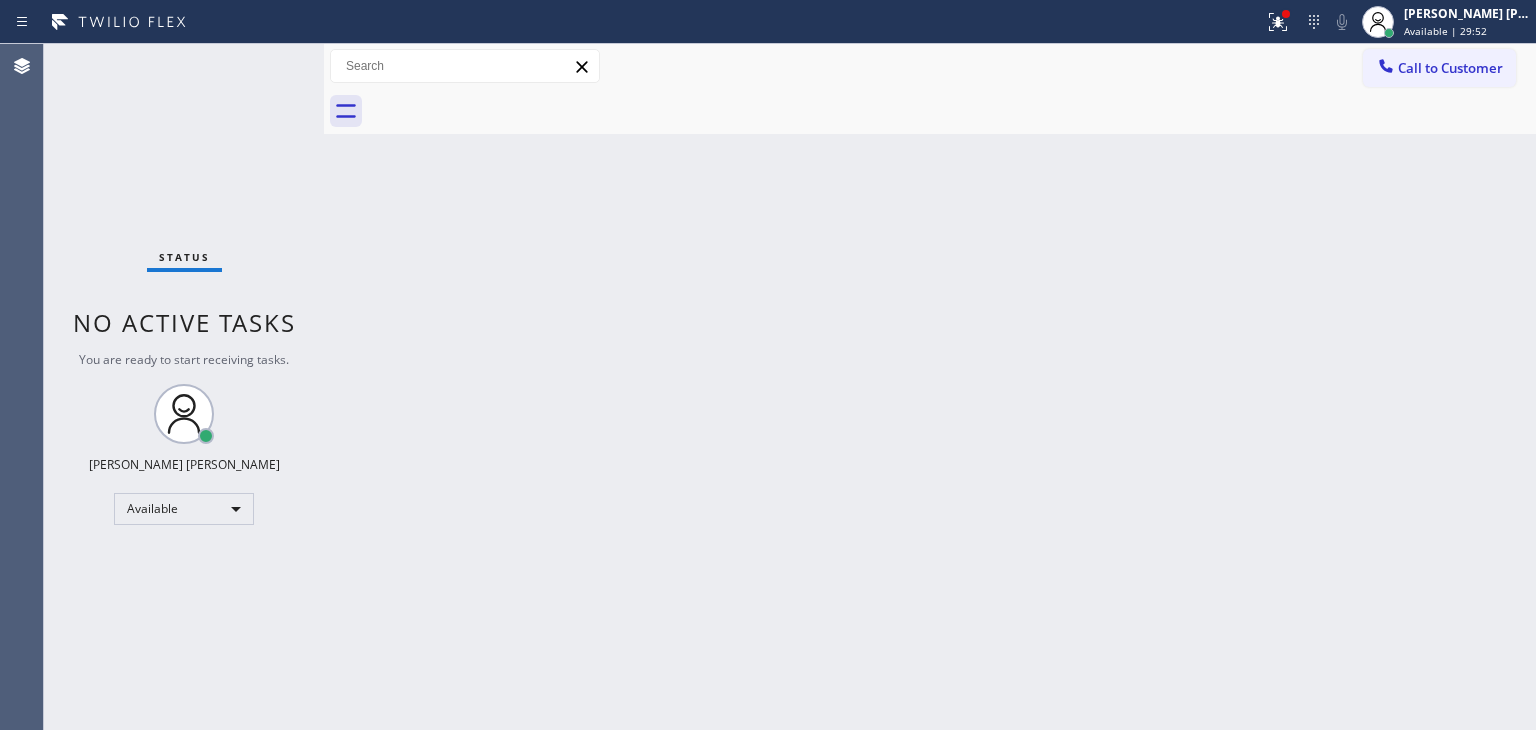 click on "Status   No active tasks     You are ready to start receiving tasks.   [PERSON_NAME] [PERSON_NAME] Available" at bounding box center [184, 387] 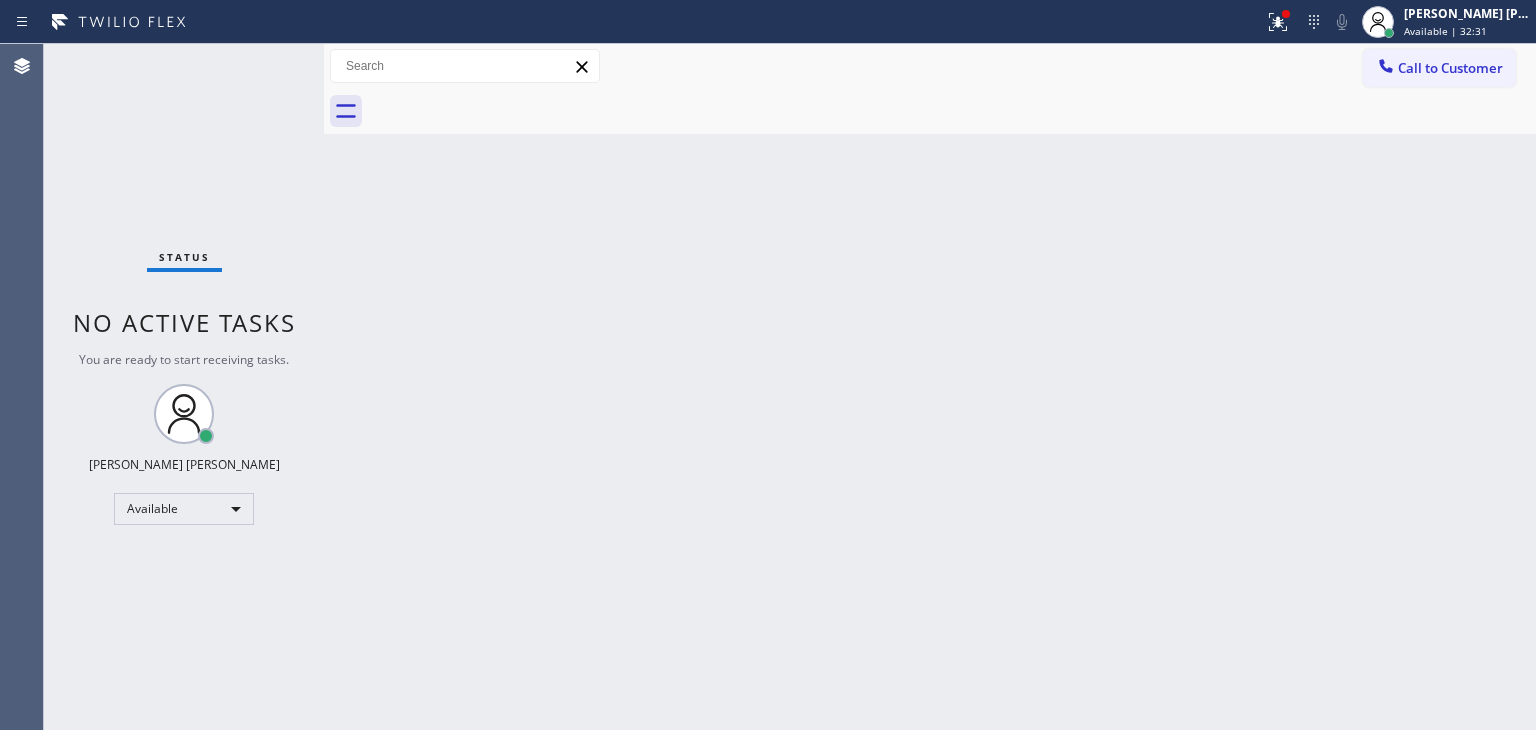 click on "Back to Dashboard Change Sender ID Customers Technicians Select a contact Outbound call Technician Search Technician Your caller id phone number Your caller id phone number Call Technician info Name   Phone none Address none Change Sender ID HVAC [PHONE_NUMBER] 5 Star Appliance [PHONE_NUMBER] Appliance Repair [PHONE_NUMBER] Plumbing [PHONE_NUMBER] Air Duct Cleaning [PHONE_NUMBER]  Electricians [PHONE_NUMBER] Cancel Change Check personal SMS Reset Change No tabs Call to Customer Outbound call Location Search location Your caller id phone number Customer number Call Outbound call Technician Search Technician Your caller id phone number Your caller id phone number Call" at bounding box center [930, 387] 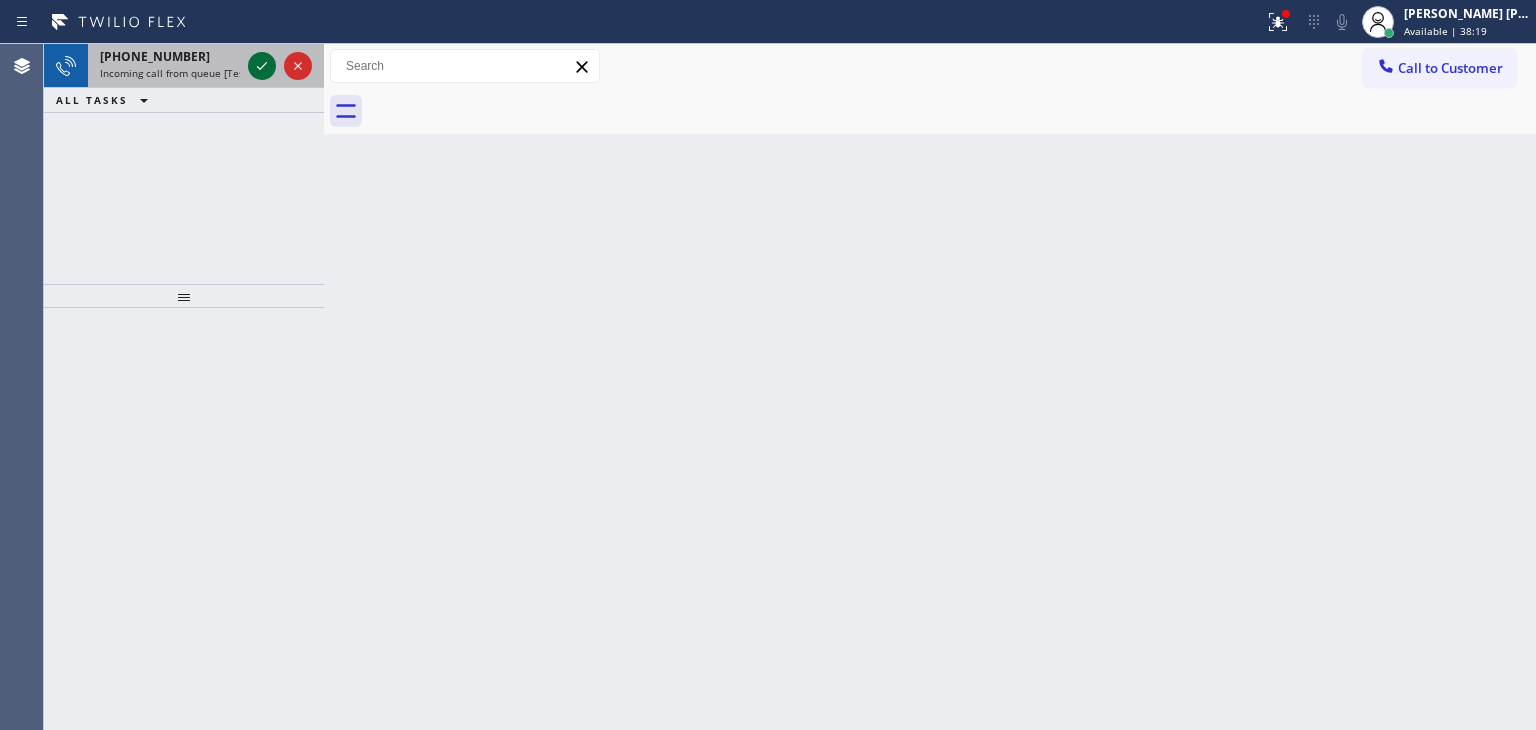 click 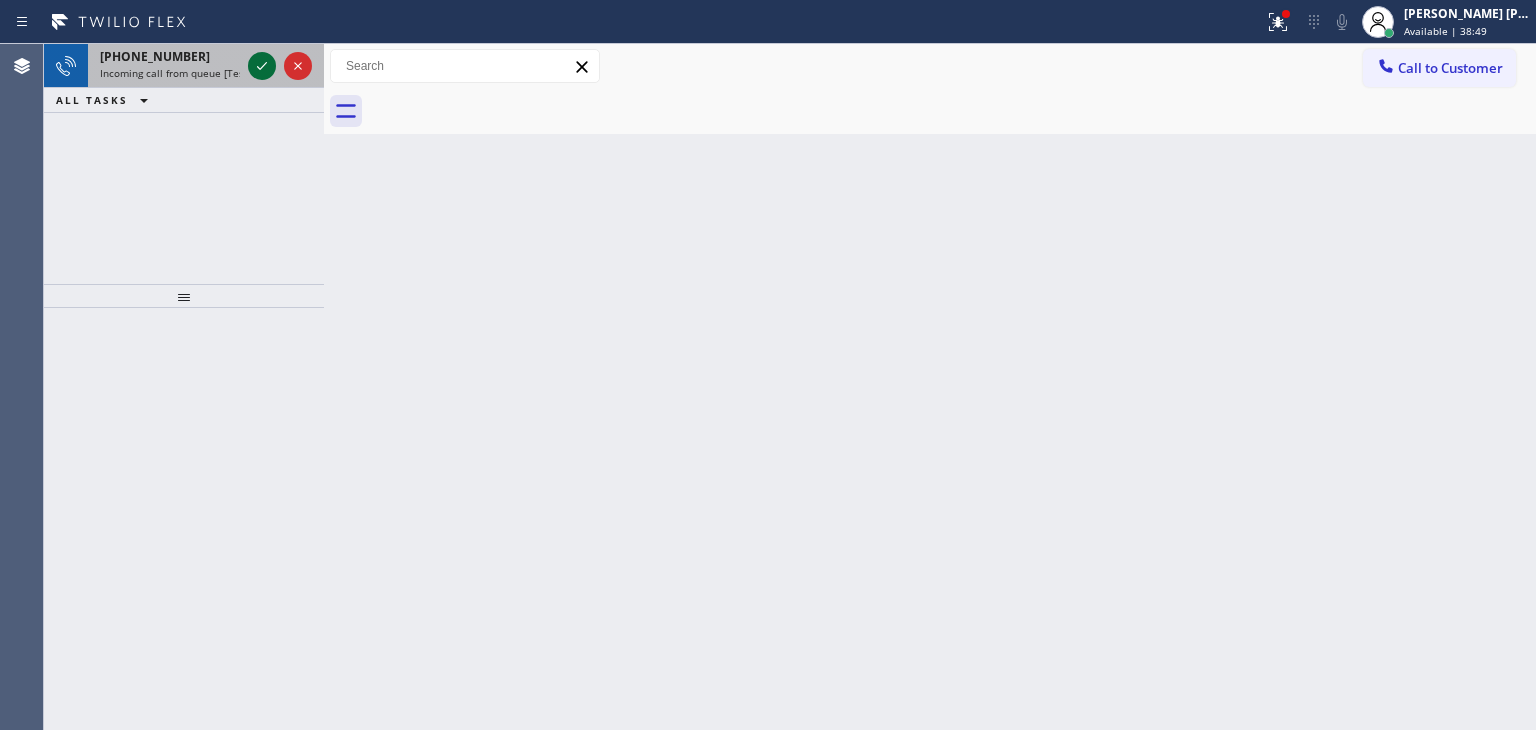 click 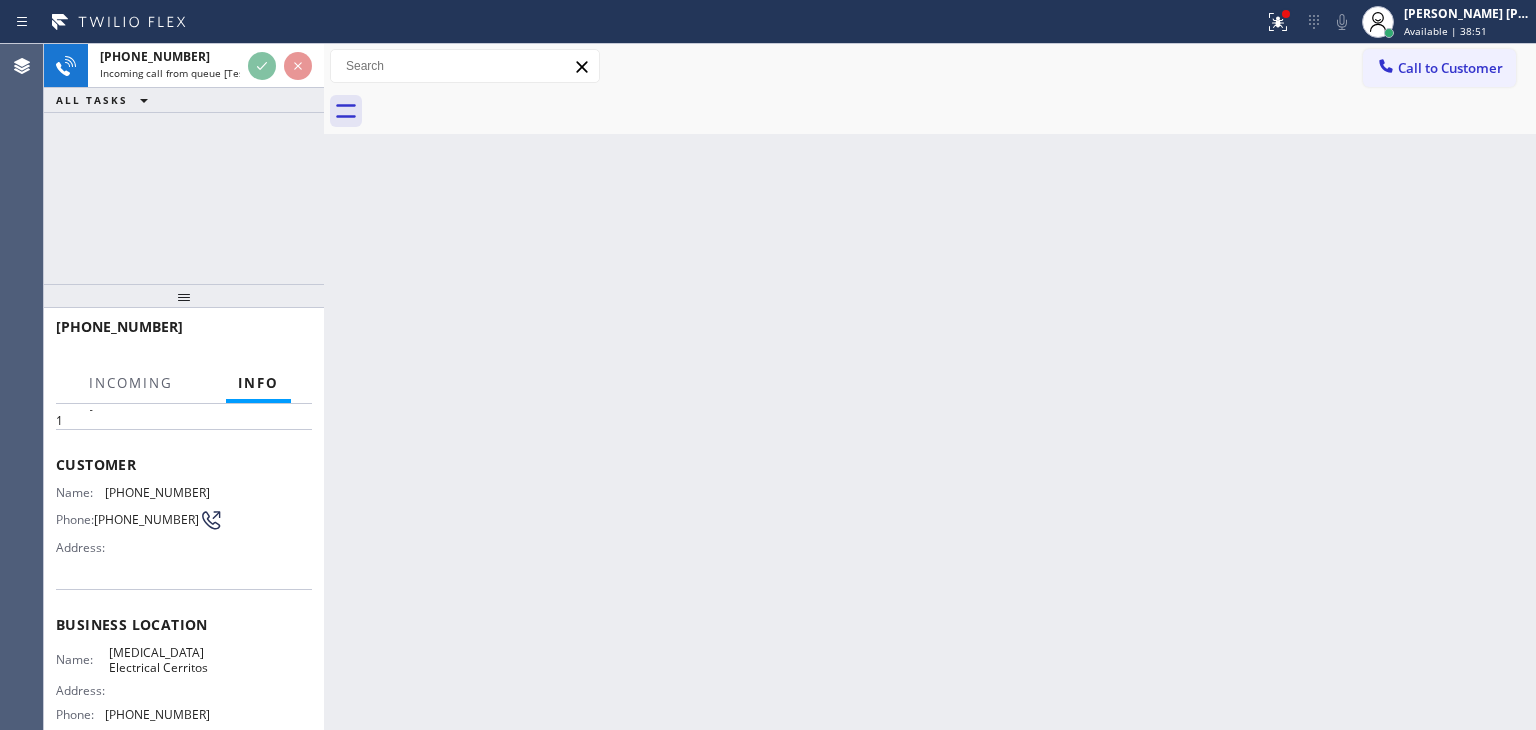 scroll, scrollTop: 100, scrollLeft: 0, axis: vertical 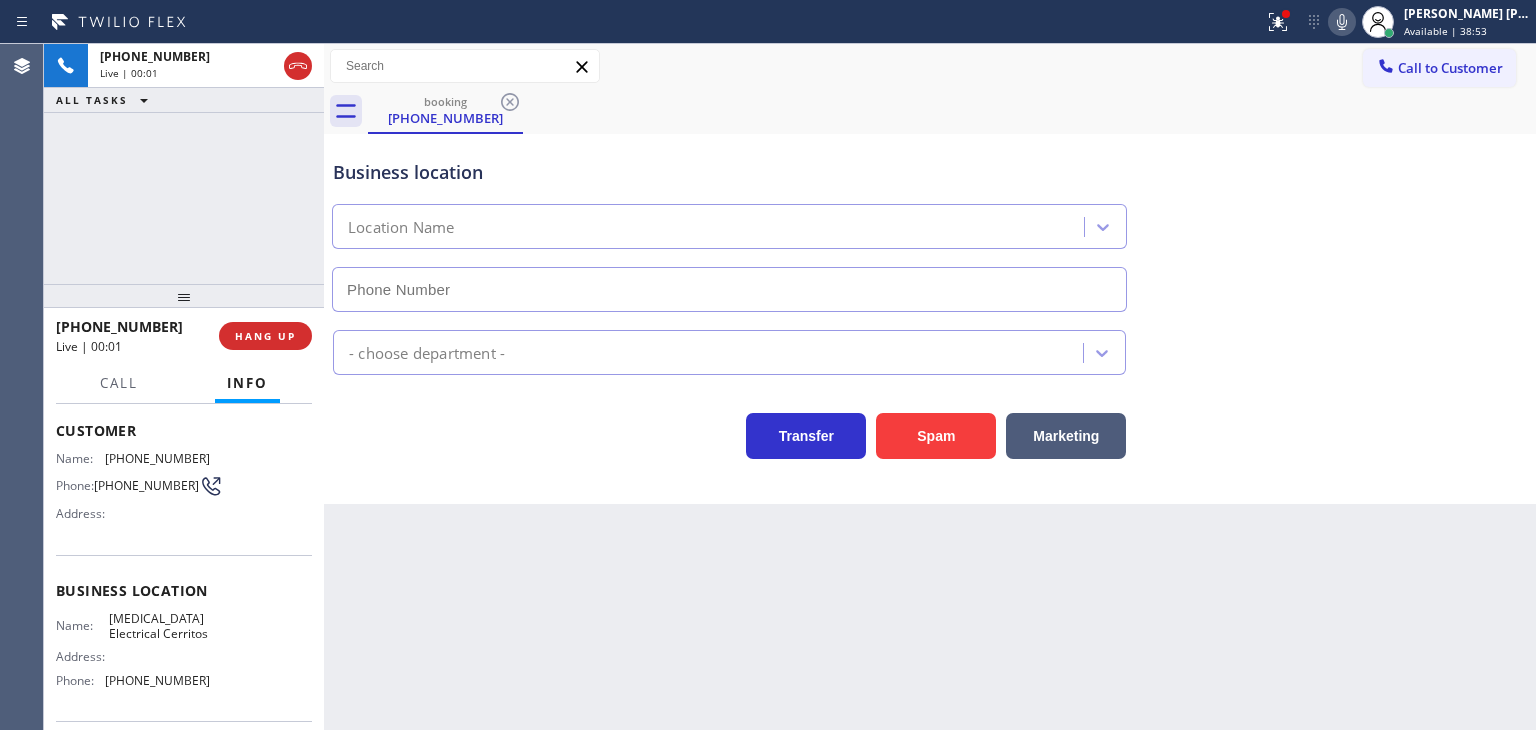 type on "[PHONE_NUMBER]" 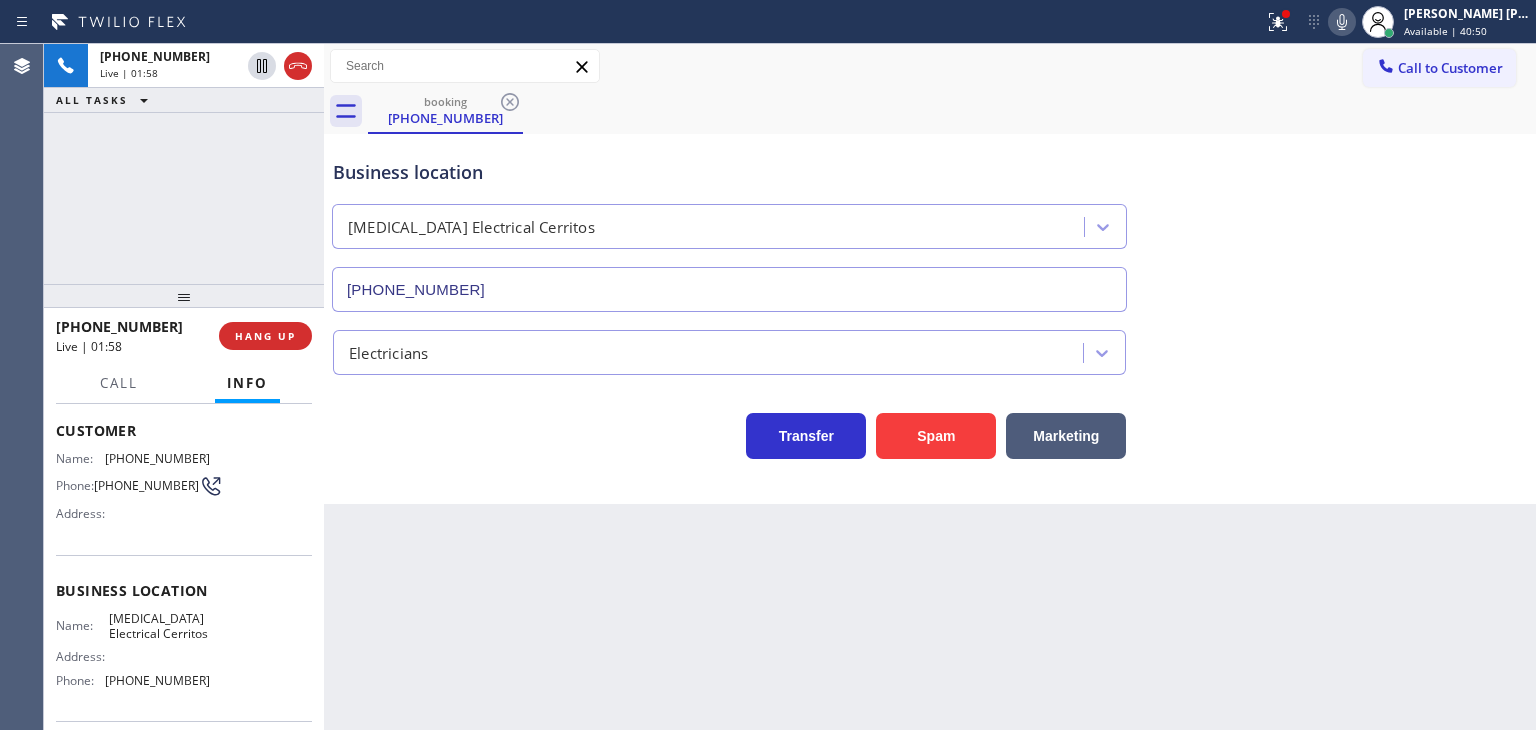 click 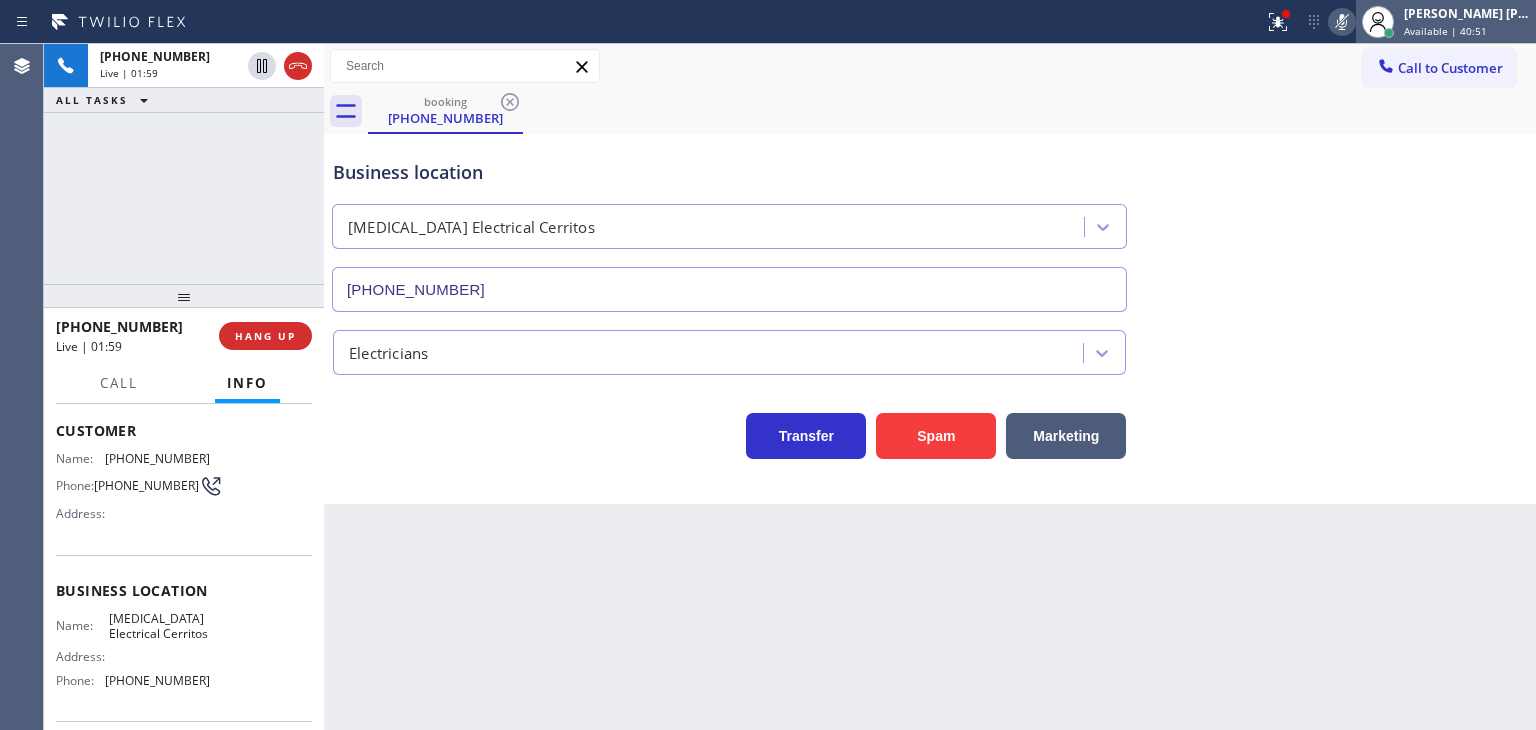 click on "[PERSON_NAME] [PERSON_NAME]" at bounding box center (1467, 13) 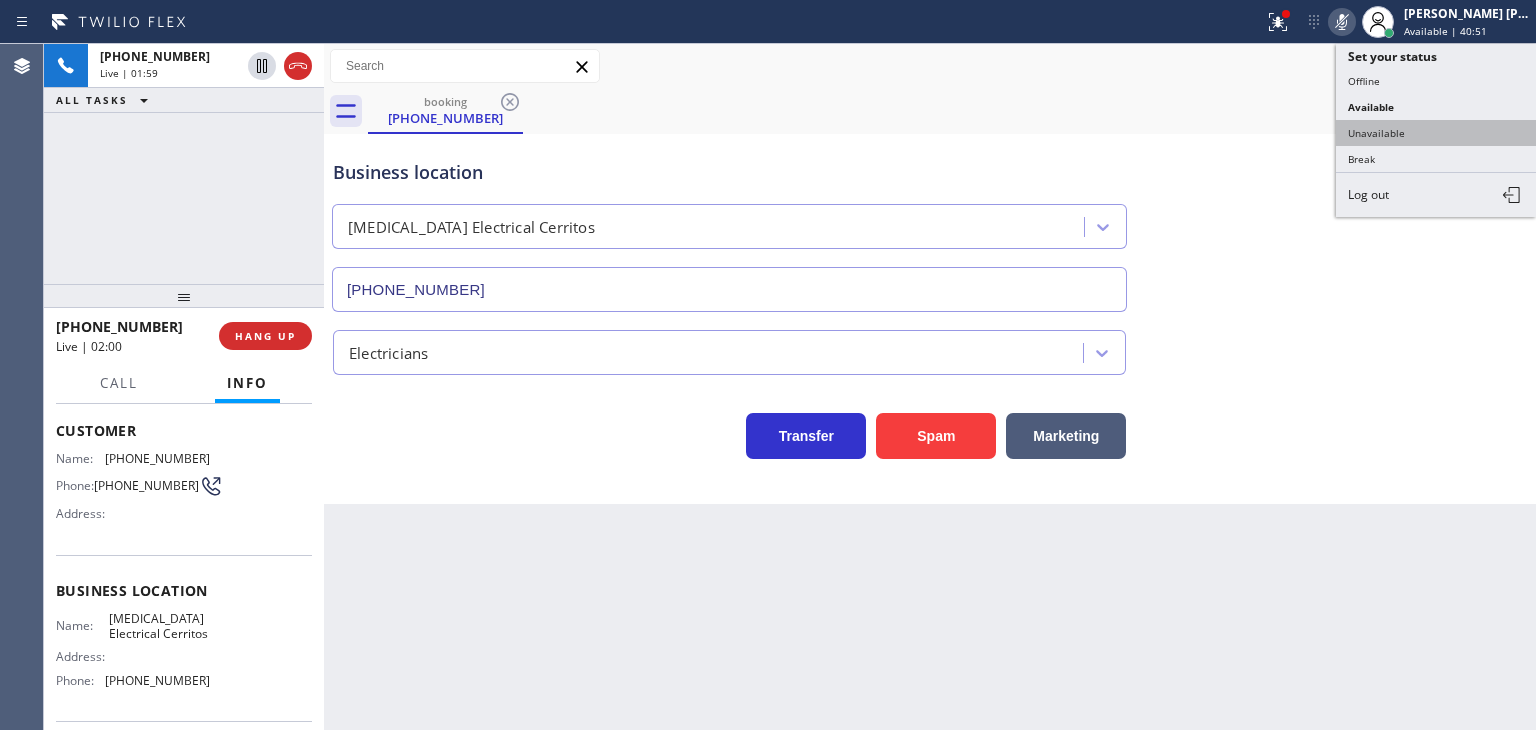 click on "Unavailable" at bounding box center [1436, 133] 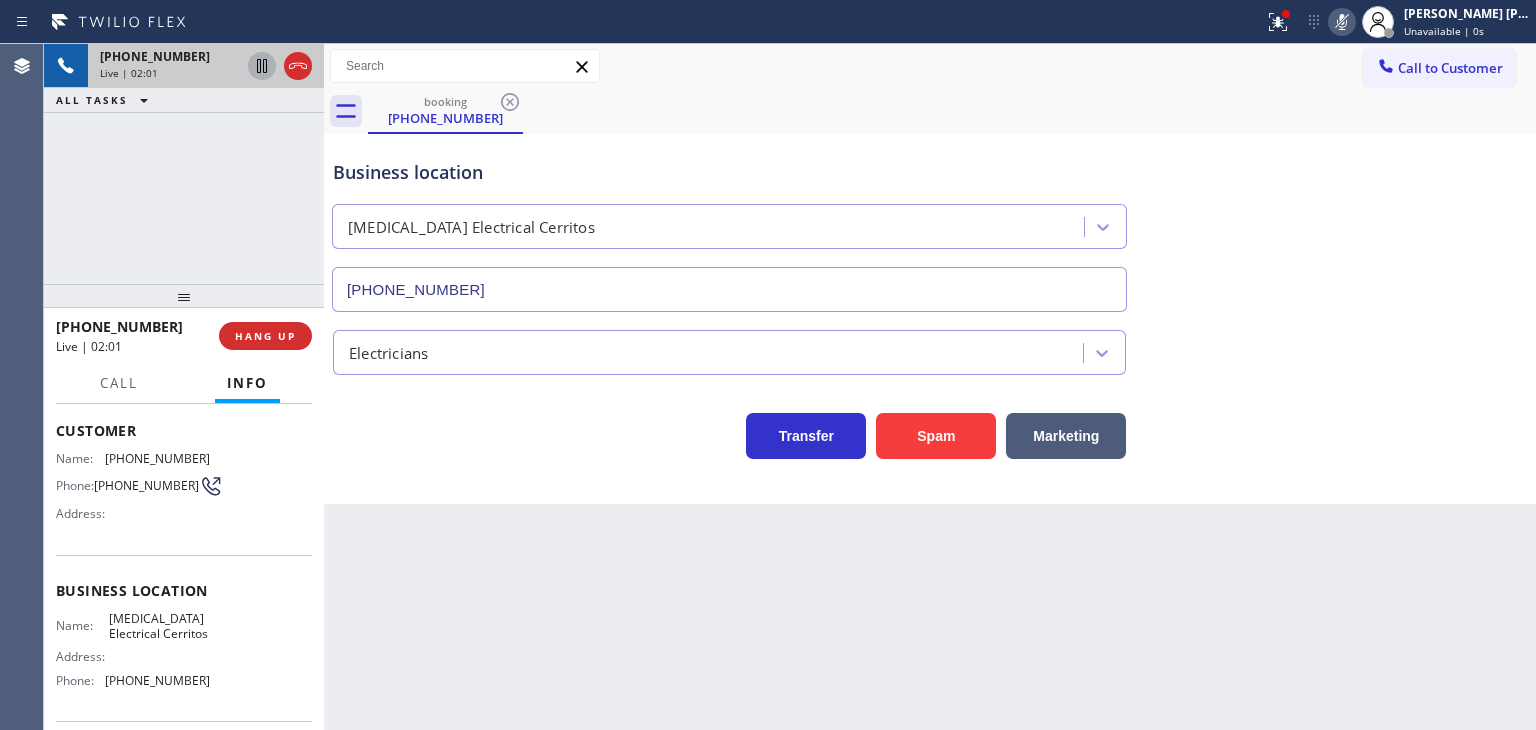 click 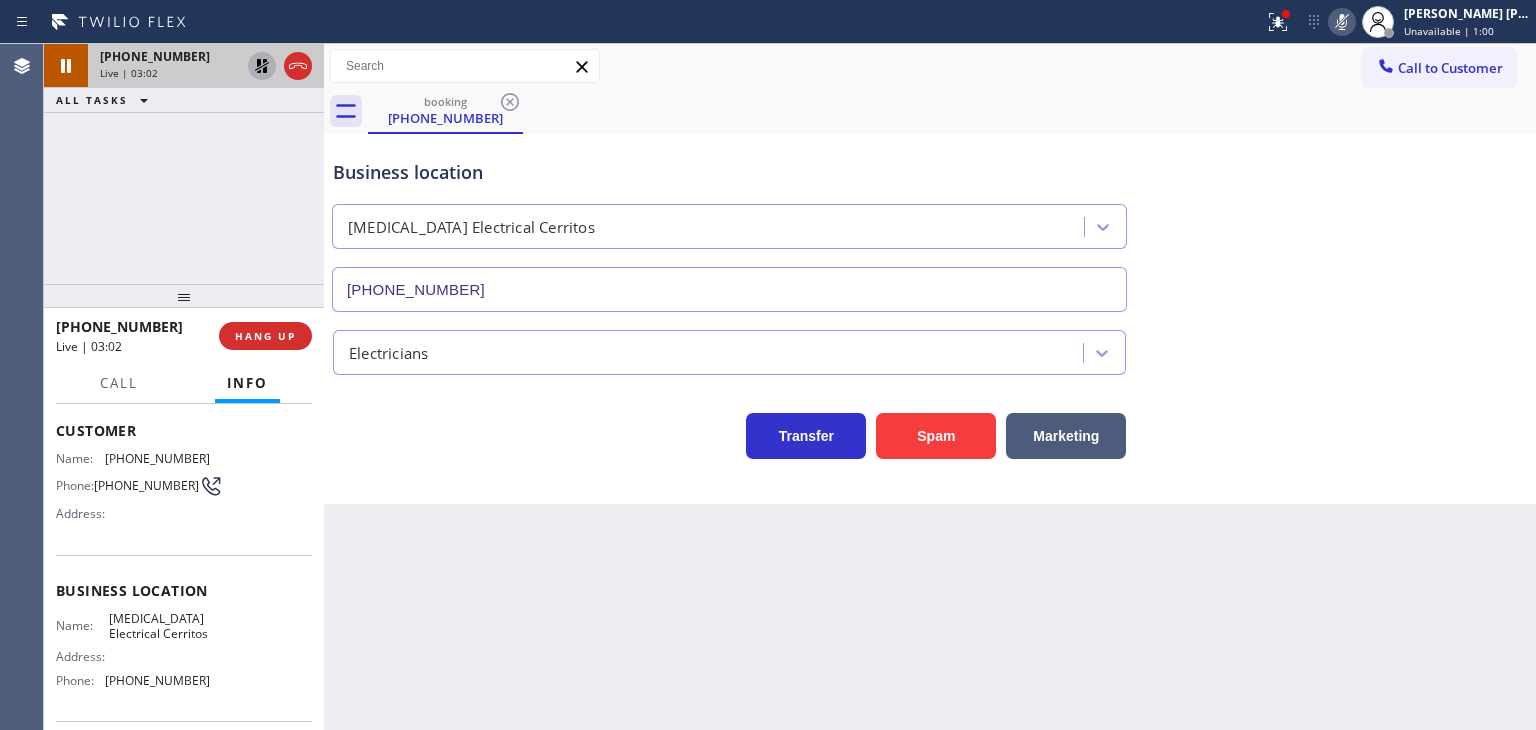 click 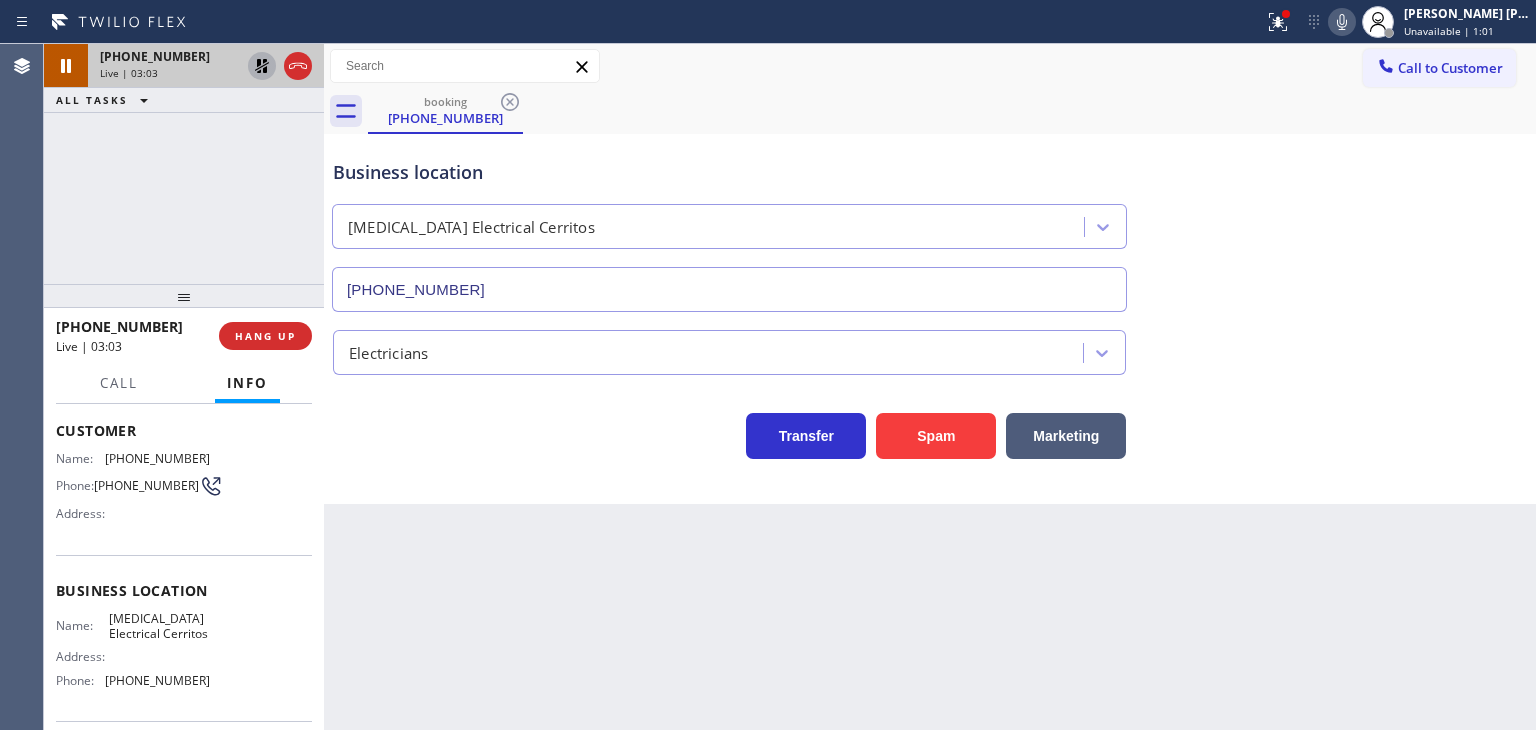click 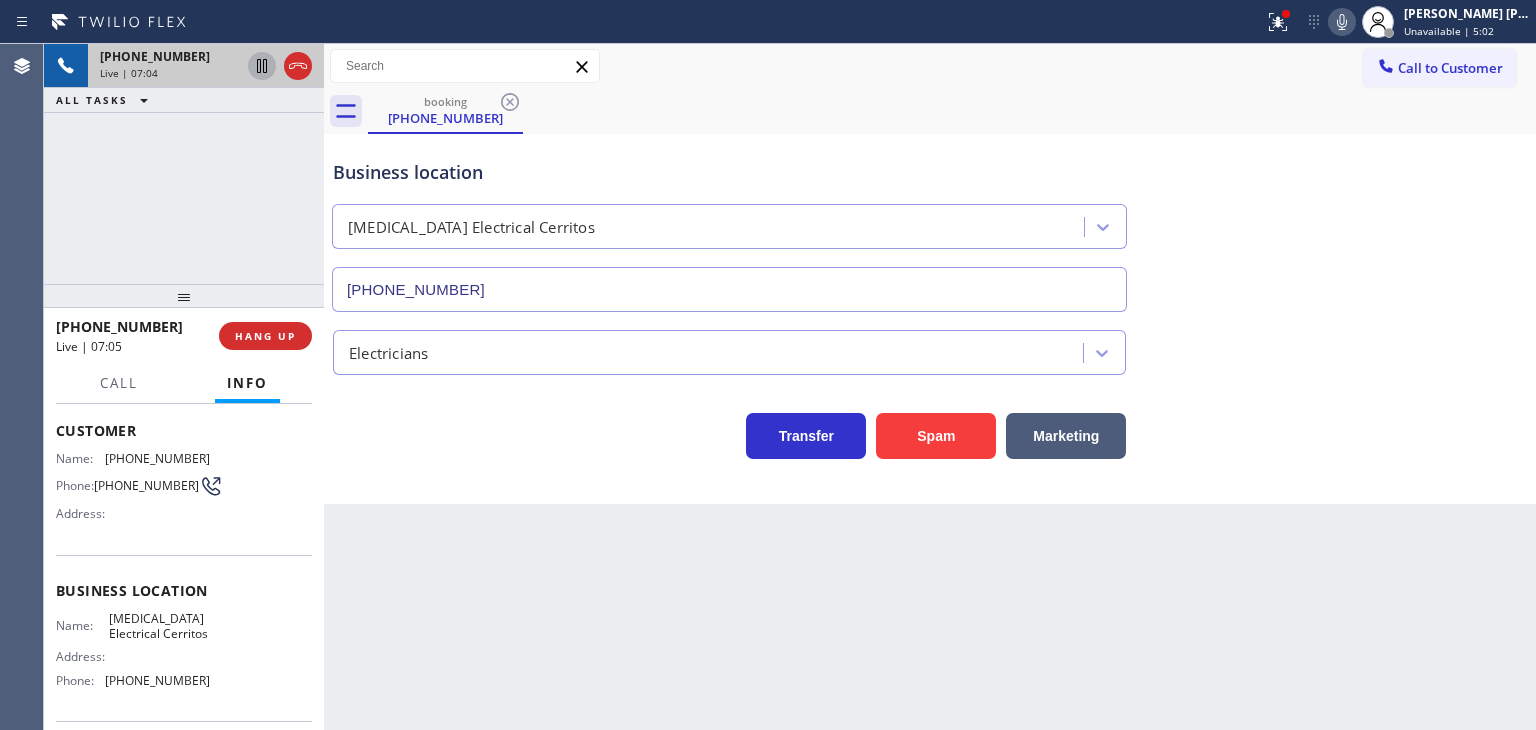 click 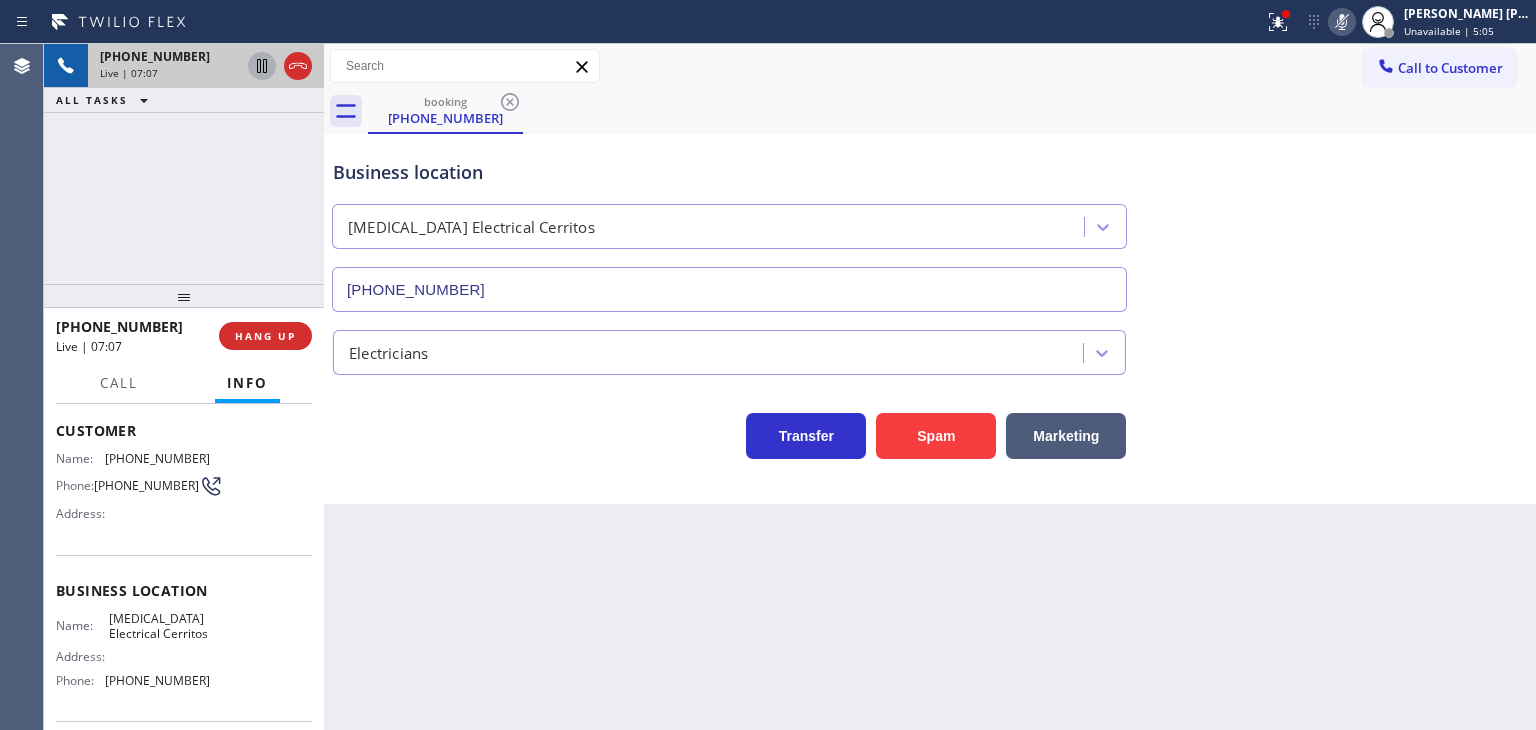 click 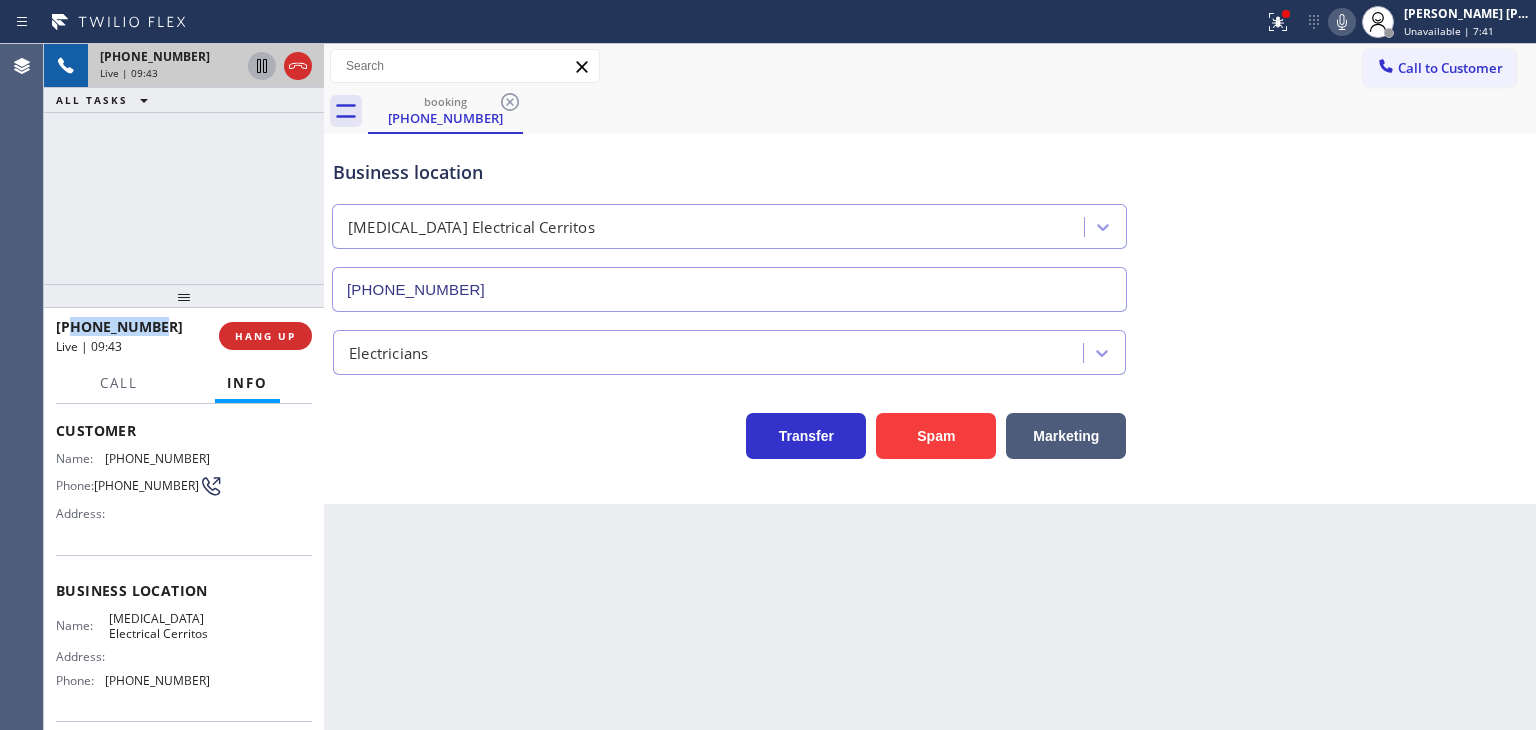 drag, startPoint x: 172, startPoint y: 322, endPoint x: 72, endPoint y: 316, distance: 100.17984 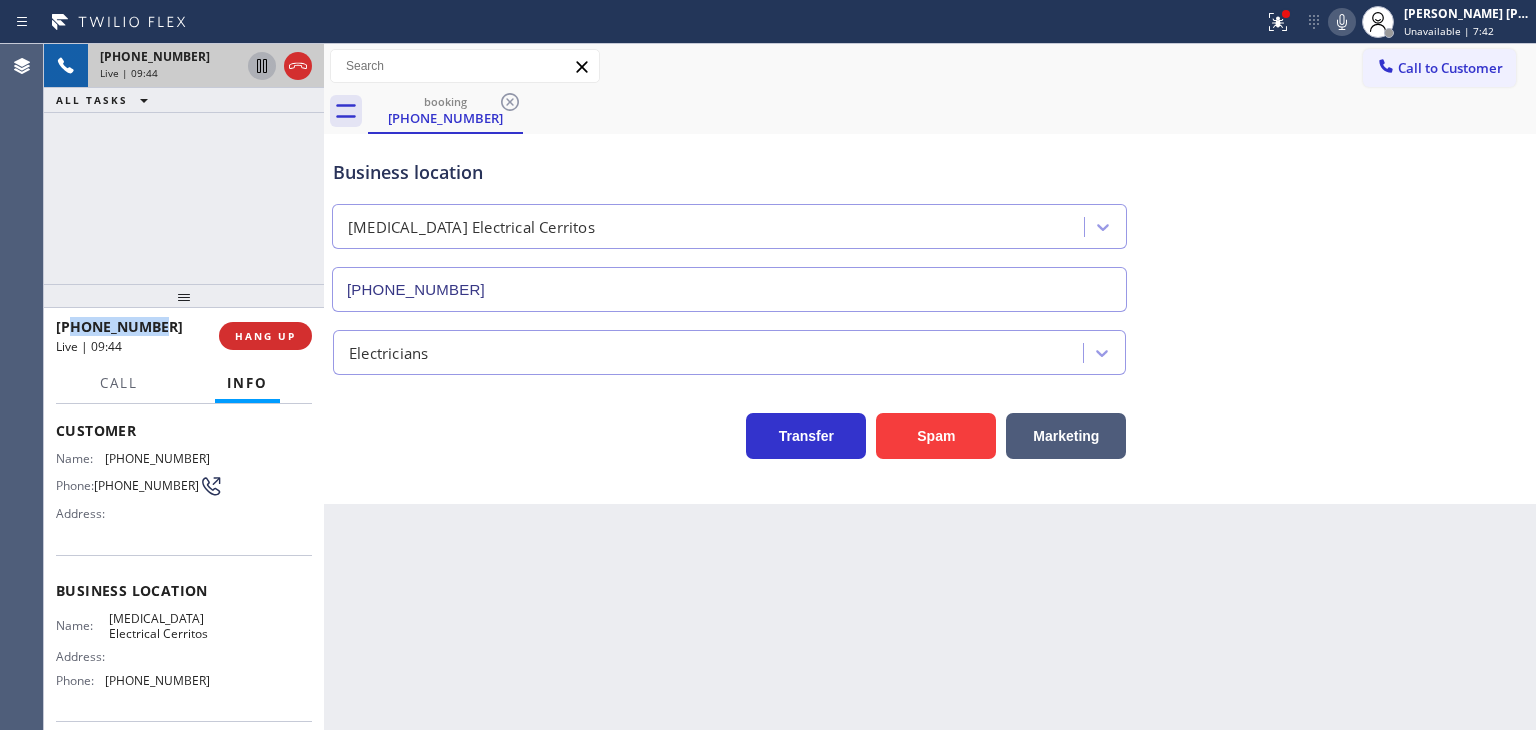 copy on "4242755857" 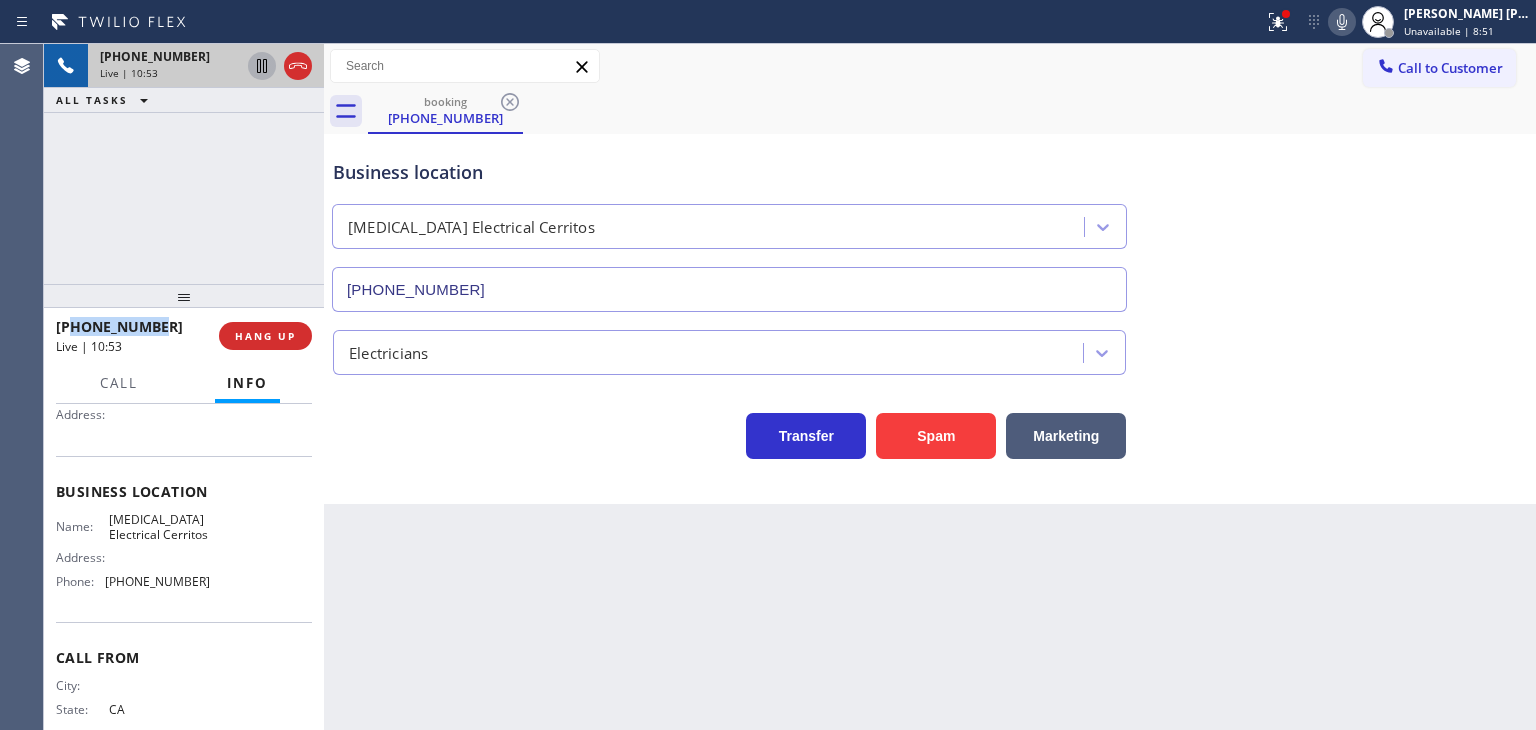 scroll, scrollTop: 200, scrollLeft: 0, axis: vertical 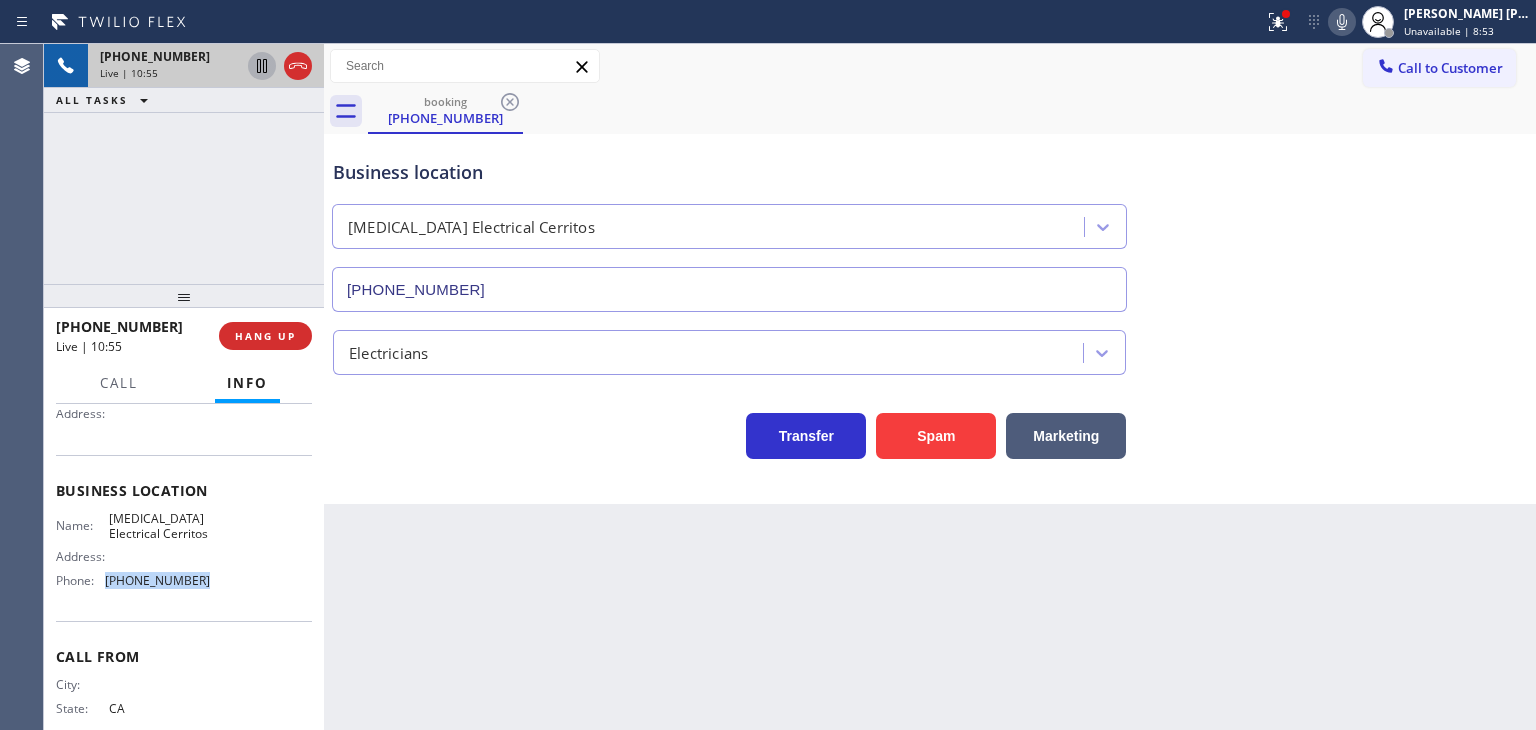 drag, startPoint x: 202, startPoint y: 604, endPoint x: 102, endPoint y: 605, distance: 100.005 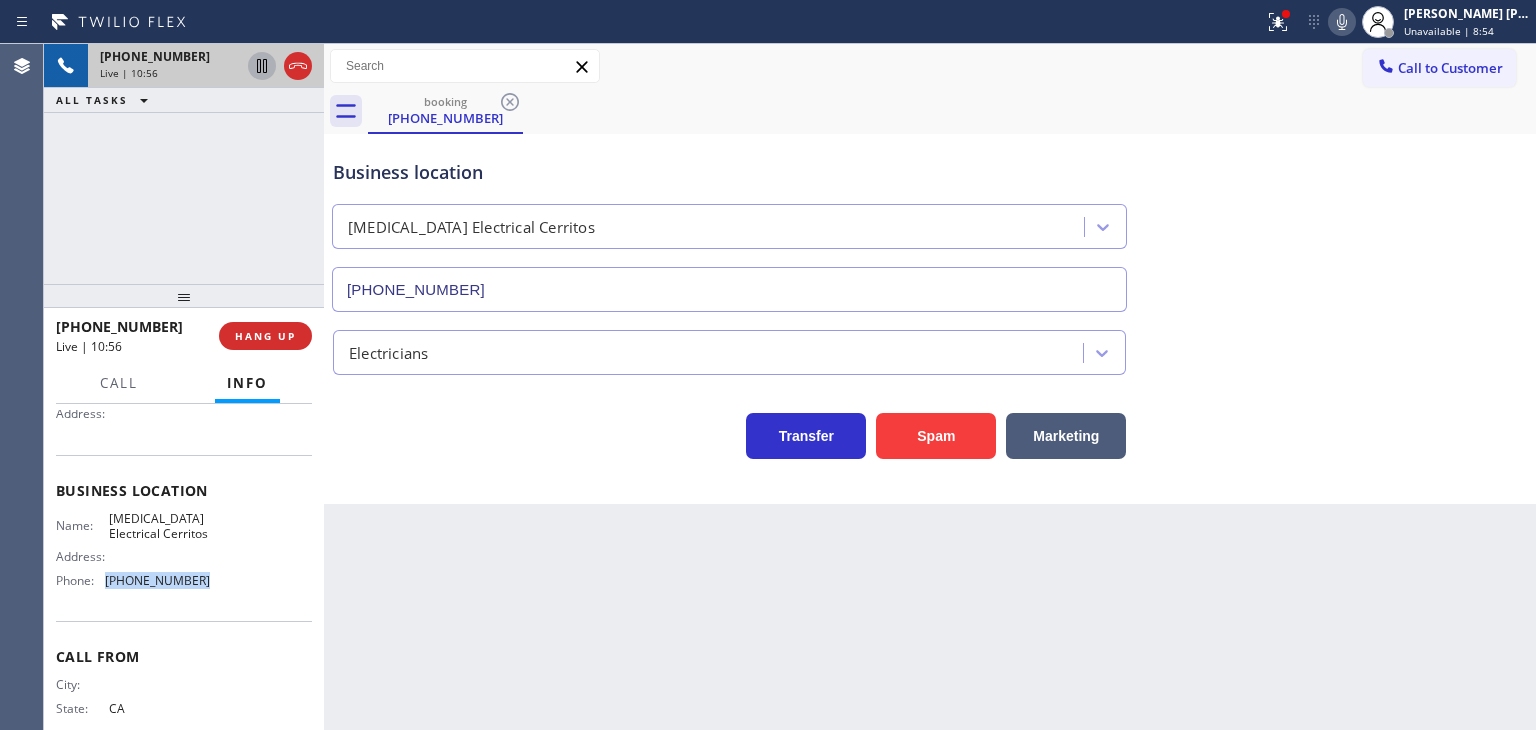 copy on "[PHONE_NUMBER]" 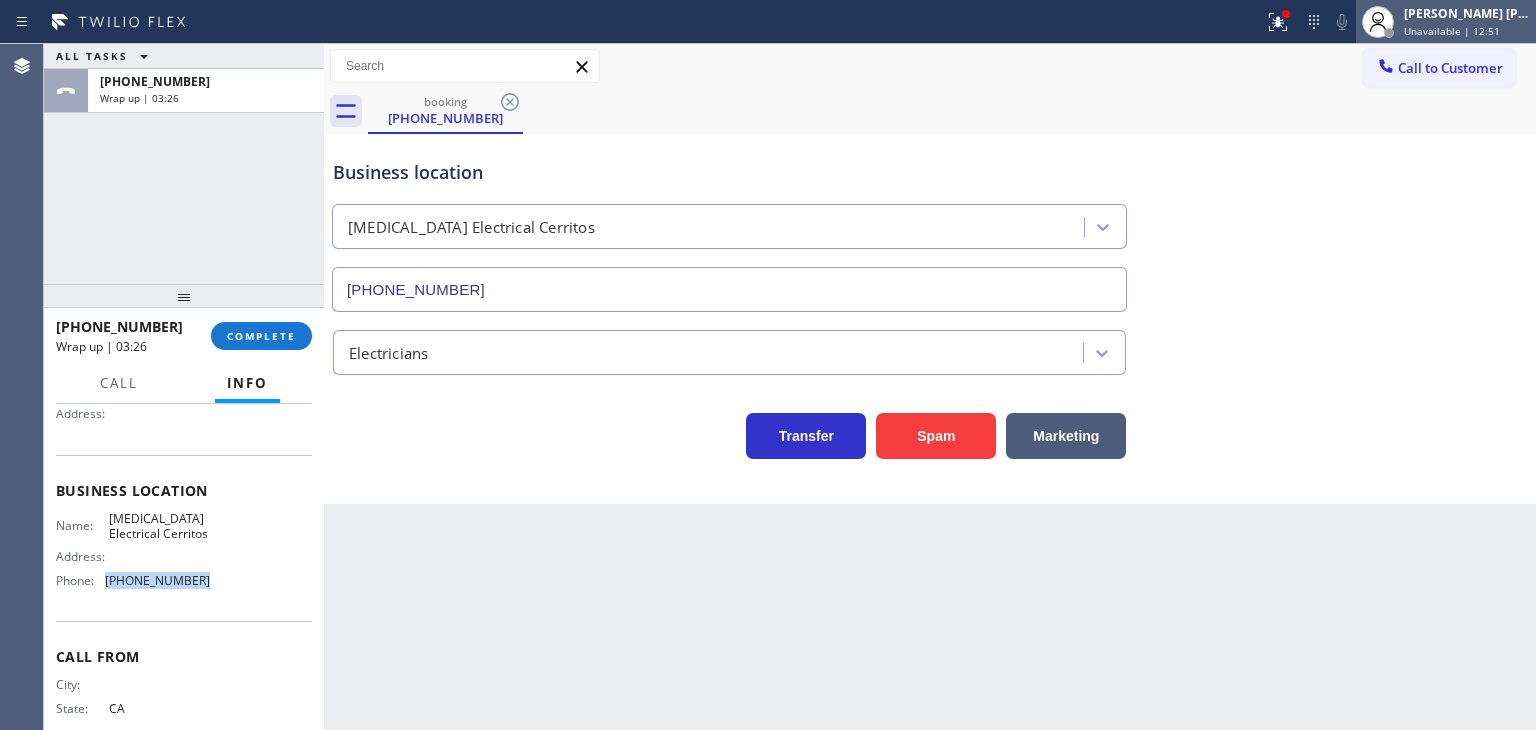 click on "[PERSON_NAME] [PERSON_NAME]" at bounding box center (1467, 13) 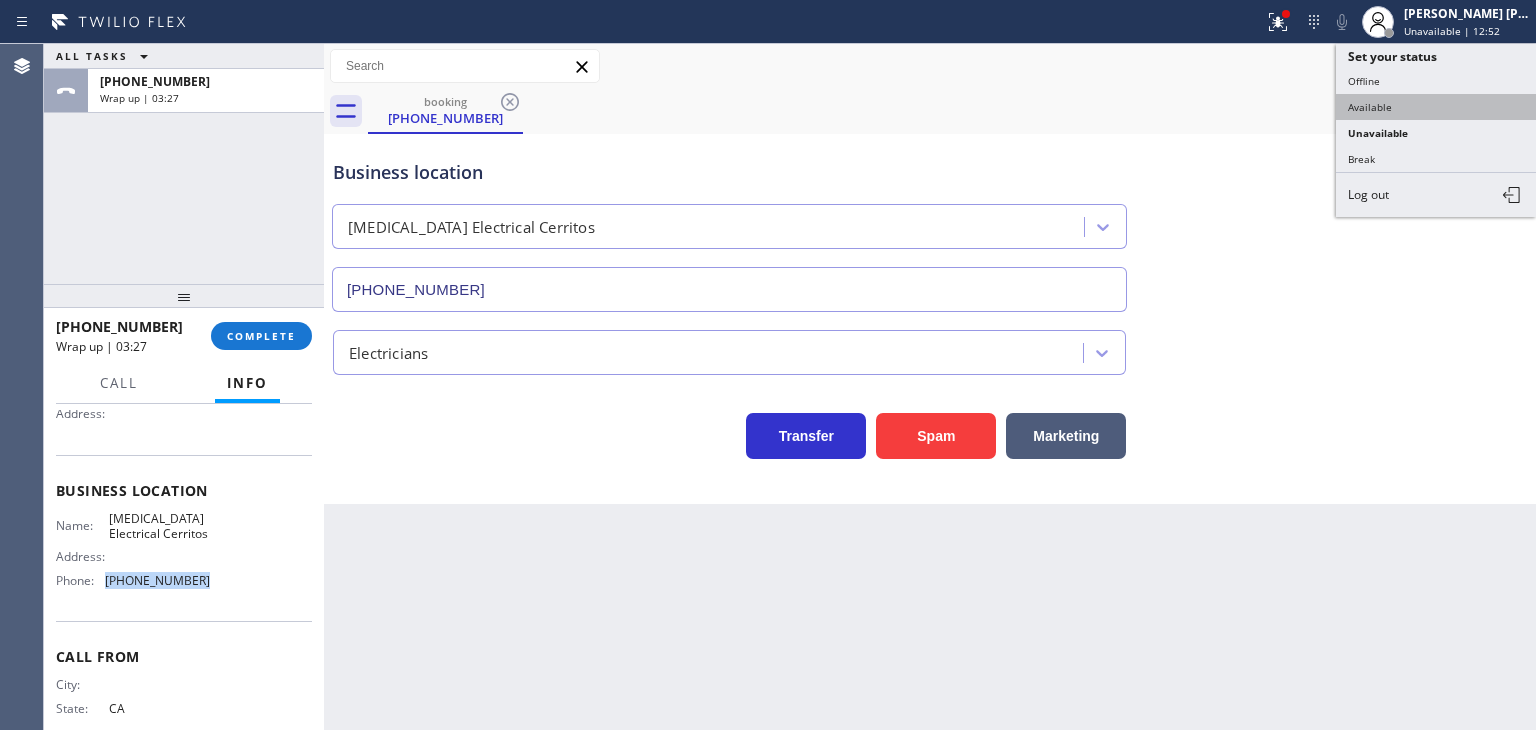 click on "Available" at bounding box center [1436, 107] 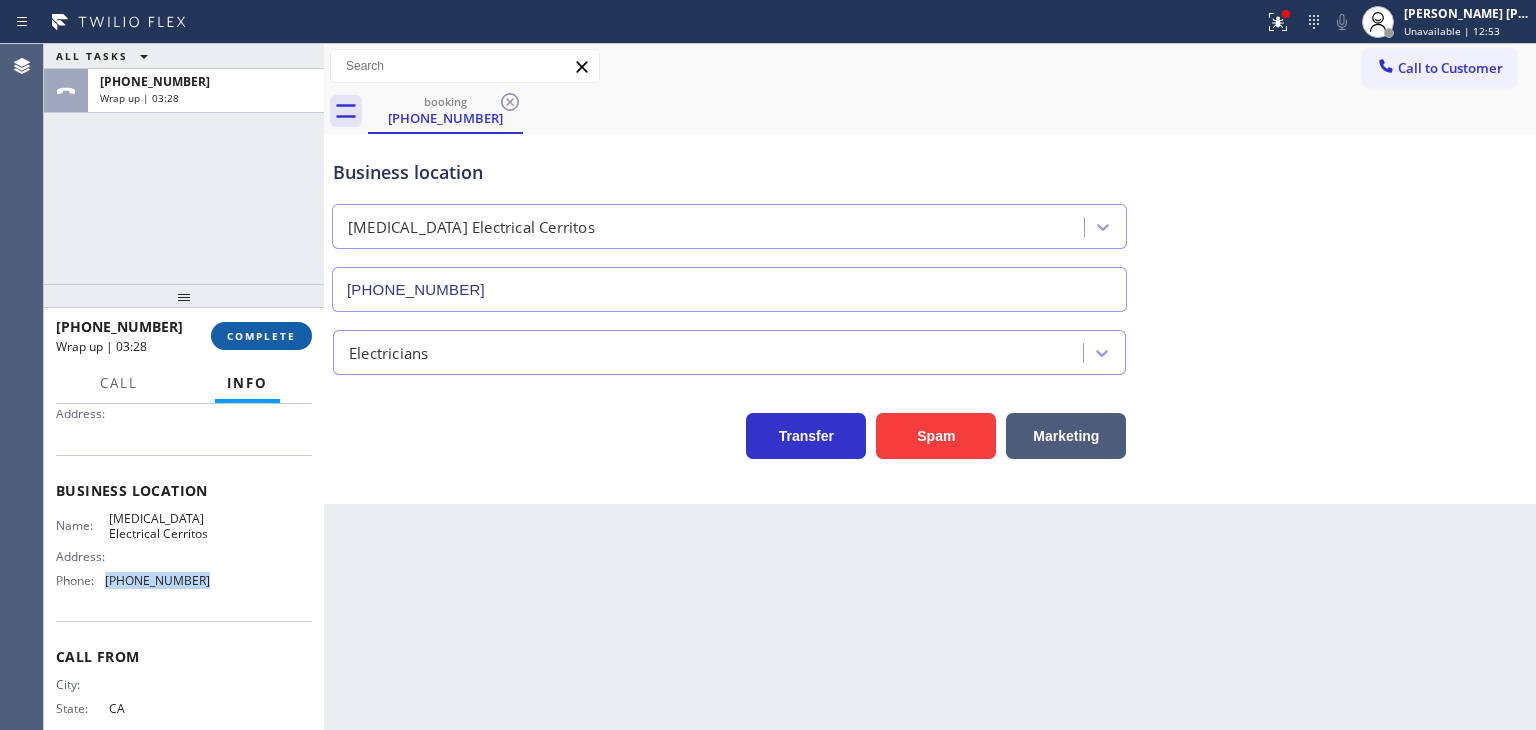 click on "COMPLETE" at bounding box center [261, 336] 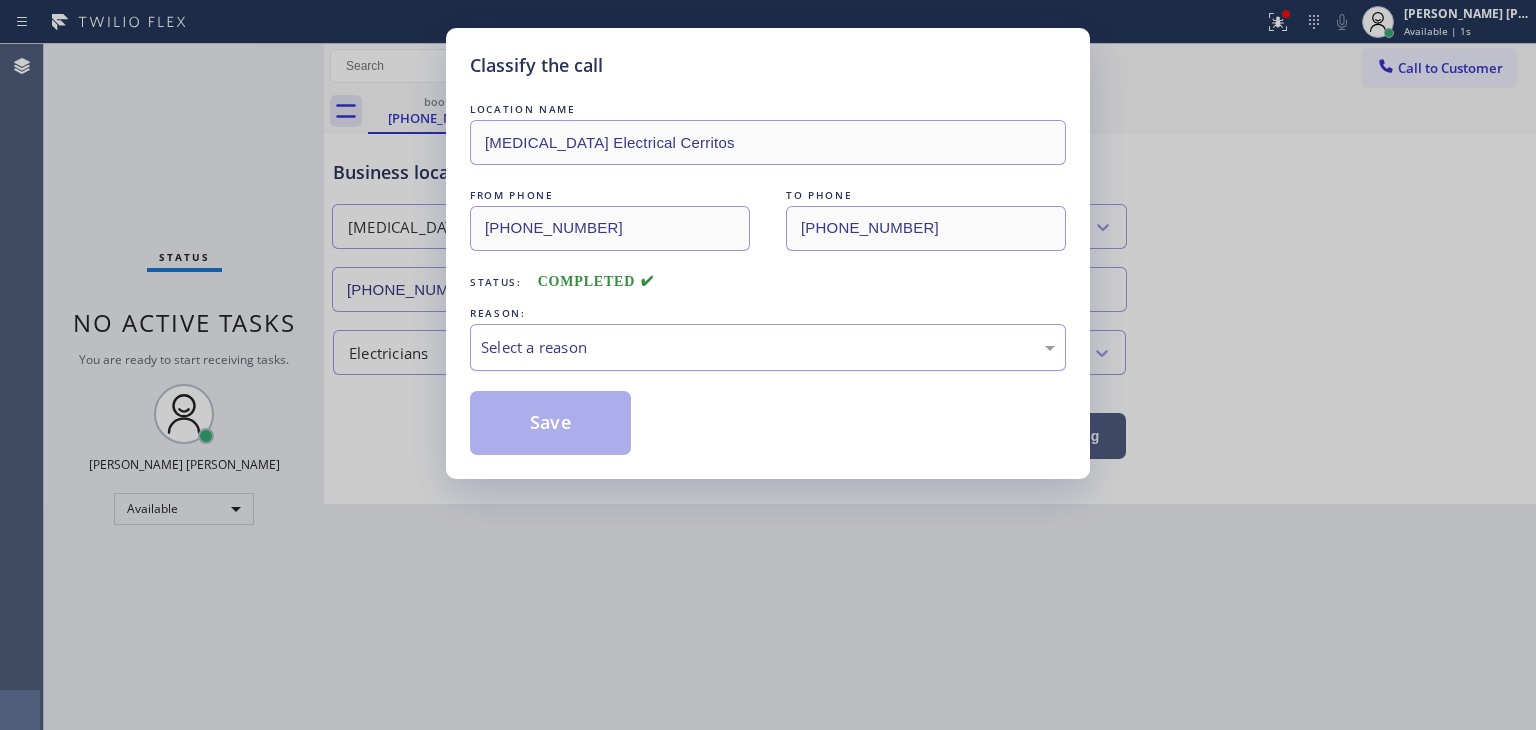 click on "Select a reason" at bounding box center [768, 347] 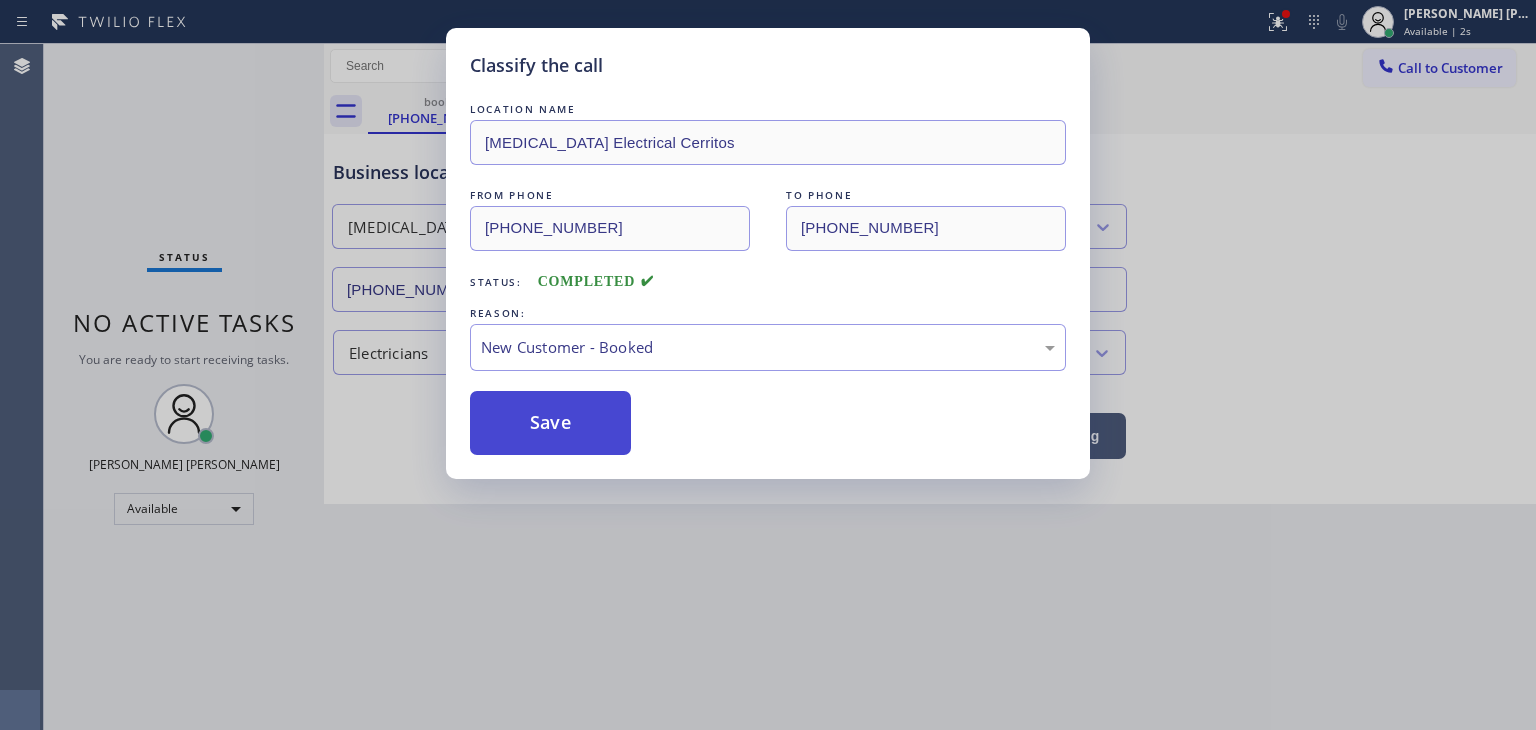click on "Save" at bounding box center (550, 423) 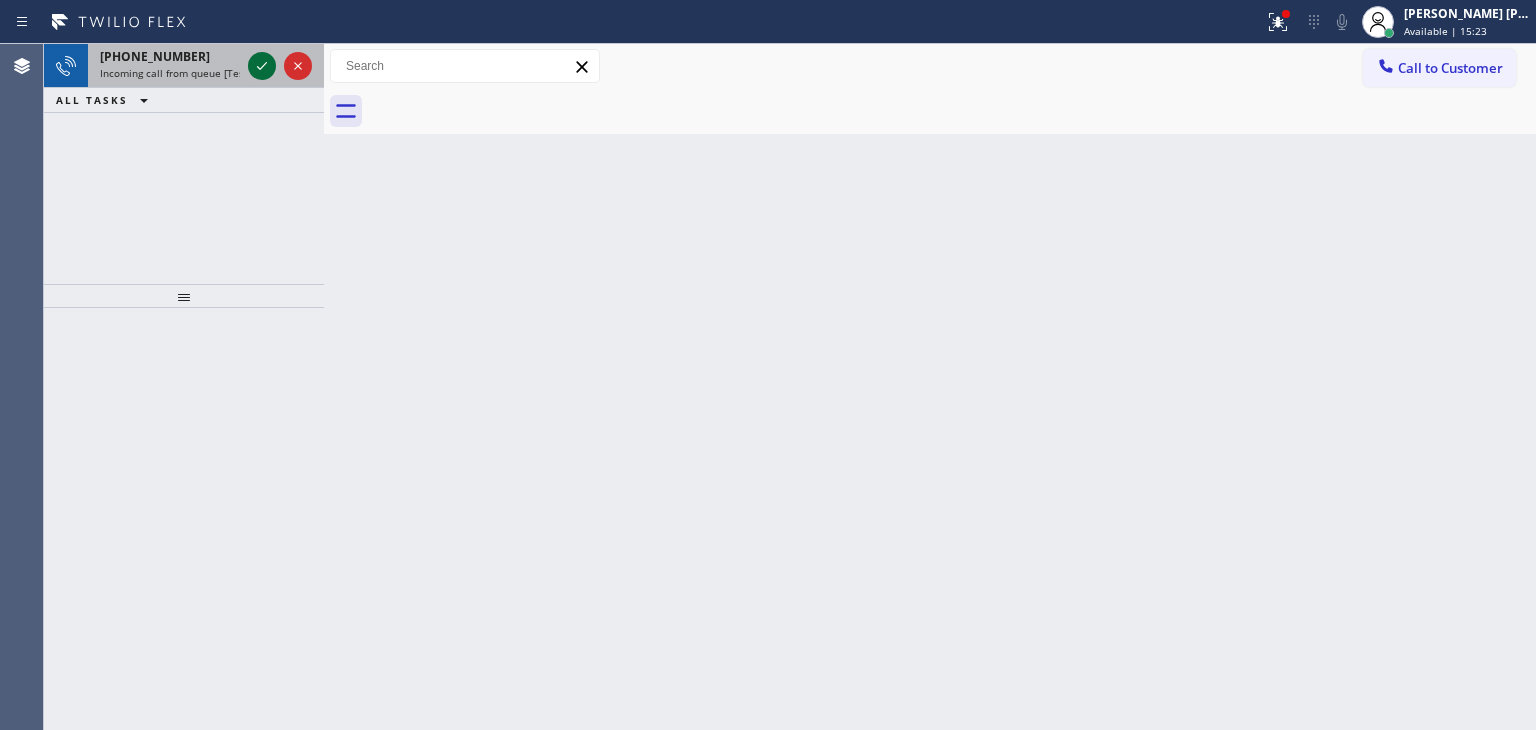 click 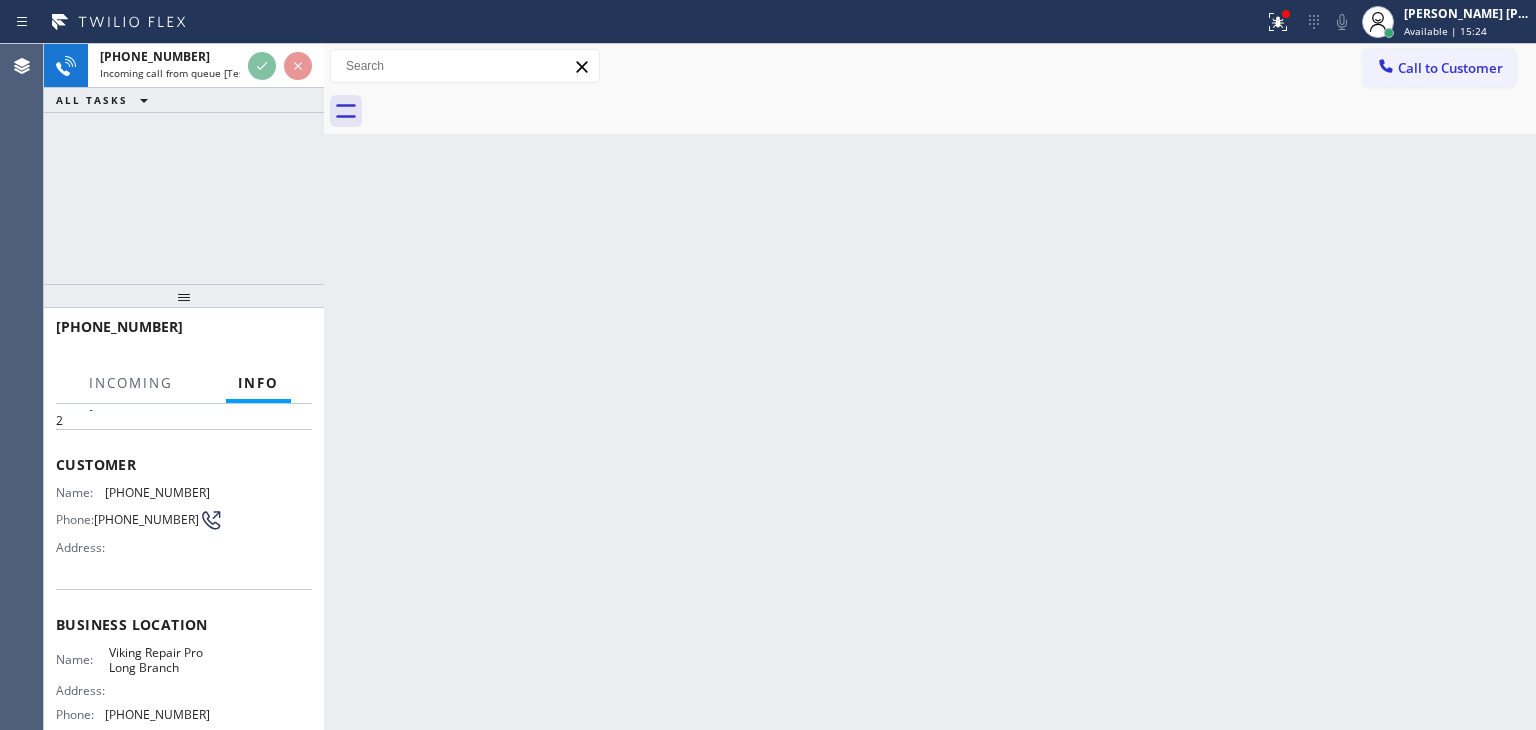 scroll, scrollTop: 100, scrollLeft: 0, axis: vertical 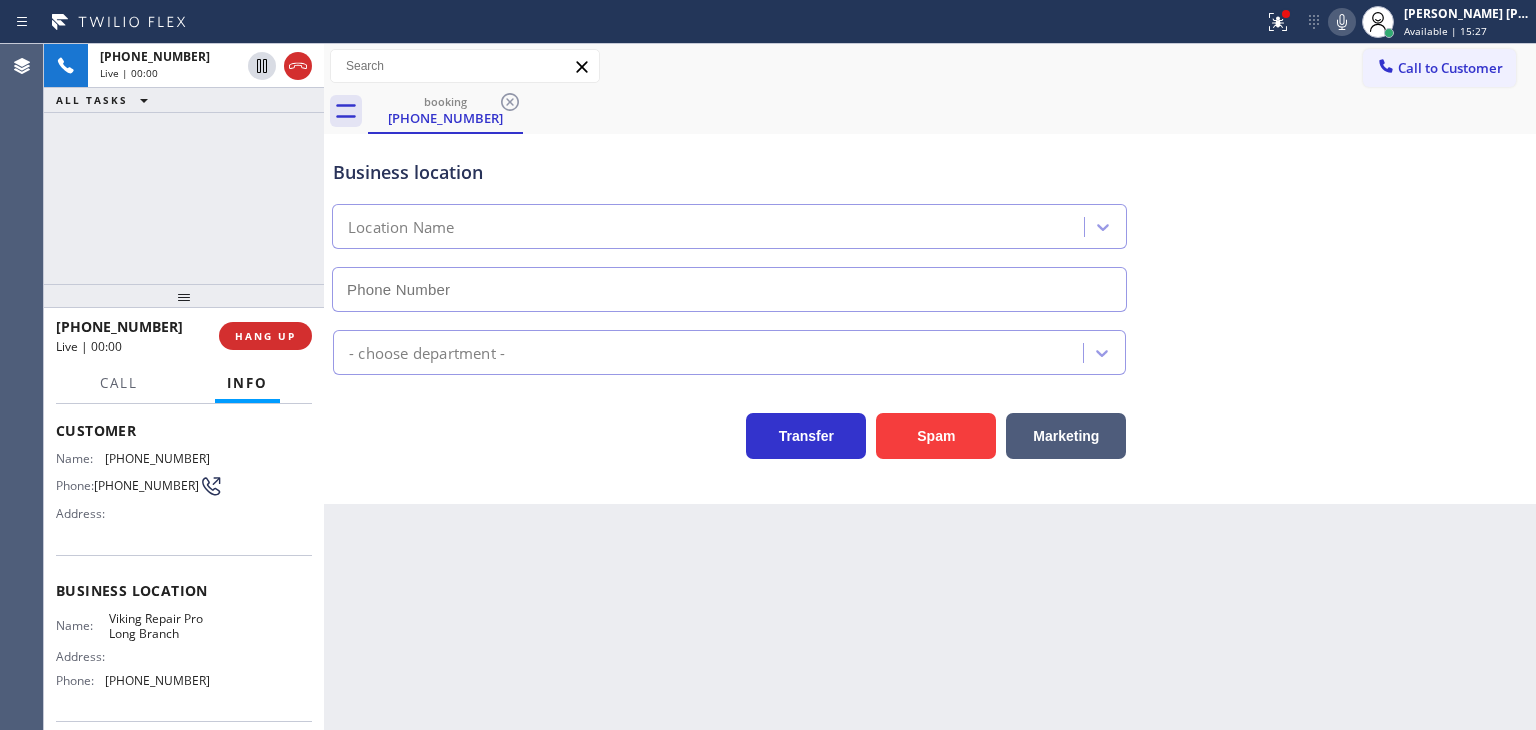 type on "[PHONE_NUMBER]" 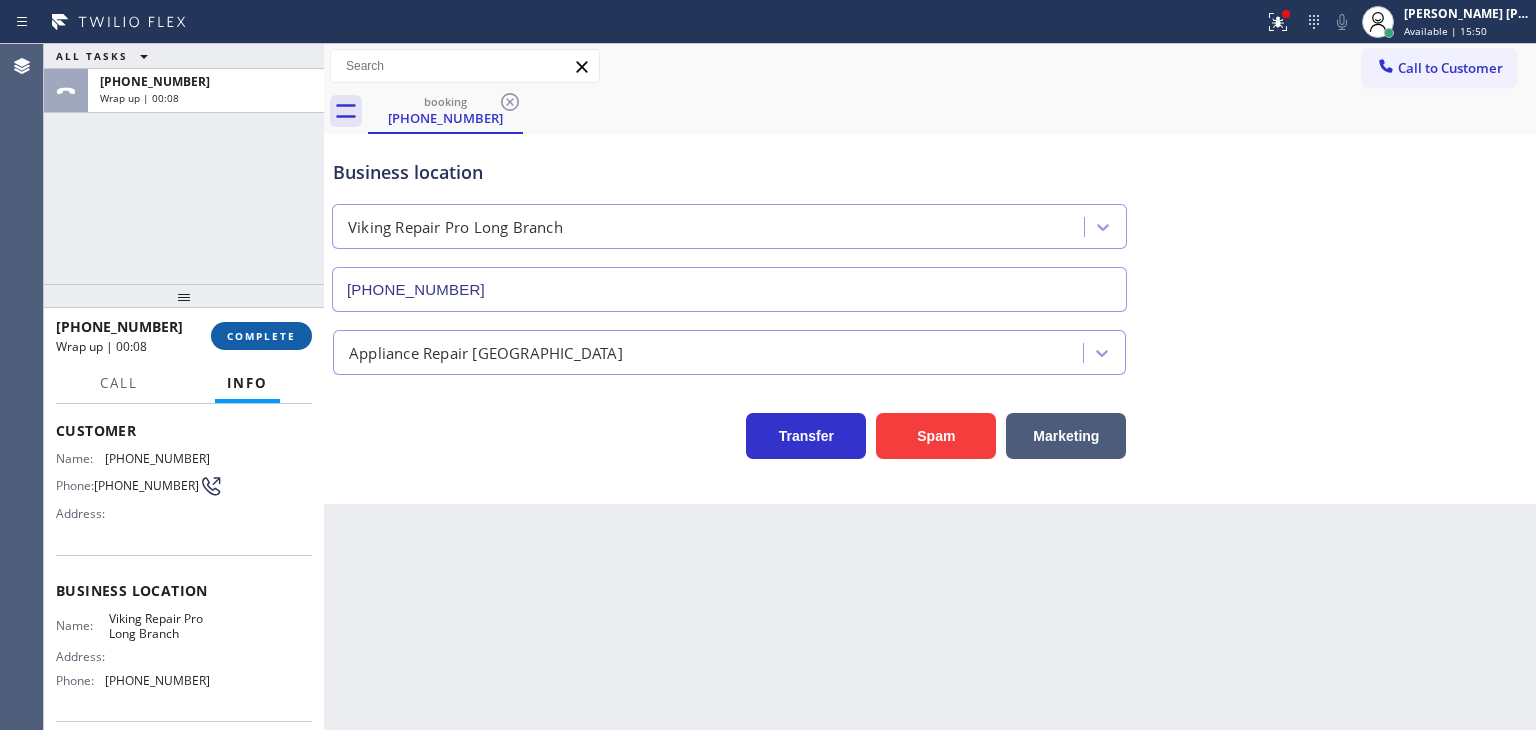 click on "COMPLETE" at bounding box center [261, 336] 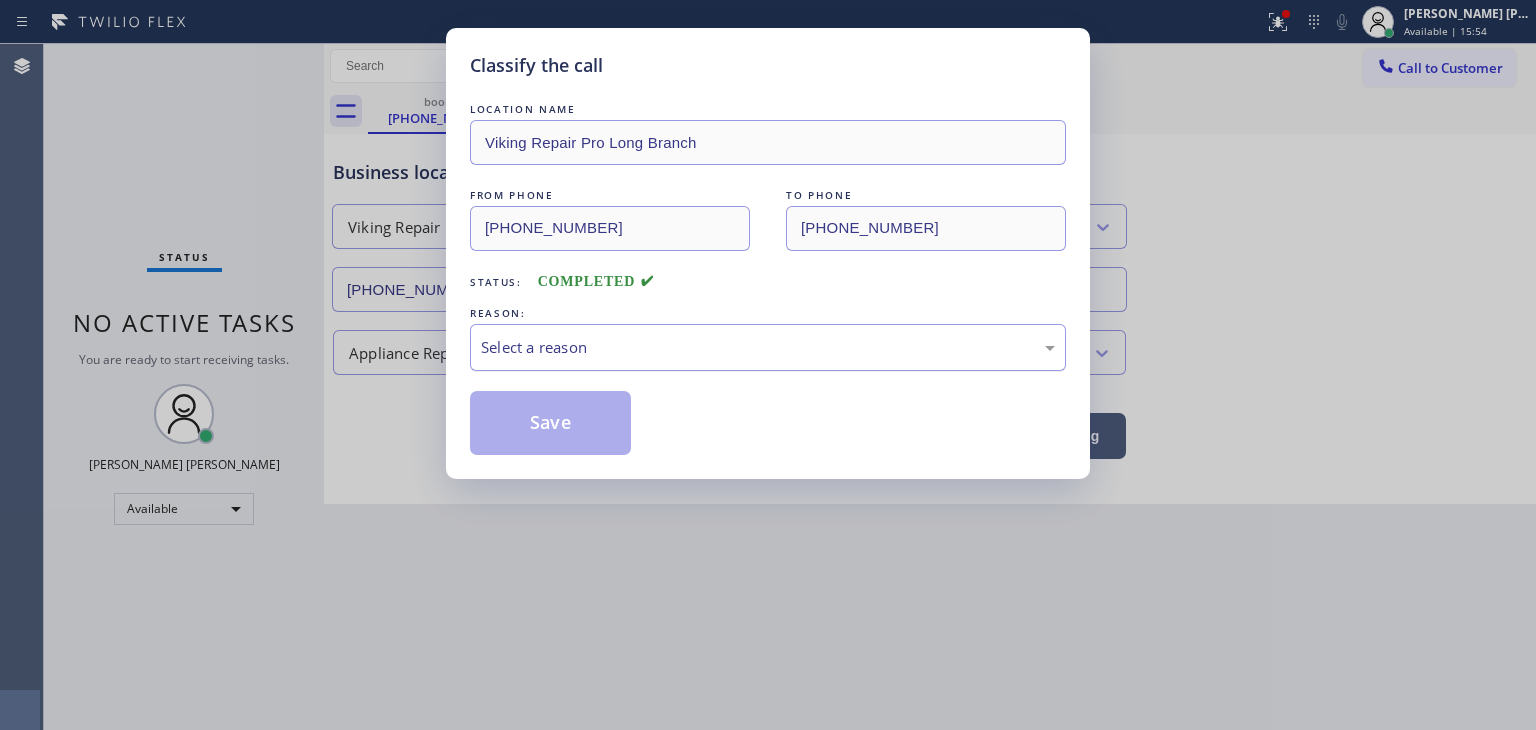 click on "Select a reason" at bounding box center [768, 347] 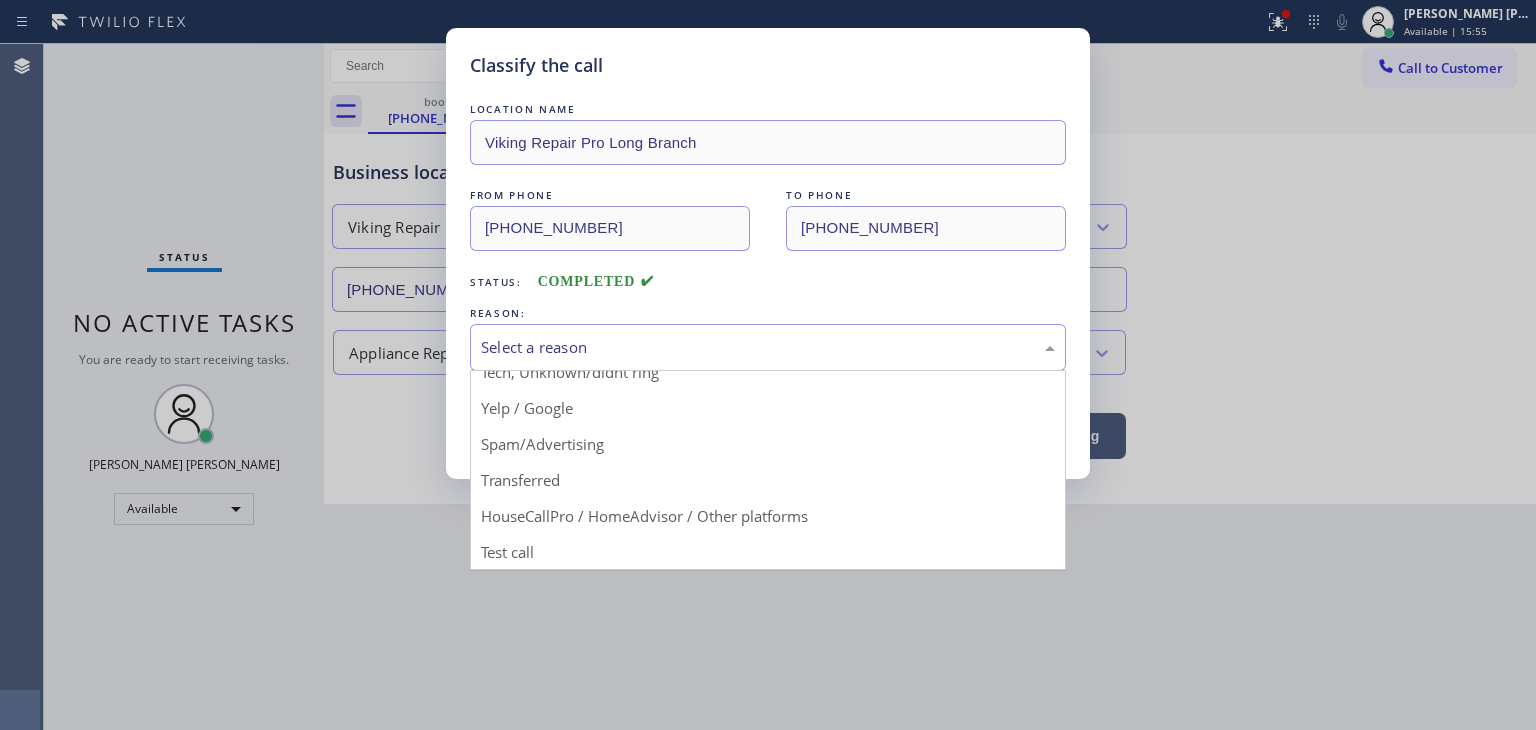 scroll, scrollTop: 25, scrollLeft: 0, axis: vertical 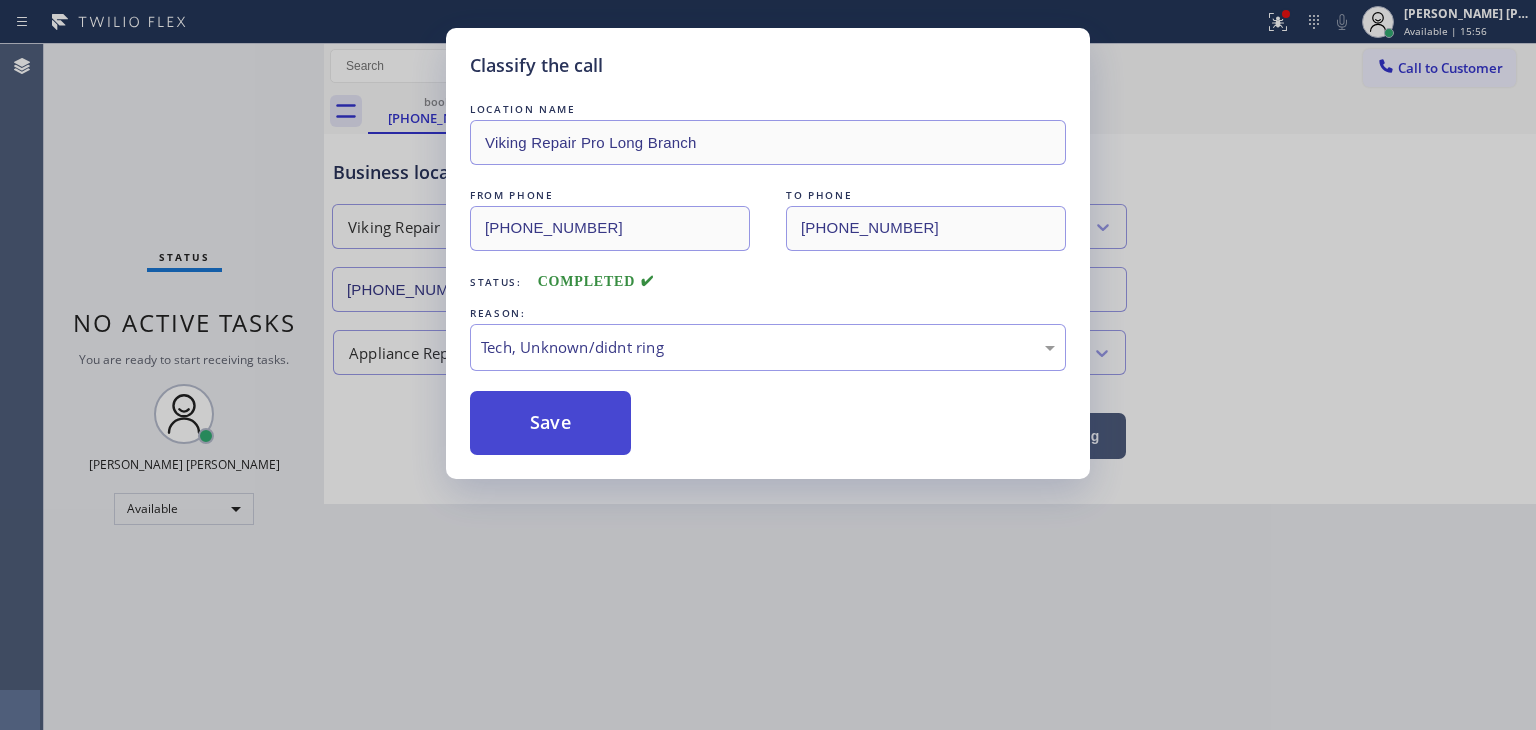 click on "Save" at bounding box center [550, 423] 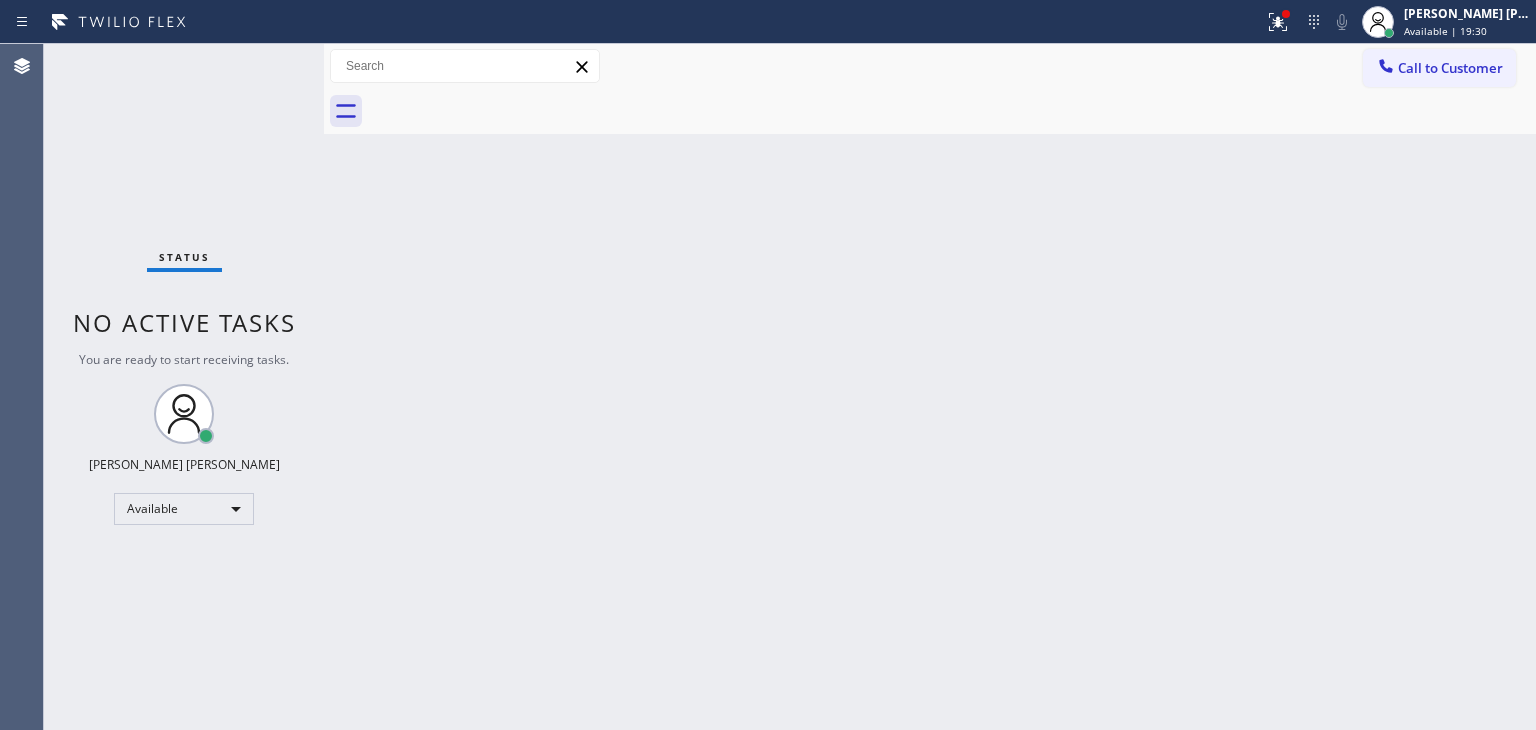 click on "Status   No active tasks     You are ready to start receiving tasks.   [PERSON_NAME] [PERSON_NAME] Available" at bounding box center (184, 387) 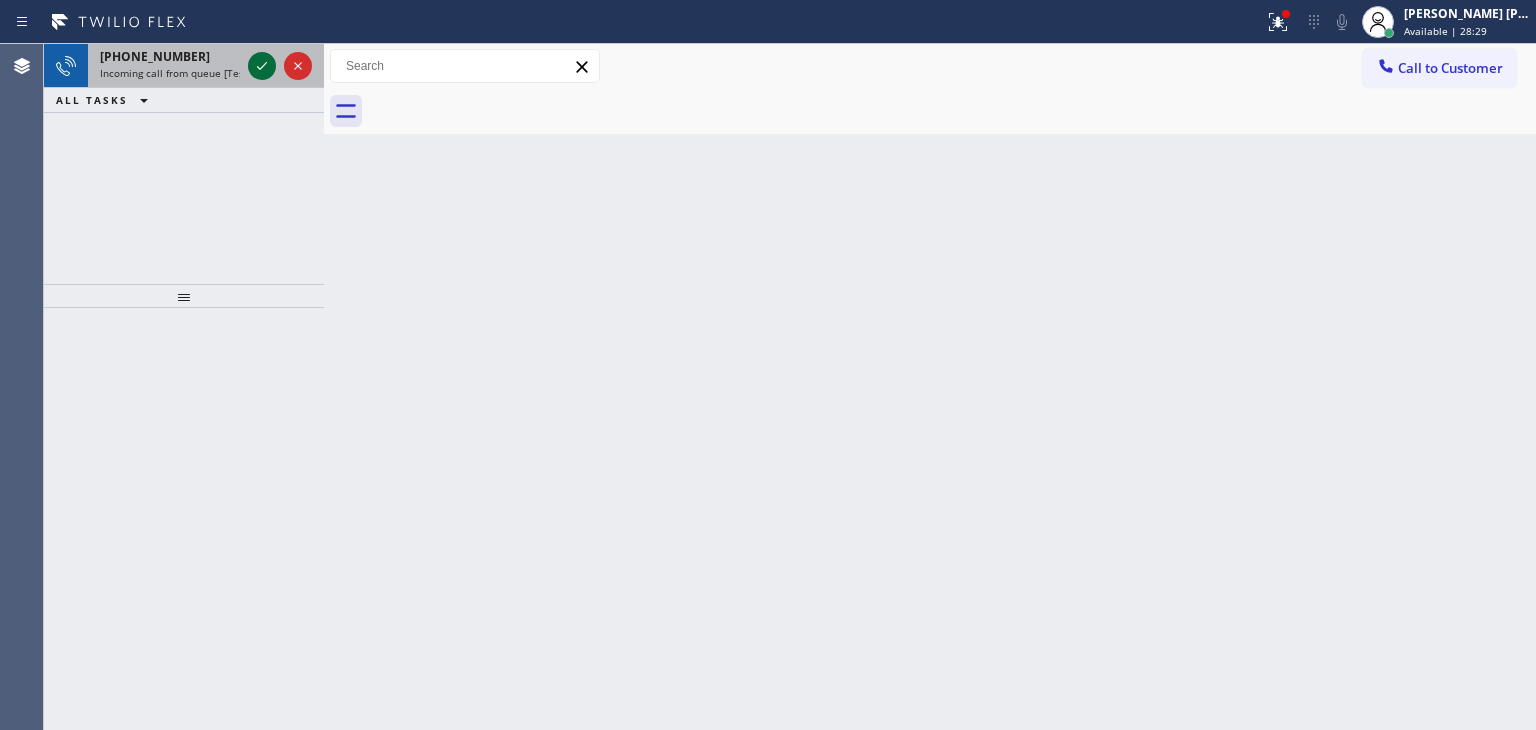 click 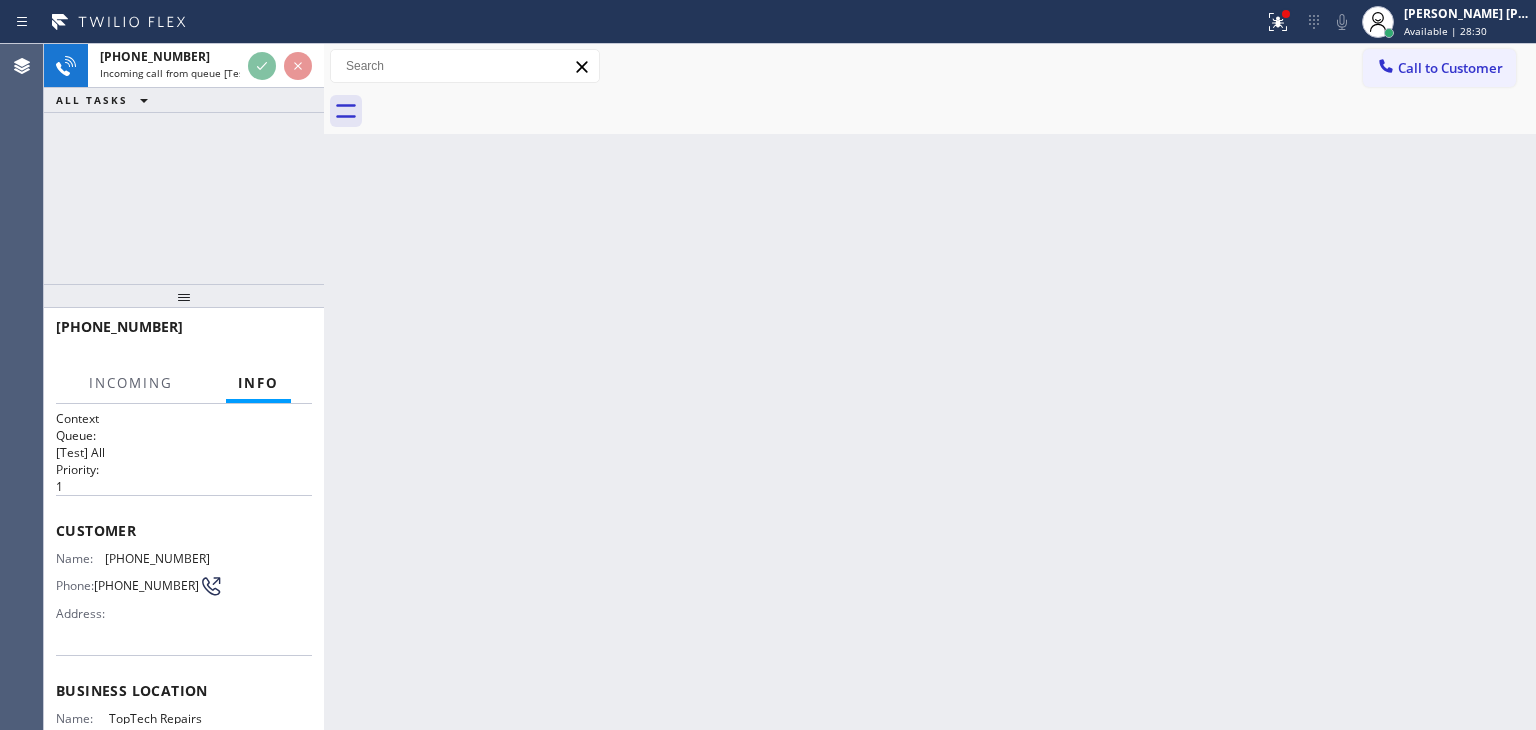 scroll, scrollTop: 100, scrollLeft: 0, axis: vertical 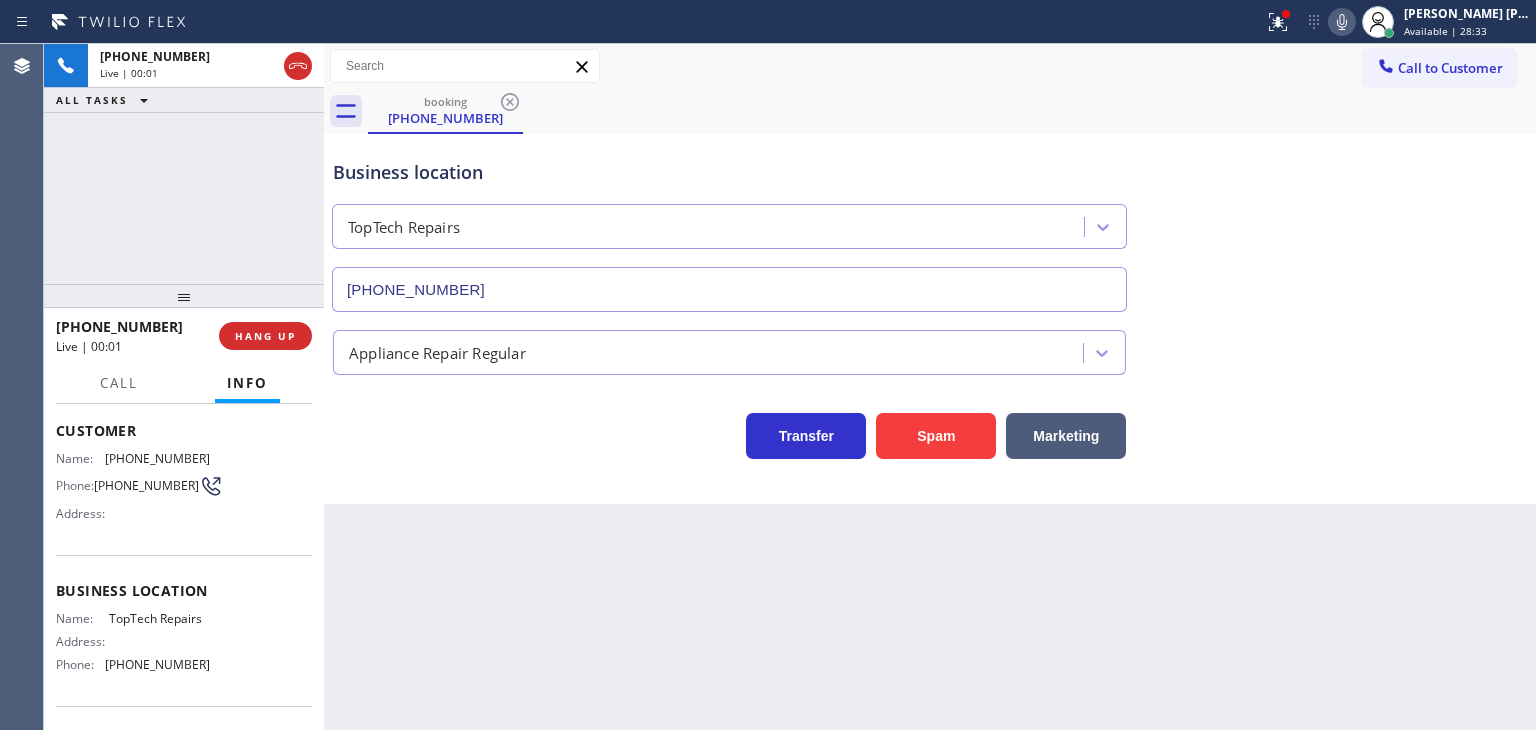 type on "[PHONE_NUMBER]" 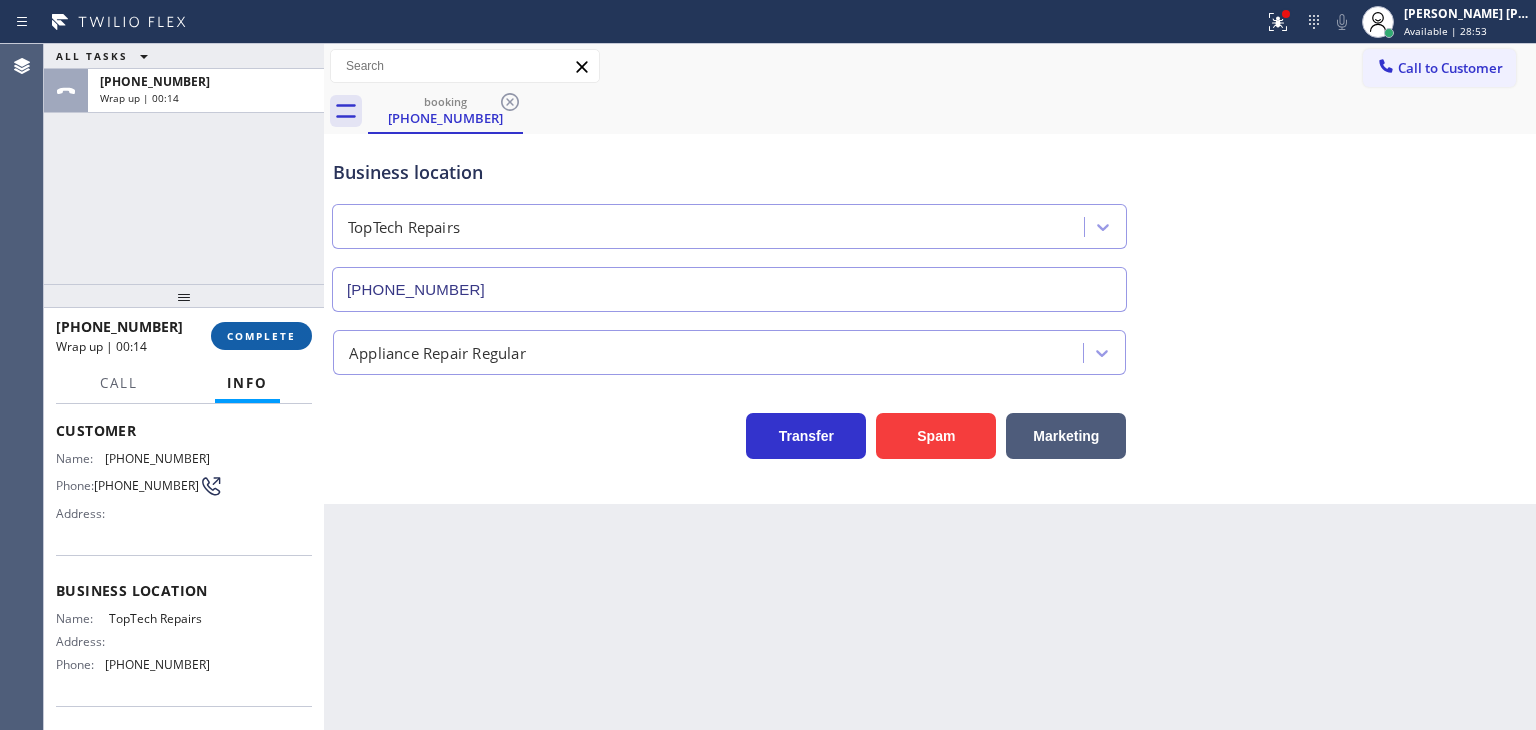 click on "COMPLETE" at bounding box center [261, 336] 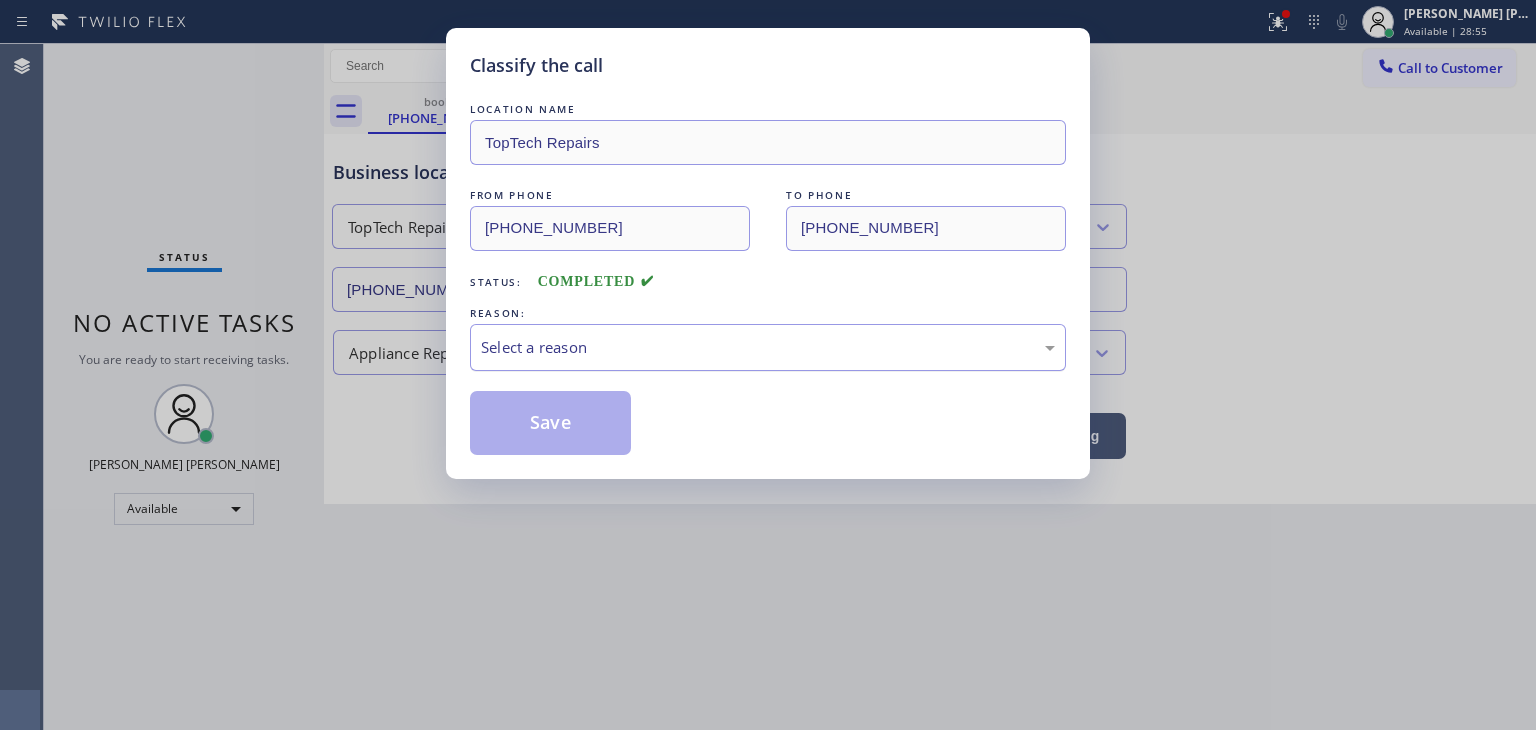 click on "Select a reason" at bounding box center [768, 347] 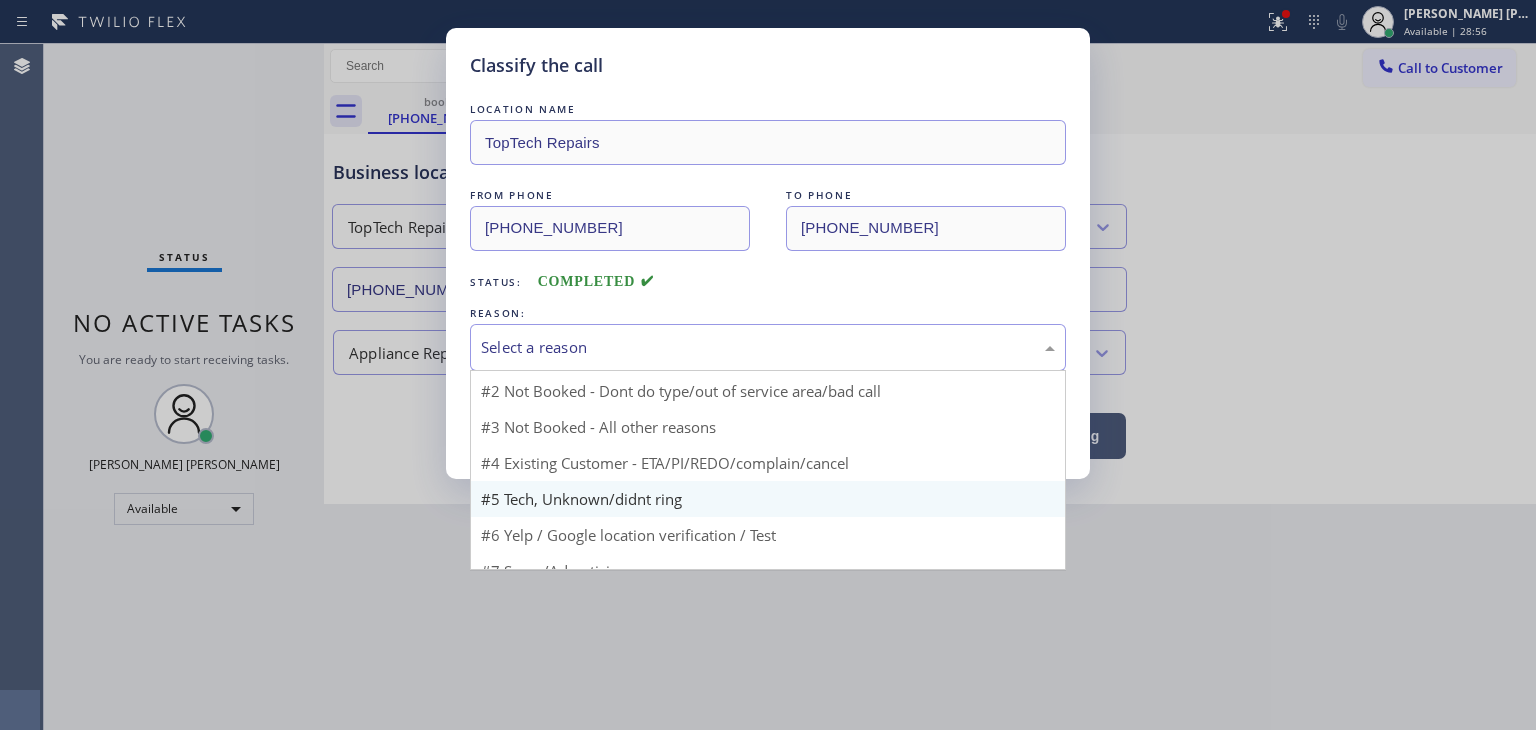 scroll, scrollTop: 17, scrollLeft: 0, axis: vertical 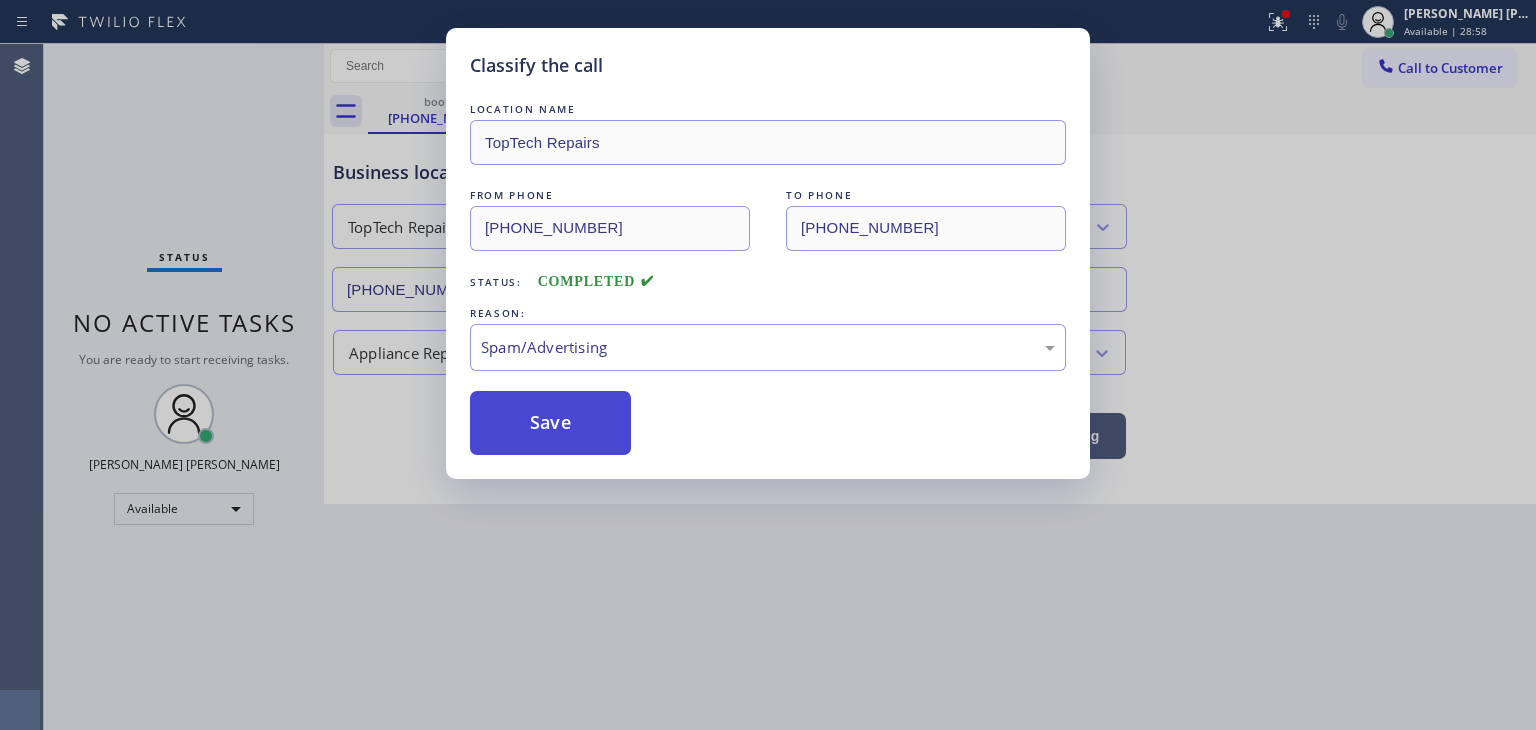 click on "Save" at bounding box center (550, 423) 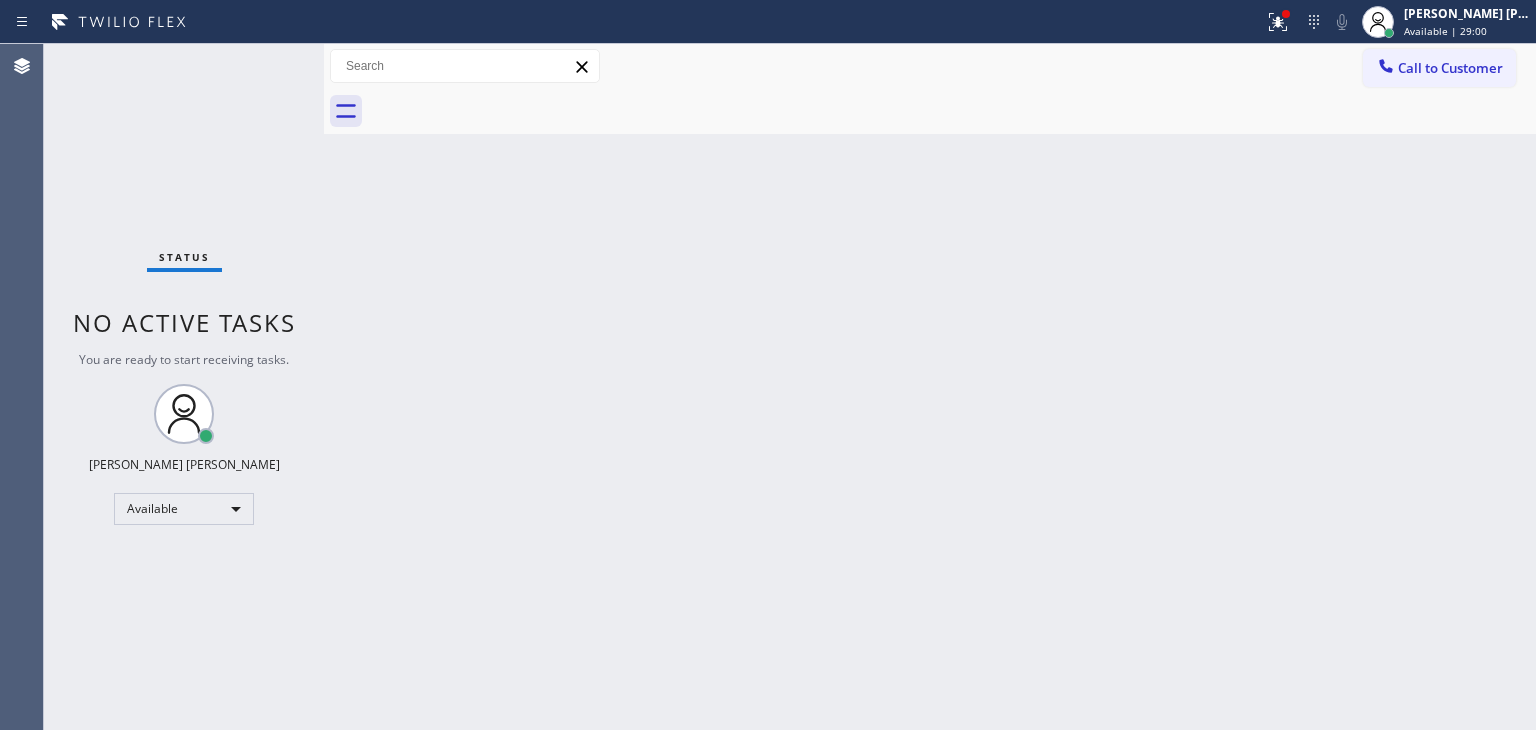 click on "Status   No active tasks     You are ready to start receiving tasks.   [PERSON_NAME] [PERSON_NAME] Available" at bounding box center [184, 387] 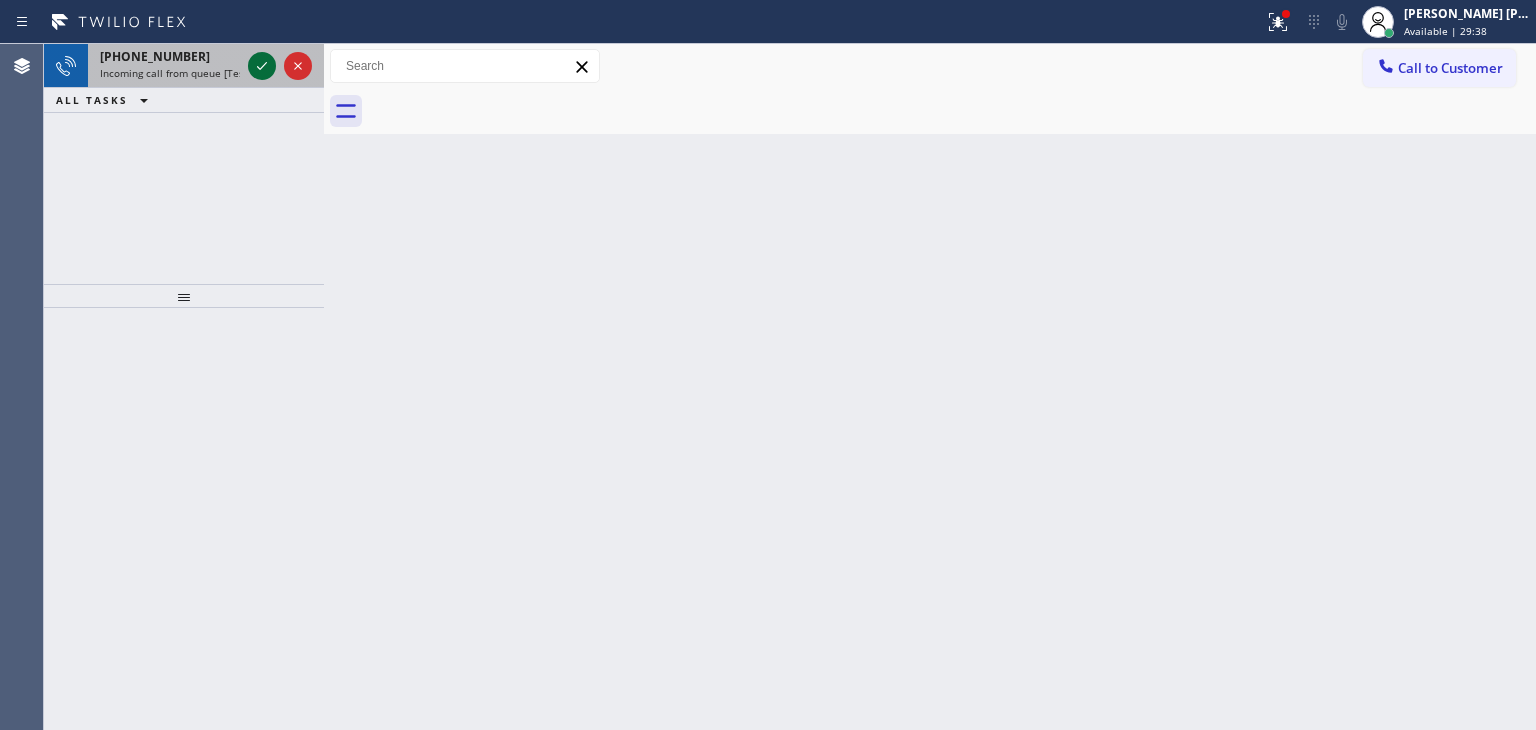 click 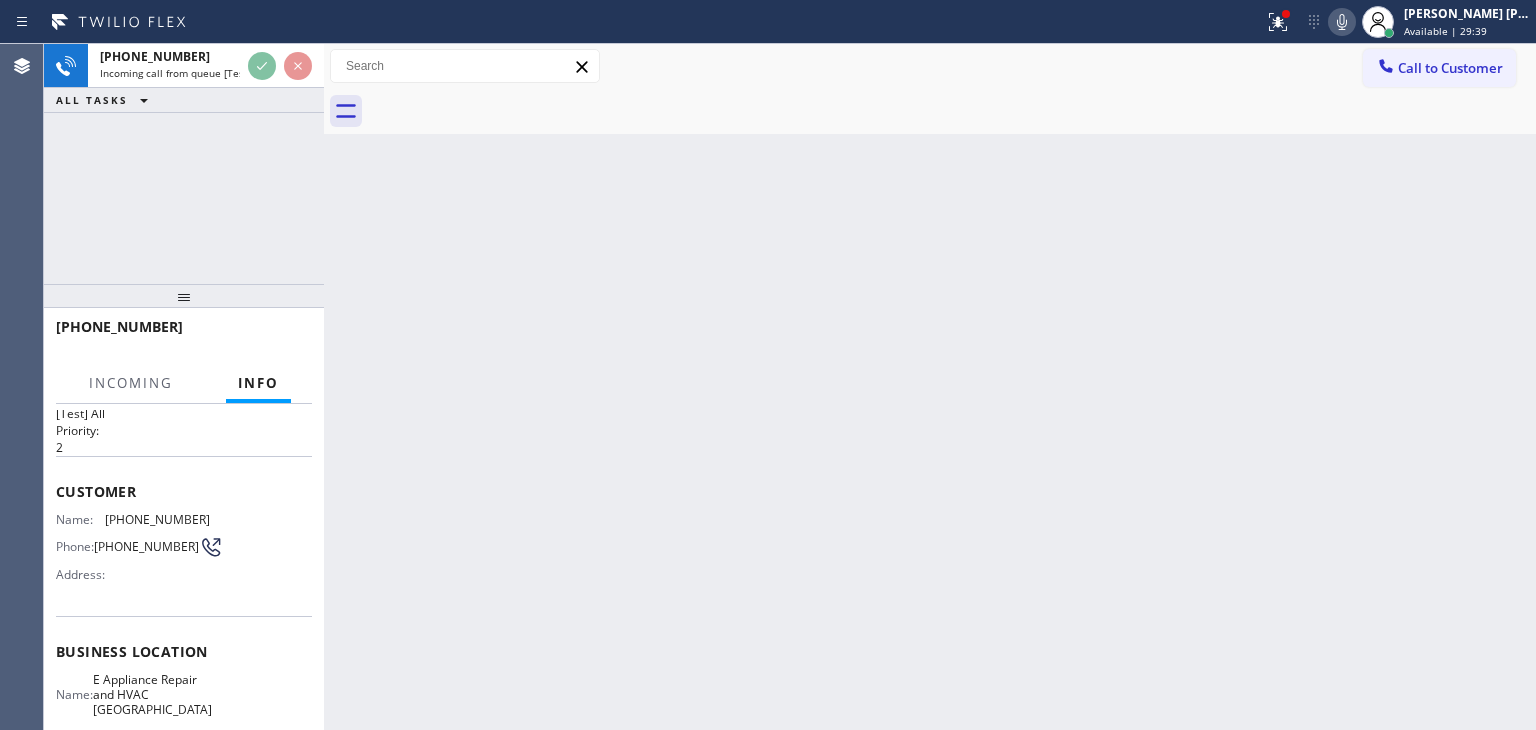scroll, scrollTop: 100, scrollLeft: 0, axis: vertical 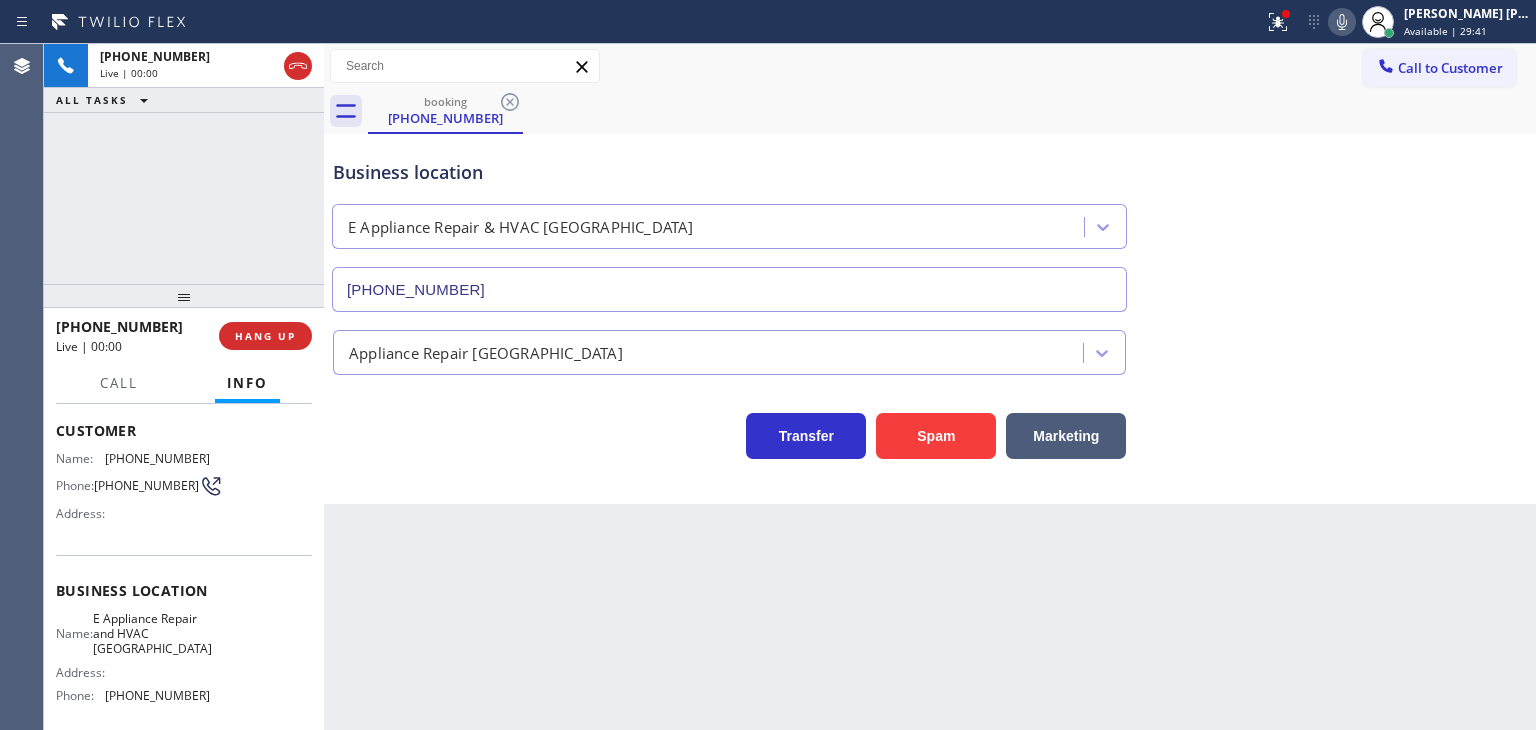 type on "[PHONE_NUMBER]" 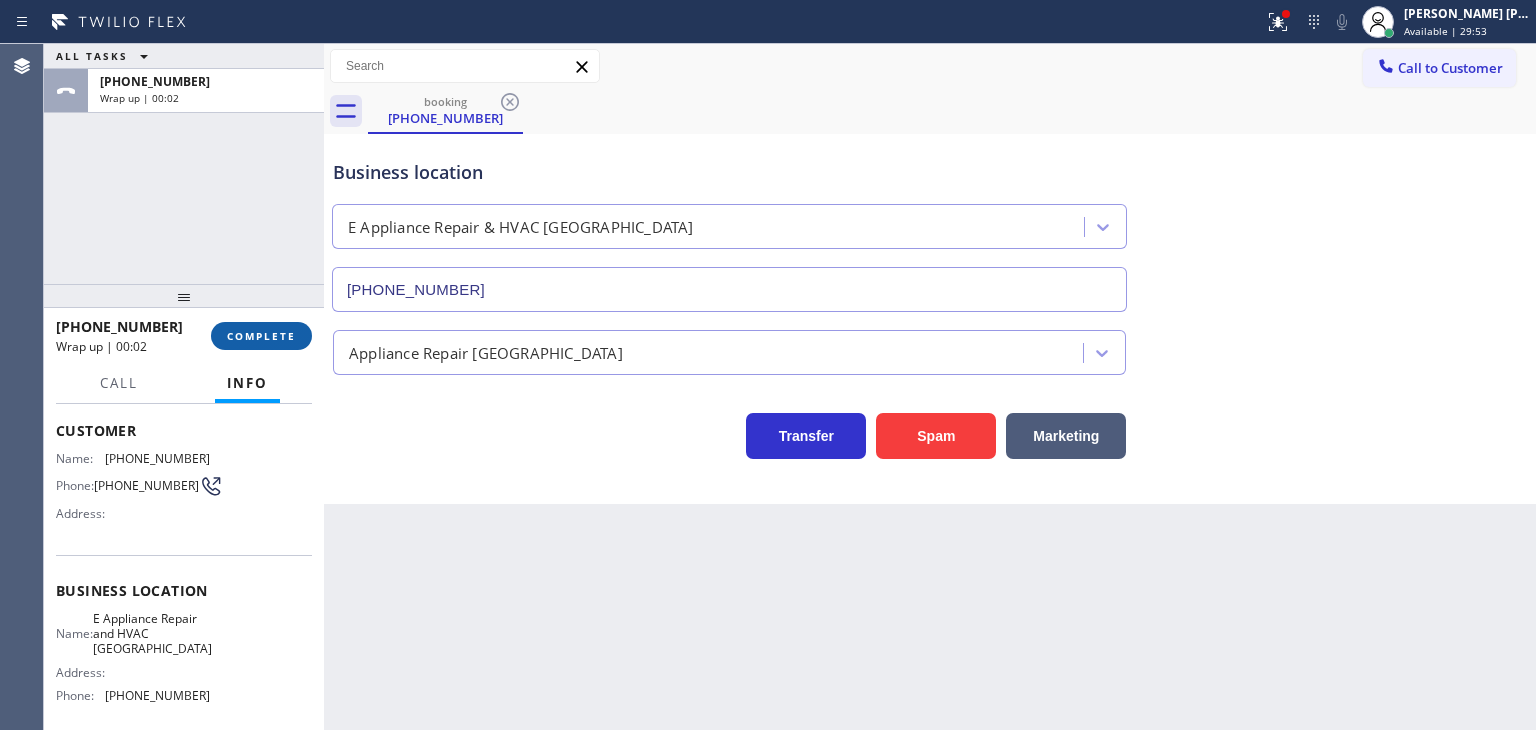 click on "COMPLETE" at bounding box center [261, 336] 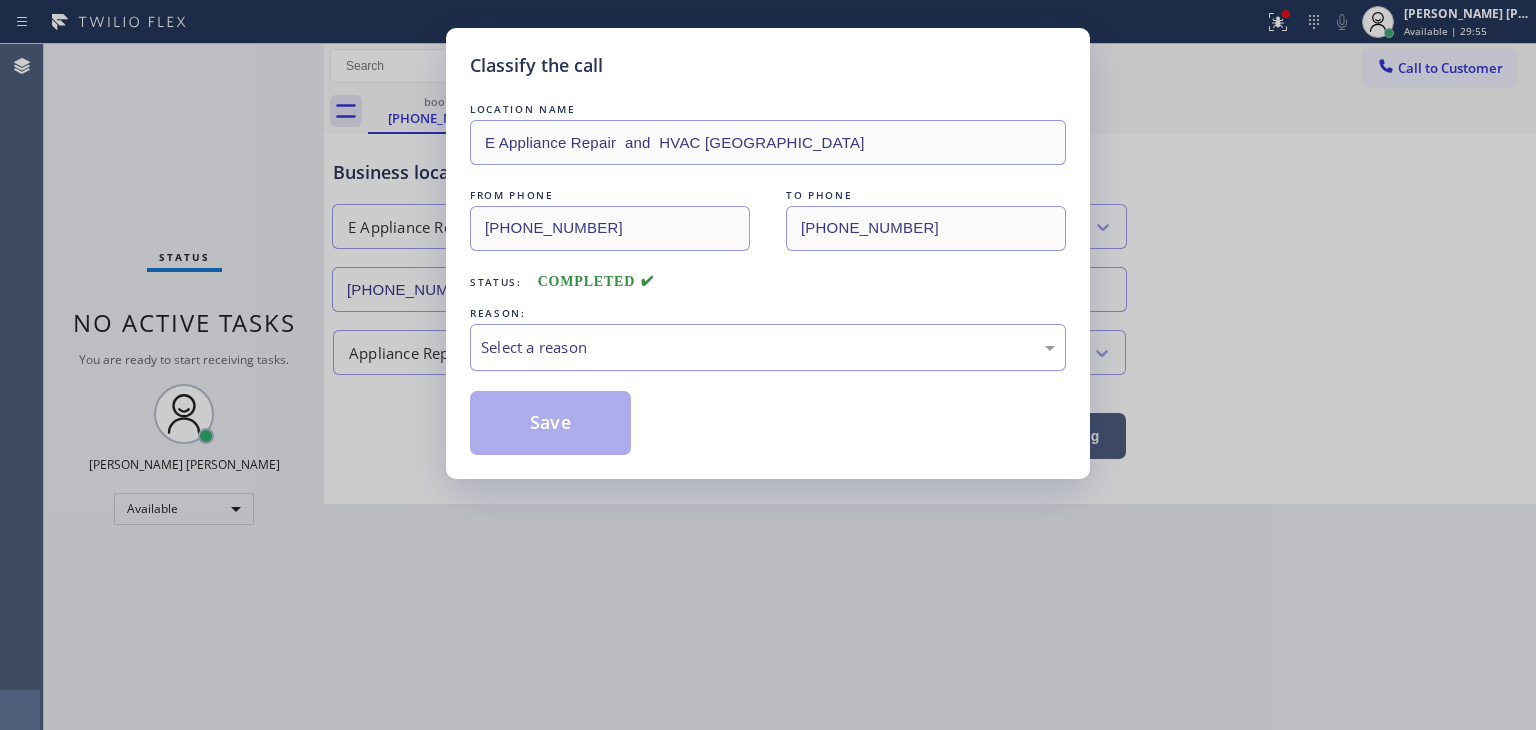 click on "Select a reason" at bounding box center [768, 347] 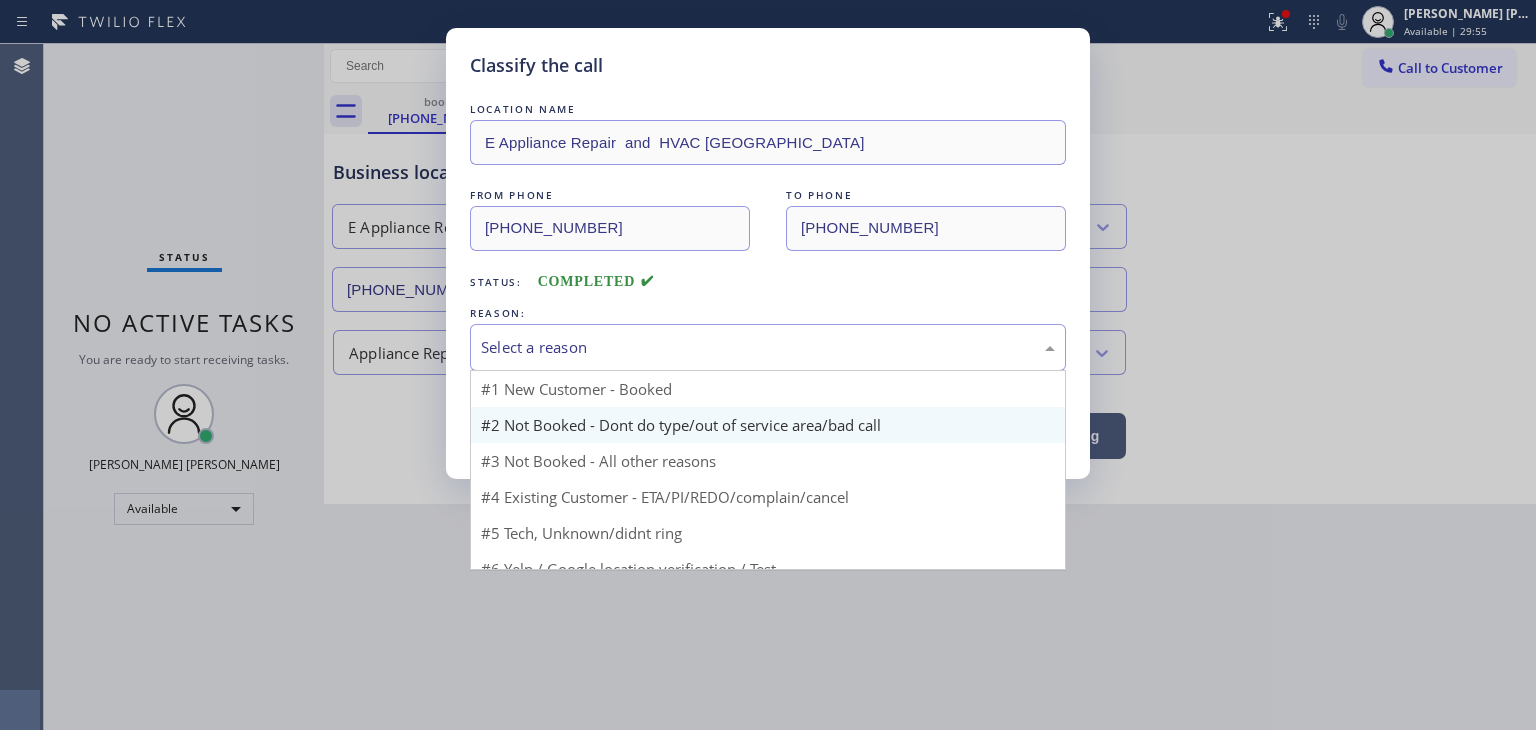 scroll, scrollTop: 125, scrollLeft: 0, axis: vertical 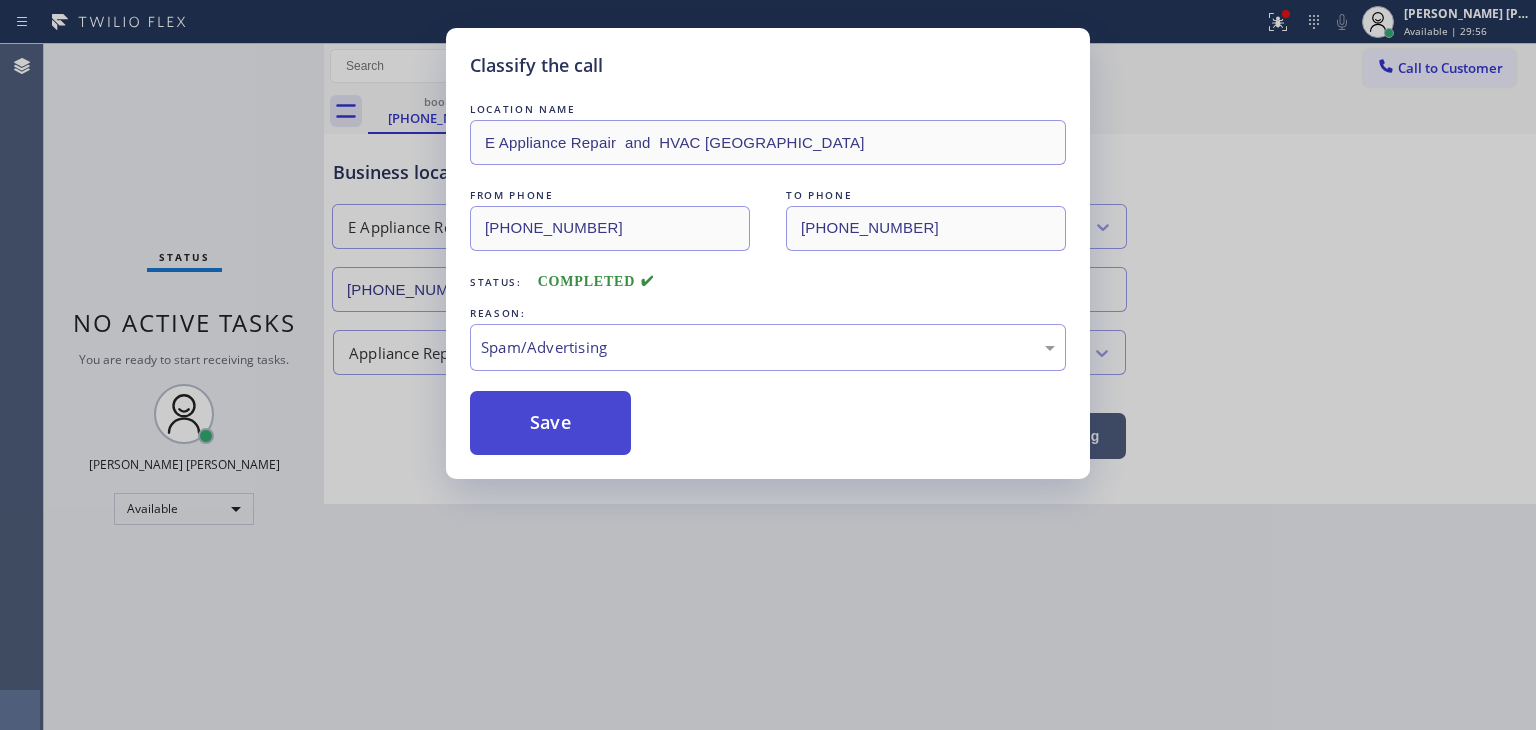 click on "Save" at bounding box center (550, 423) 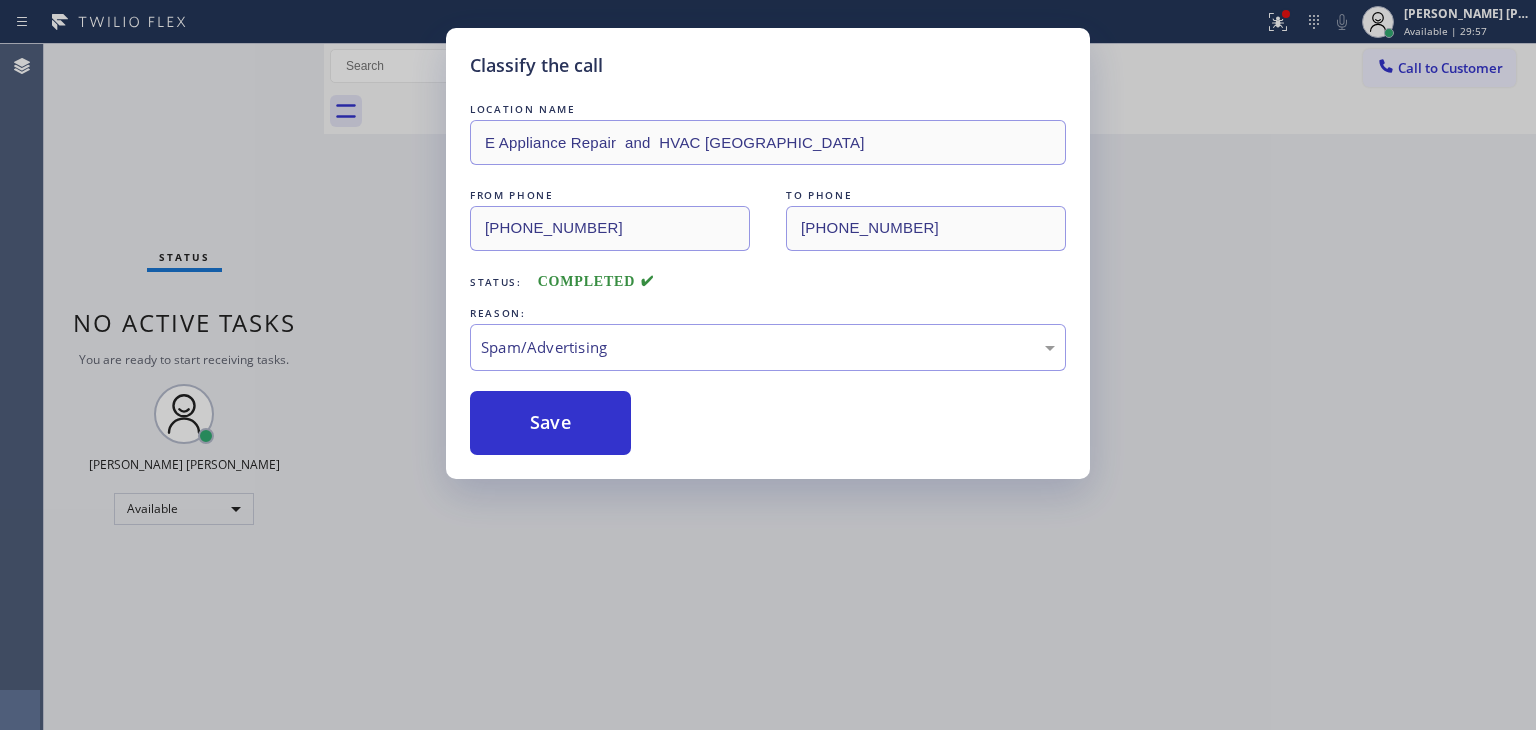 click on "Classify the call LOCATION NAME Best HVAC Team Jamaica FROM PHONE [PHONE_NUMBER] TO PHONE [PHONE_NUMBER] Status: COMPLETED REASON: New Customer - Booked Save Classify the call LOCATION NAME Home Alliance Membership FROM PHONE [PHONE_NUMBER] TO PHONE [PHONE_NUMBER] Status: COMPLETED REASON: Existing Customer - ETA/PI/REDO/complain/cancel Save Classify the call LOCATION NAME Best AC Service FROM PHONE [PHONE_NUMBER] TO PHONE [PHONE_NUMBER] Status: COMPLETED REASON: New Customer - Booked Save Classify the call LOCATION NAME [MEDICAL_DATA] Electrical Cerritos FROM PHONE [PHONE_NUMBER] TO PHONE [PHONE_NUMBER] Status: COMPLETED REASON: New Customer - Booked Save Classify the call LOCATION NAME Viking Repair Pro Long Branch FROM PHONE [PHONE_NUMBER] TO PHONE [PHONE_NUMBER] Status: COMPLETED REASON: Tech, Unknown/didnt ring Save Classify the call LOCATION NAME TopTech Repairs FROM PHONE [PHONE_NUMBER] TO PHONE [PHONE_NUMBER] Status: COMPLETED REASON: Spam/Advertising Save Classify the call LOCATION NAME FROM PHONE Save" at bounding box center [790, 387] 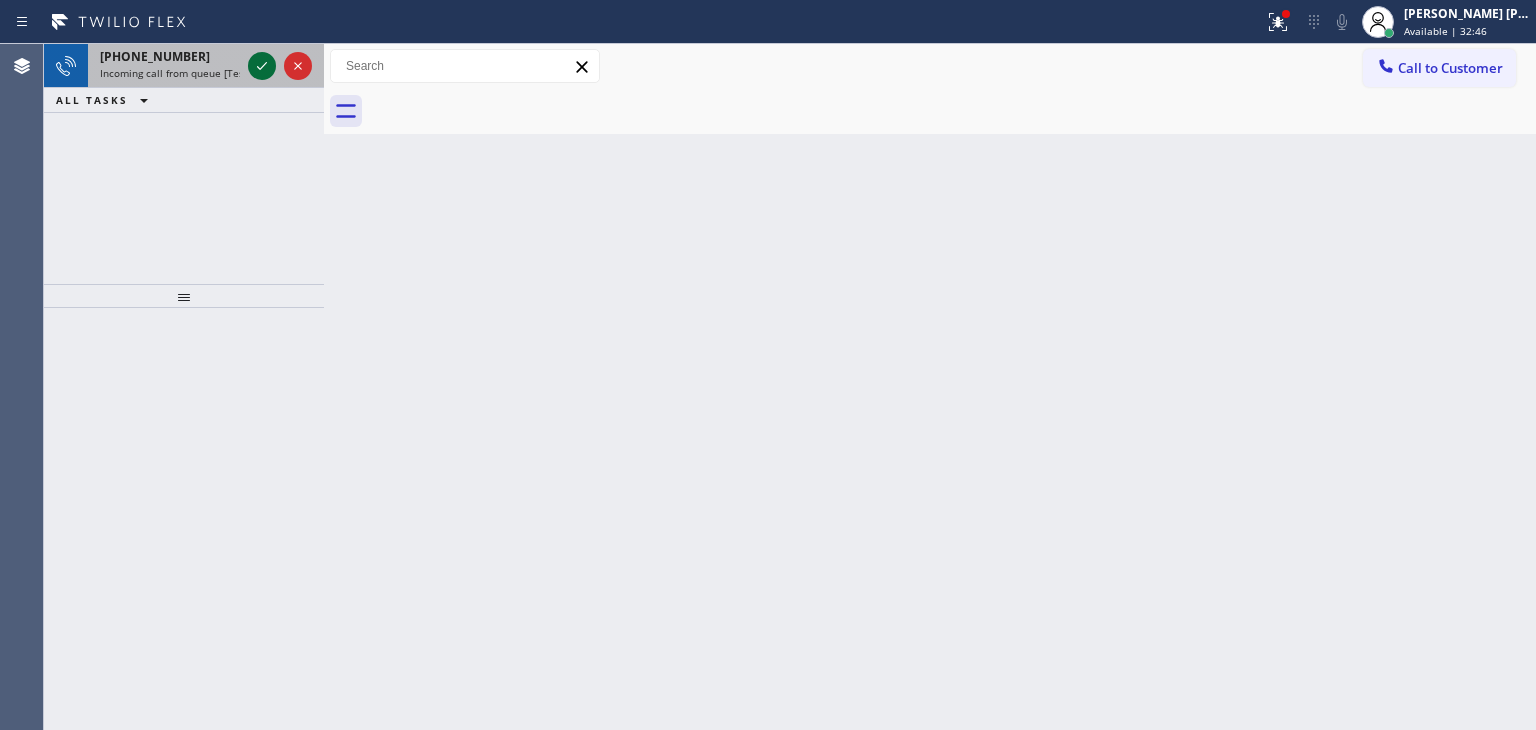 click 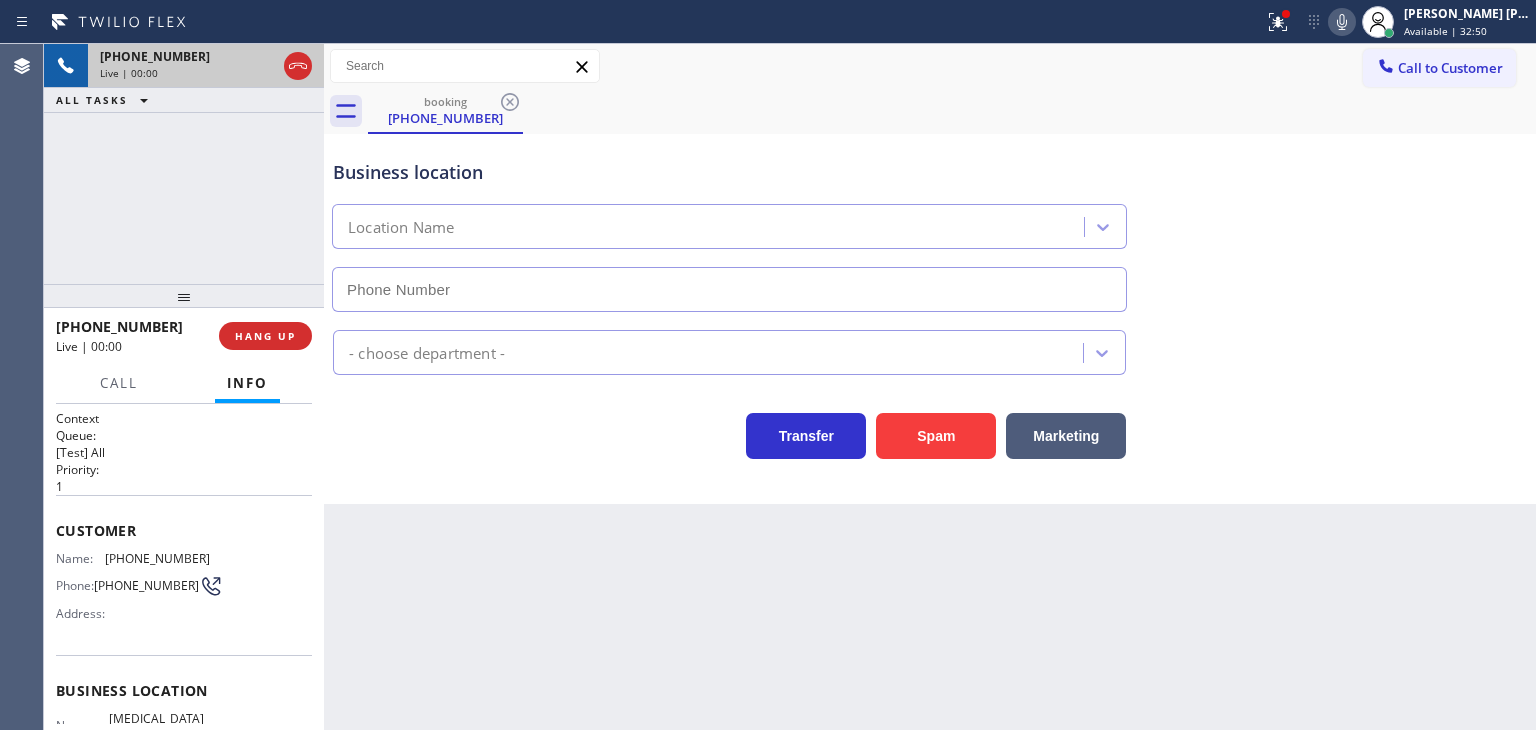type on "[PHONE_NUMBER]" 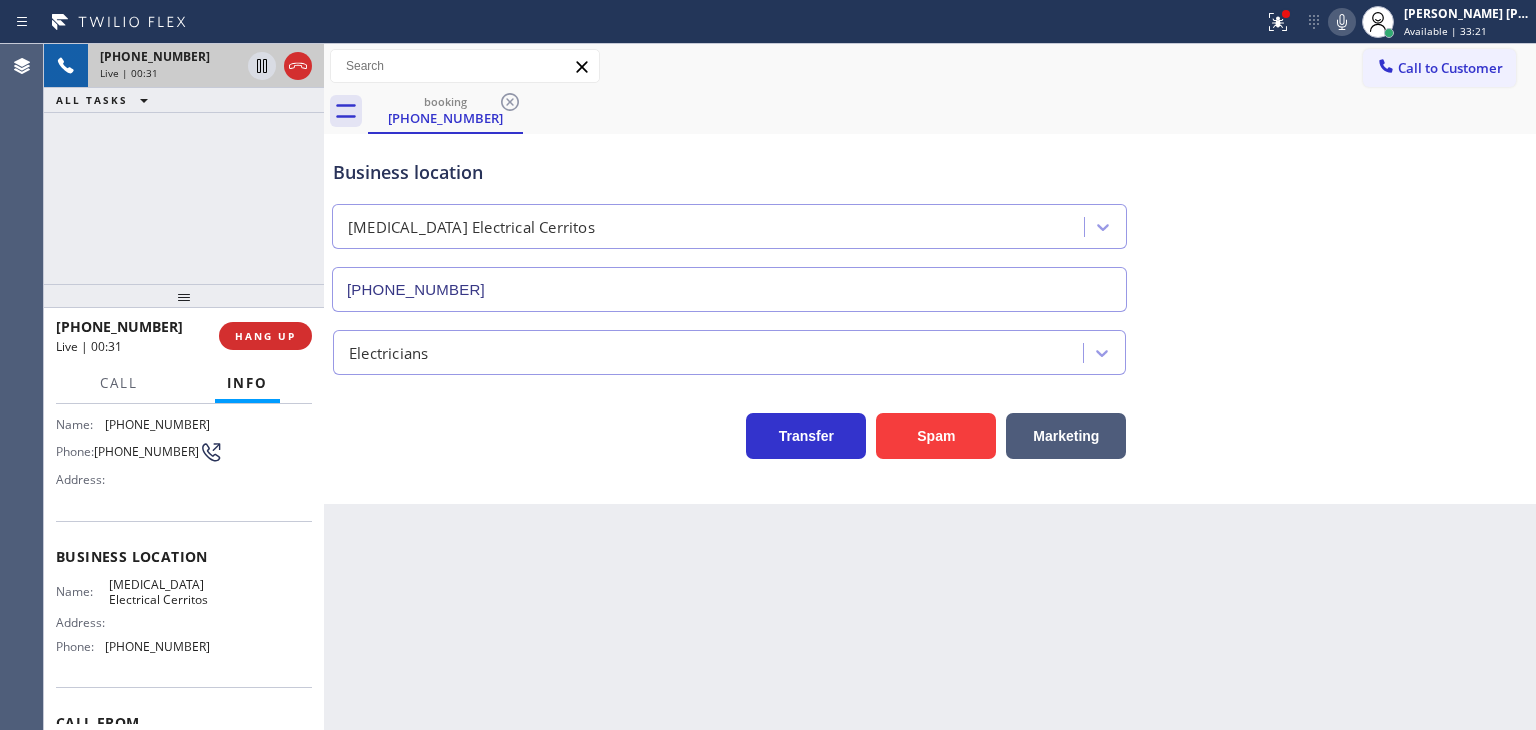 scroll, scrollTop: 100, scrollLeft: 0, axis: vertical 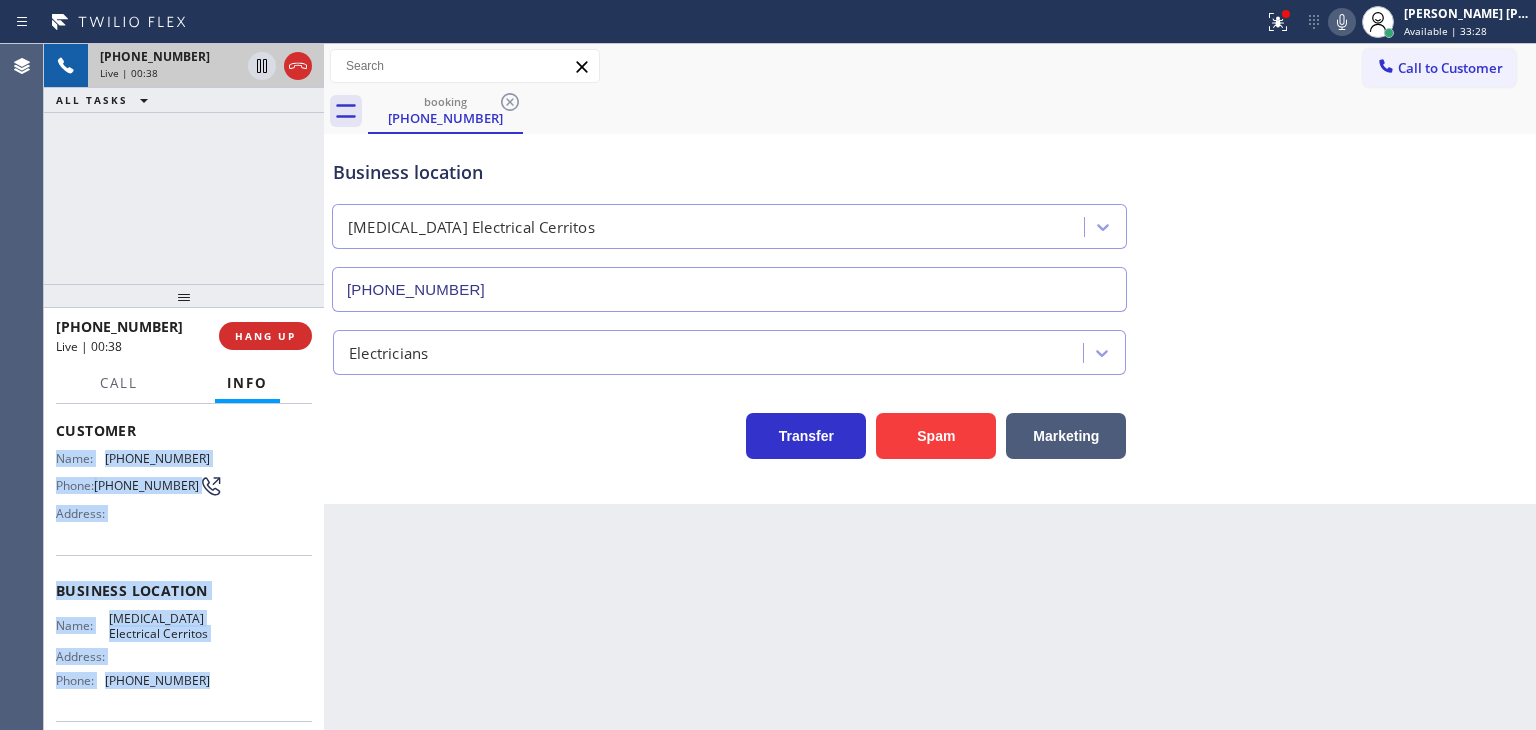 drag, startPoint x: 204, startPoint y: 701, endPoint x: 56, endPoint y: 451, distance: 290.52365 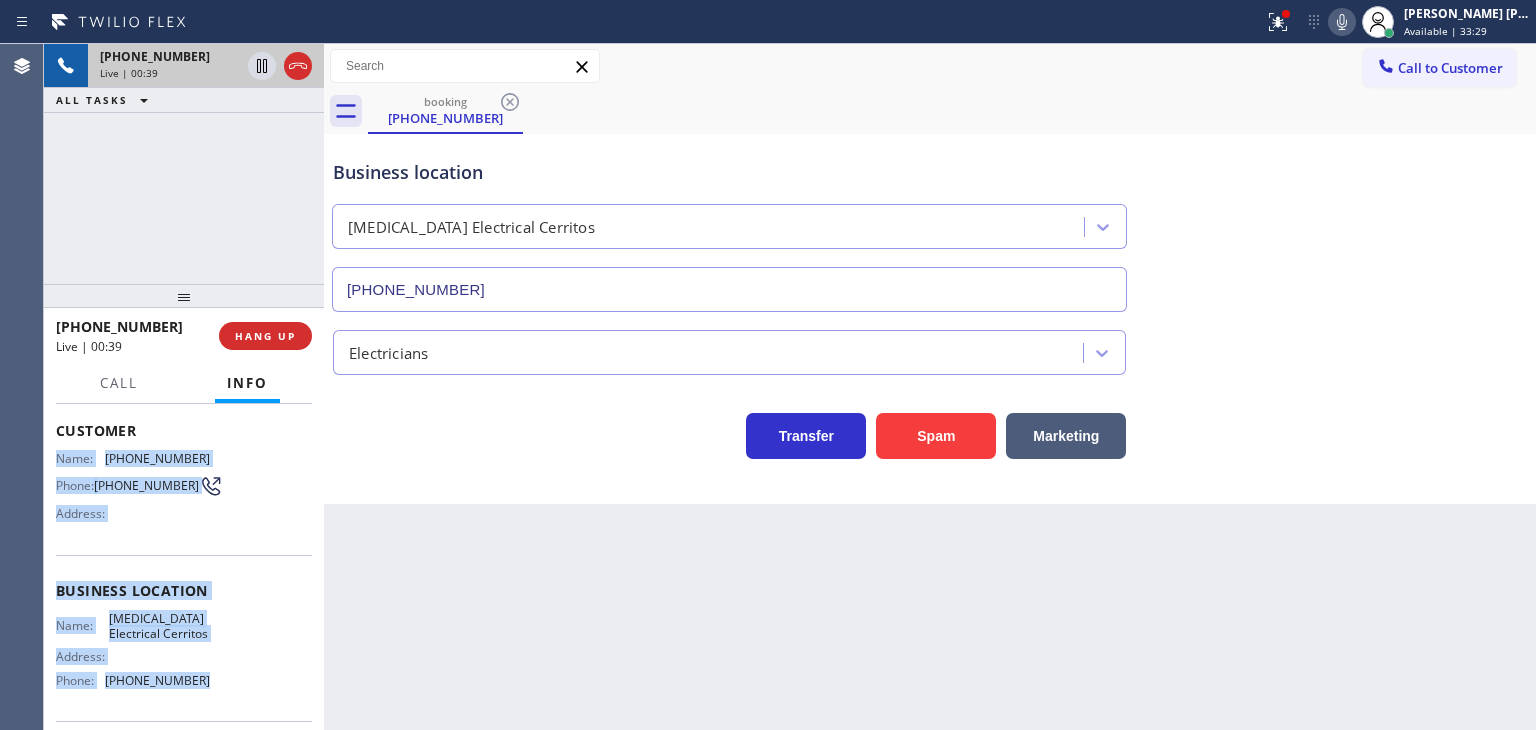 copy on "Name: [PHONE_NUMBER] Phone: [PHONE_NUMBER] Address: Business location Name: [MEDICAL_DATA] Electrical Cerritos Address:   Phone: [PHONE_NUMBER]" 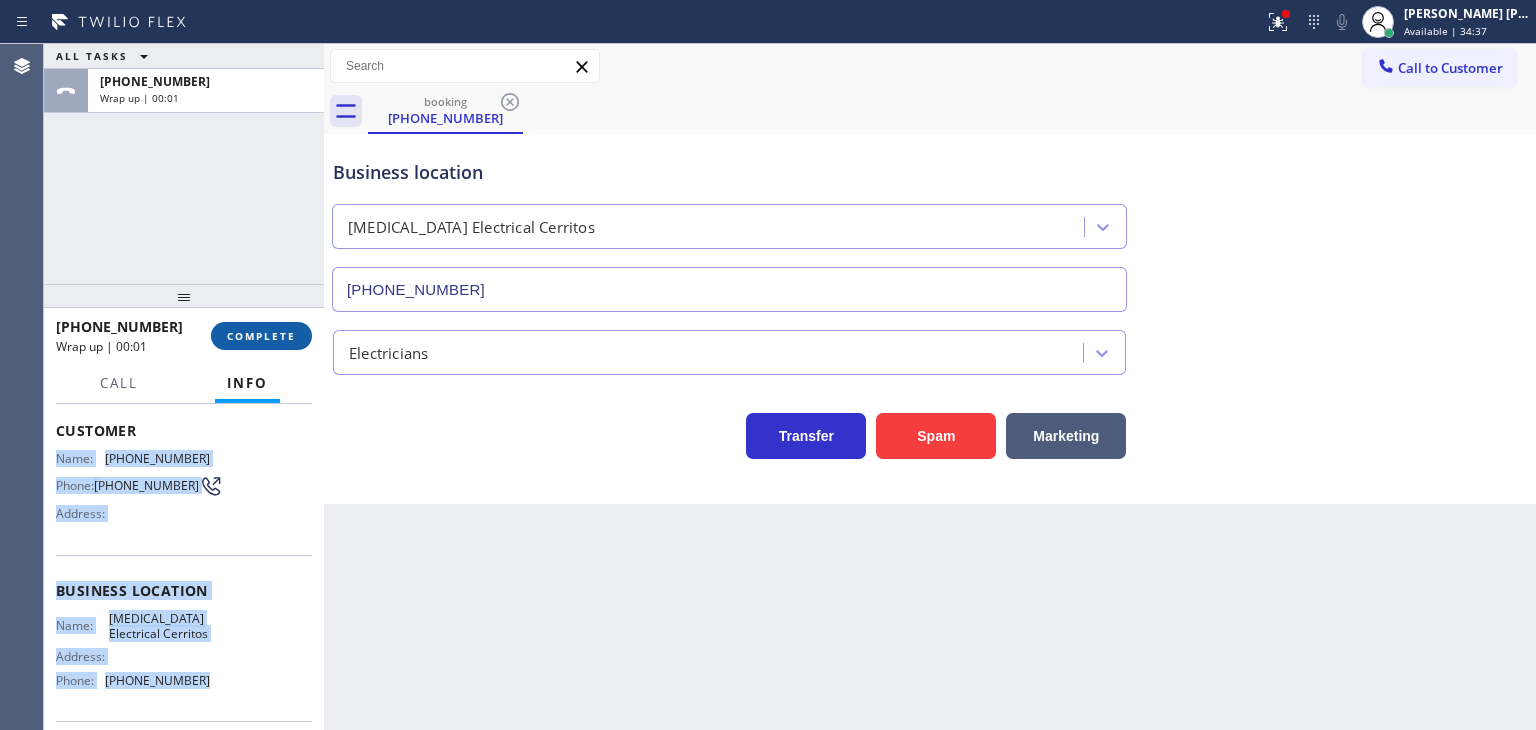 click on "COMPLETE" at bounding box center (261, 336) 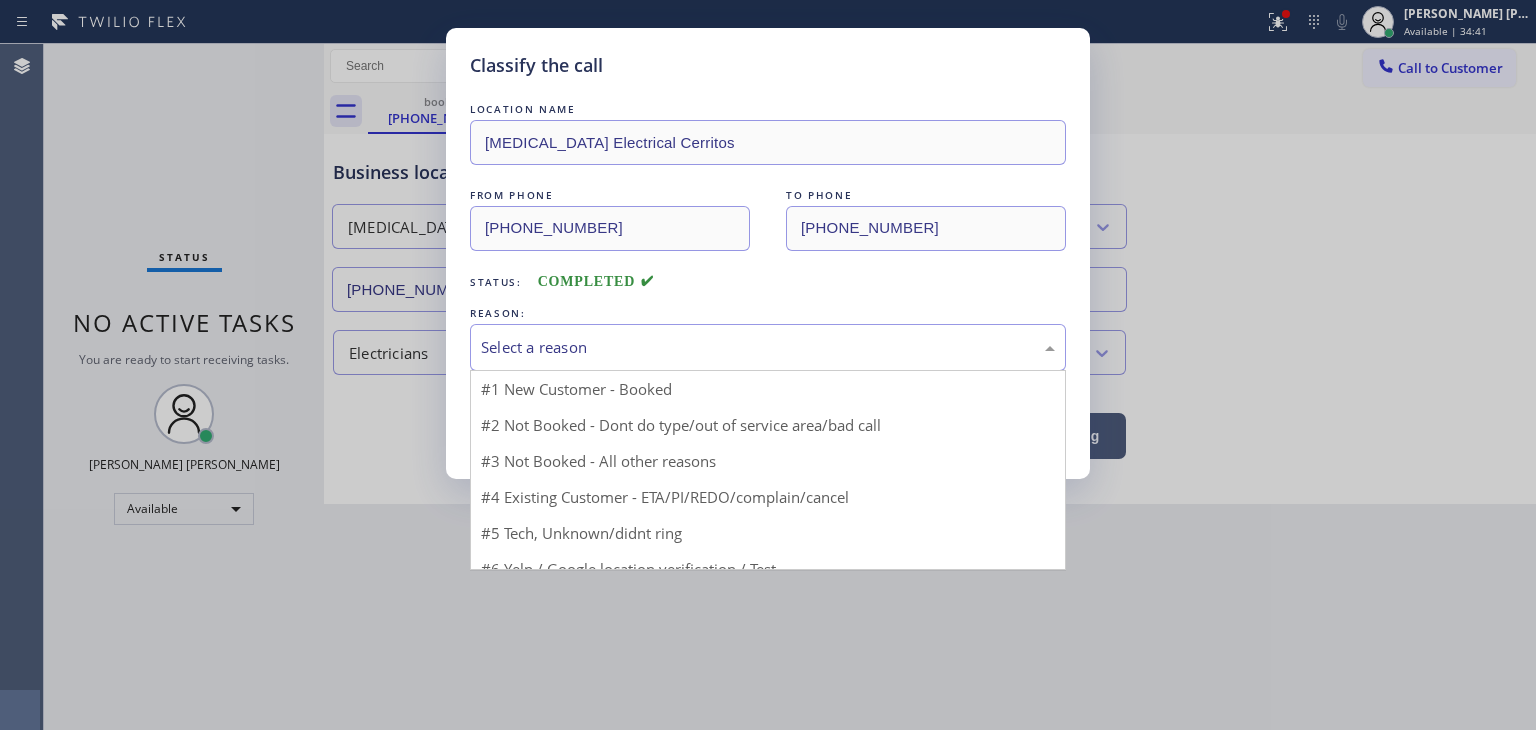 click on "Select a reason" at bounding box center (768, 347) 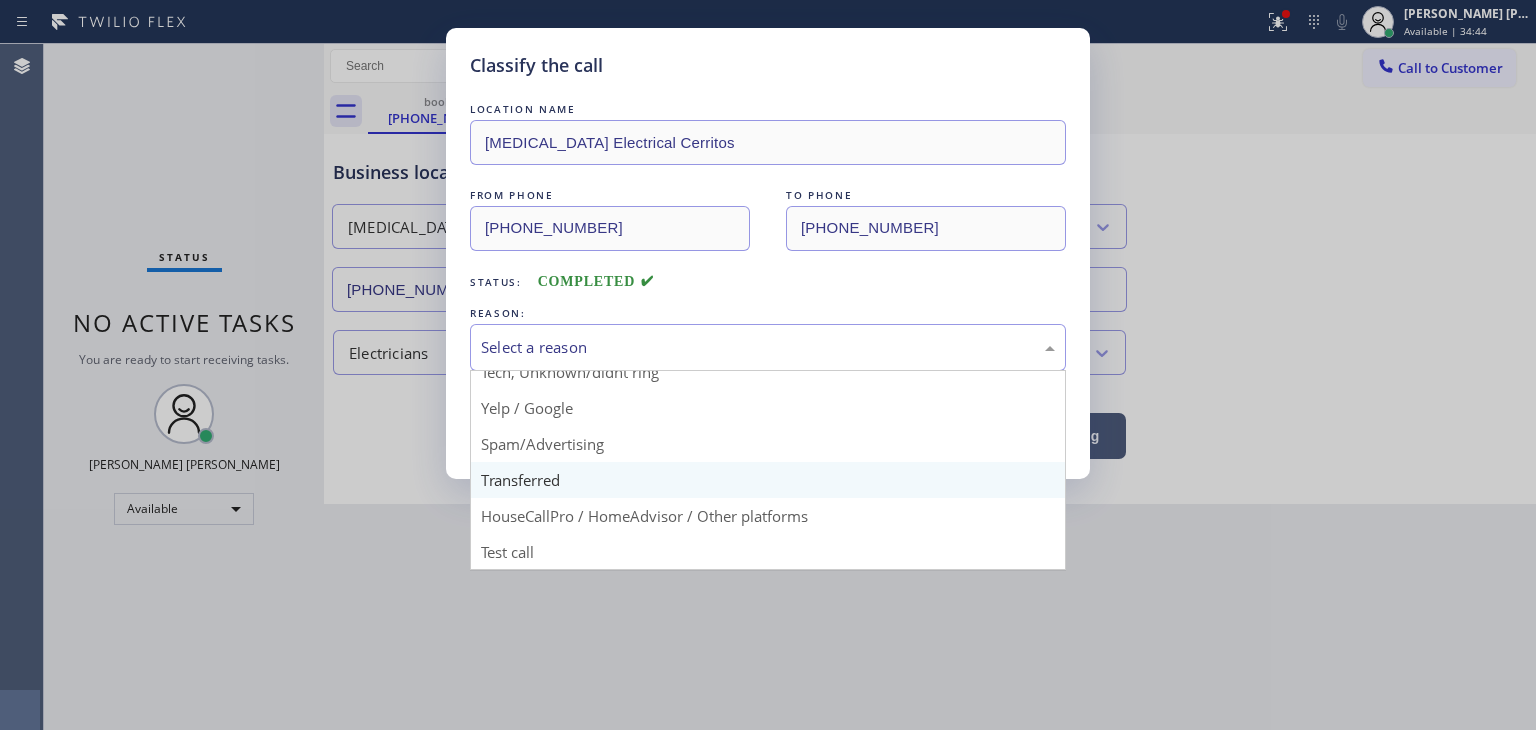 scroll, scrollTop: 25, scrollLeft: 0, axis: vertical 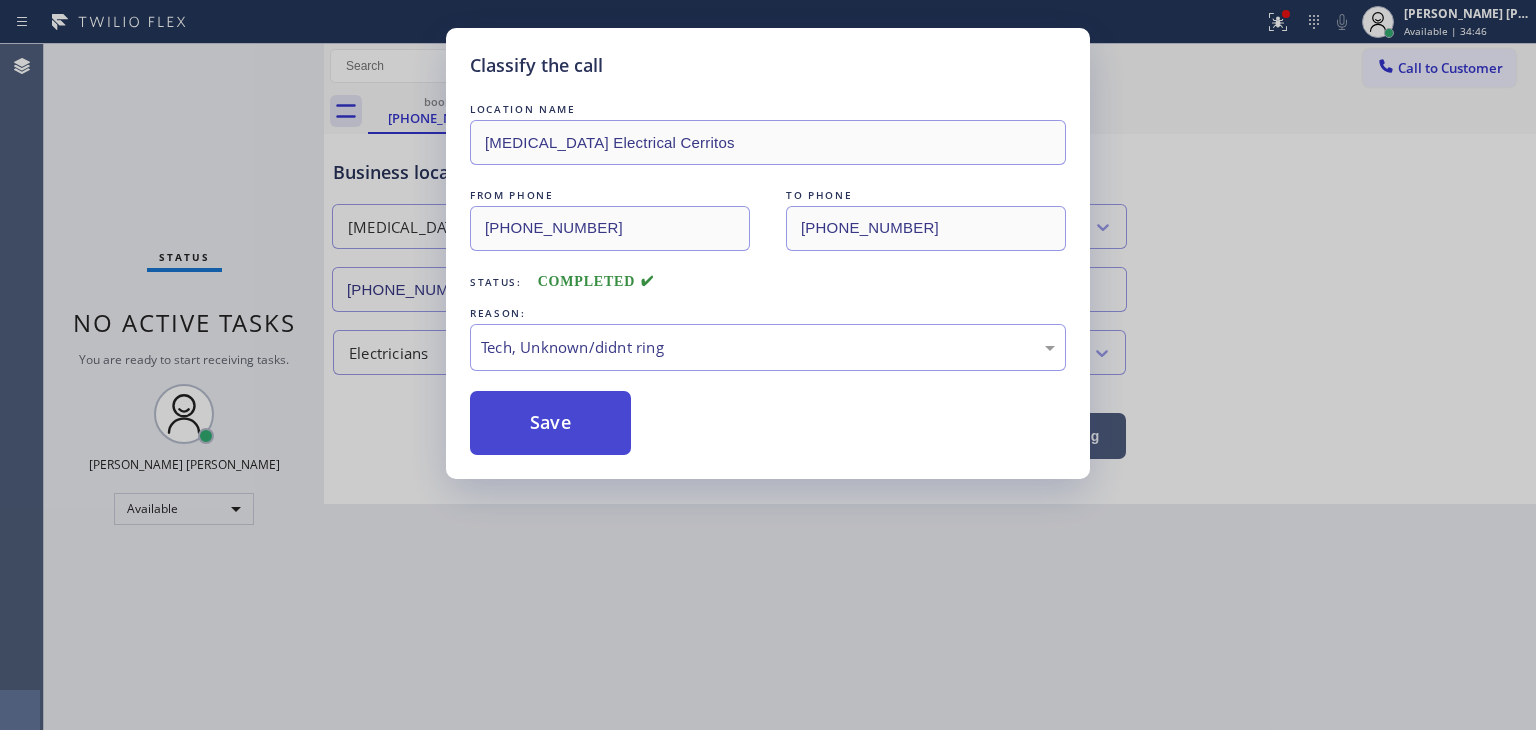 click on "Save" at bounding box center [550, 423] 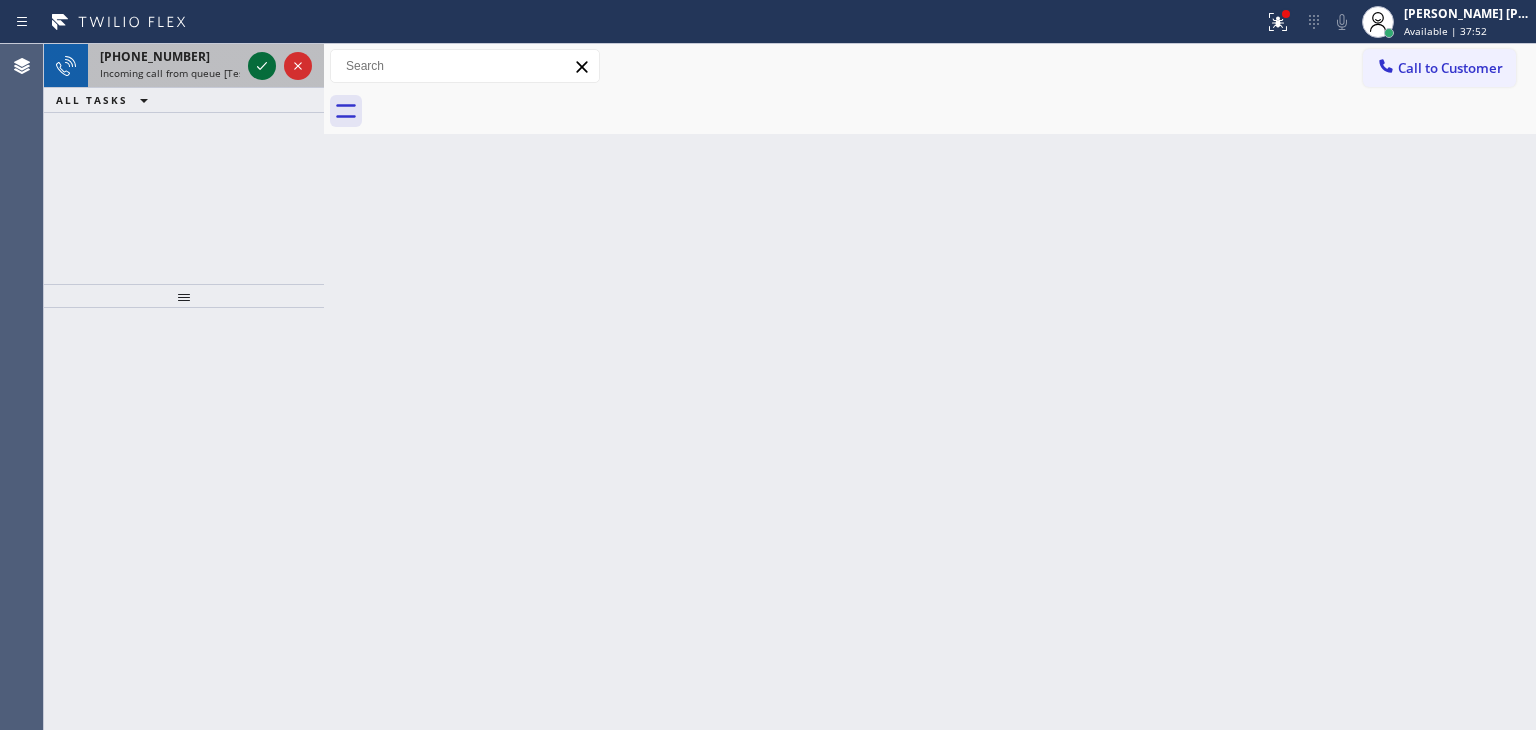 click 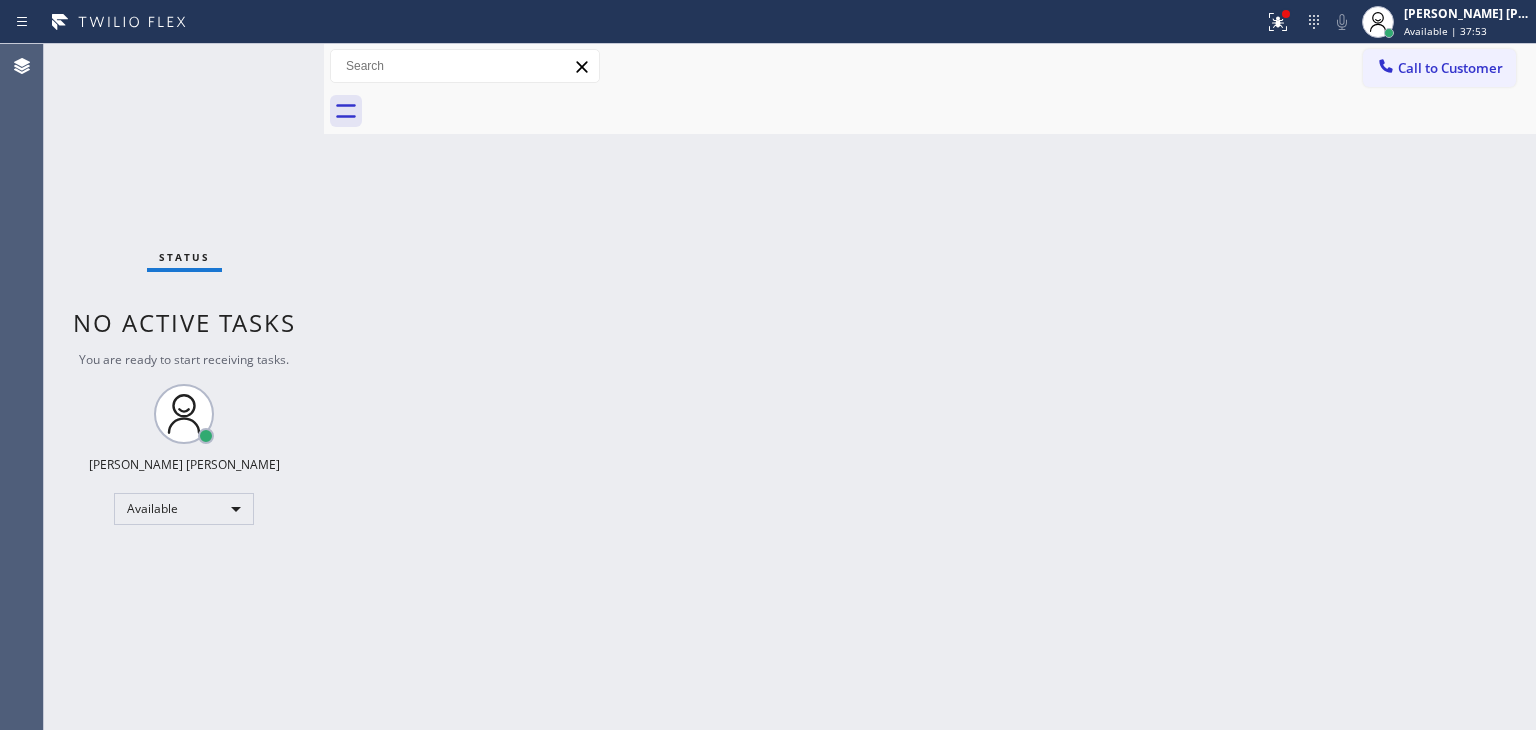 click on "Status   No active tasks     You are ready to start receiving tasks.   [PERSON_NAME] [PERSON_NAME] Available" at bounding box center [184, 387] 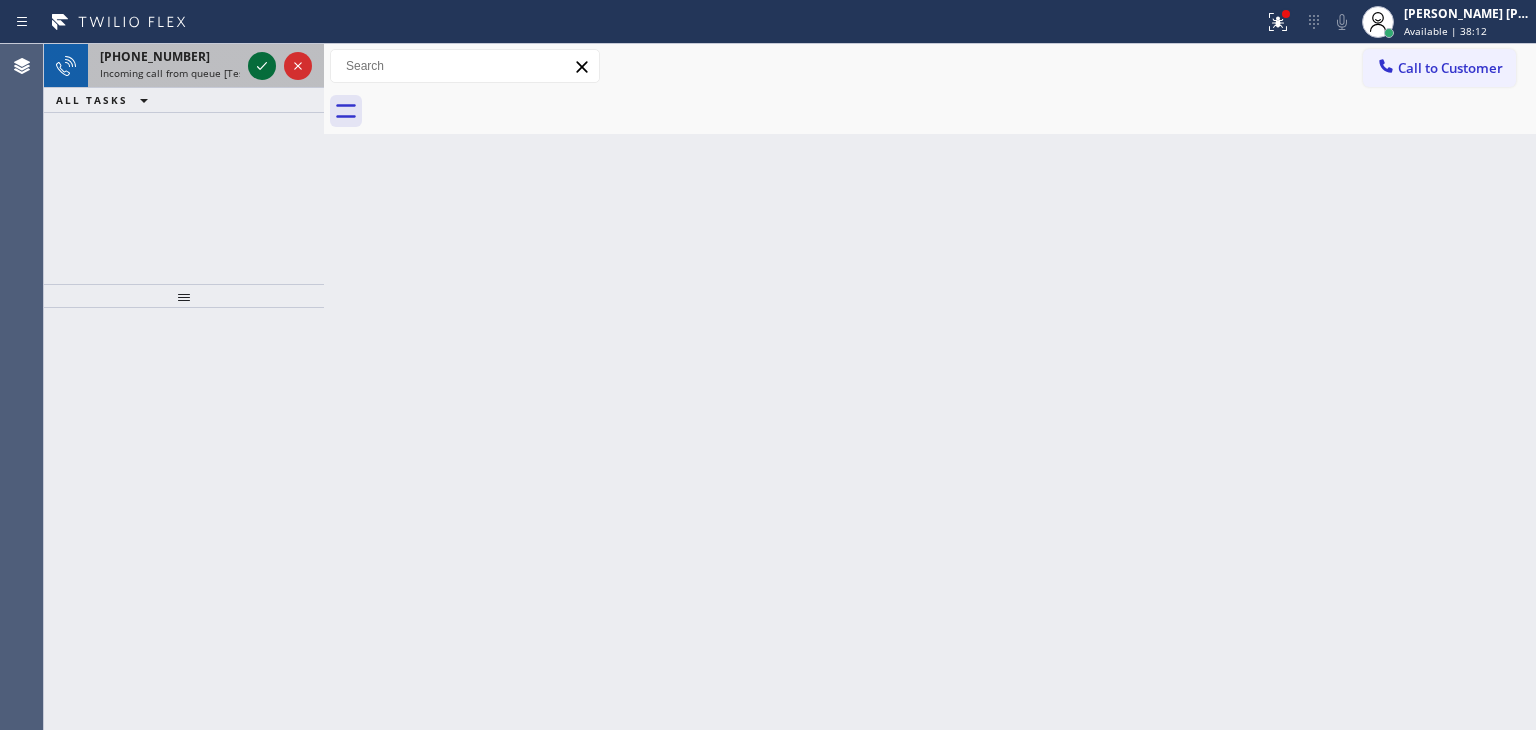 click 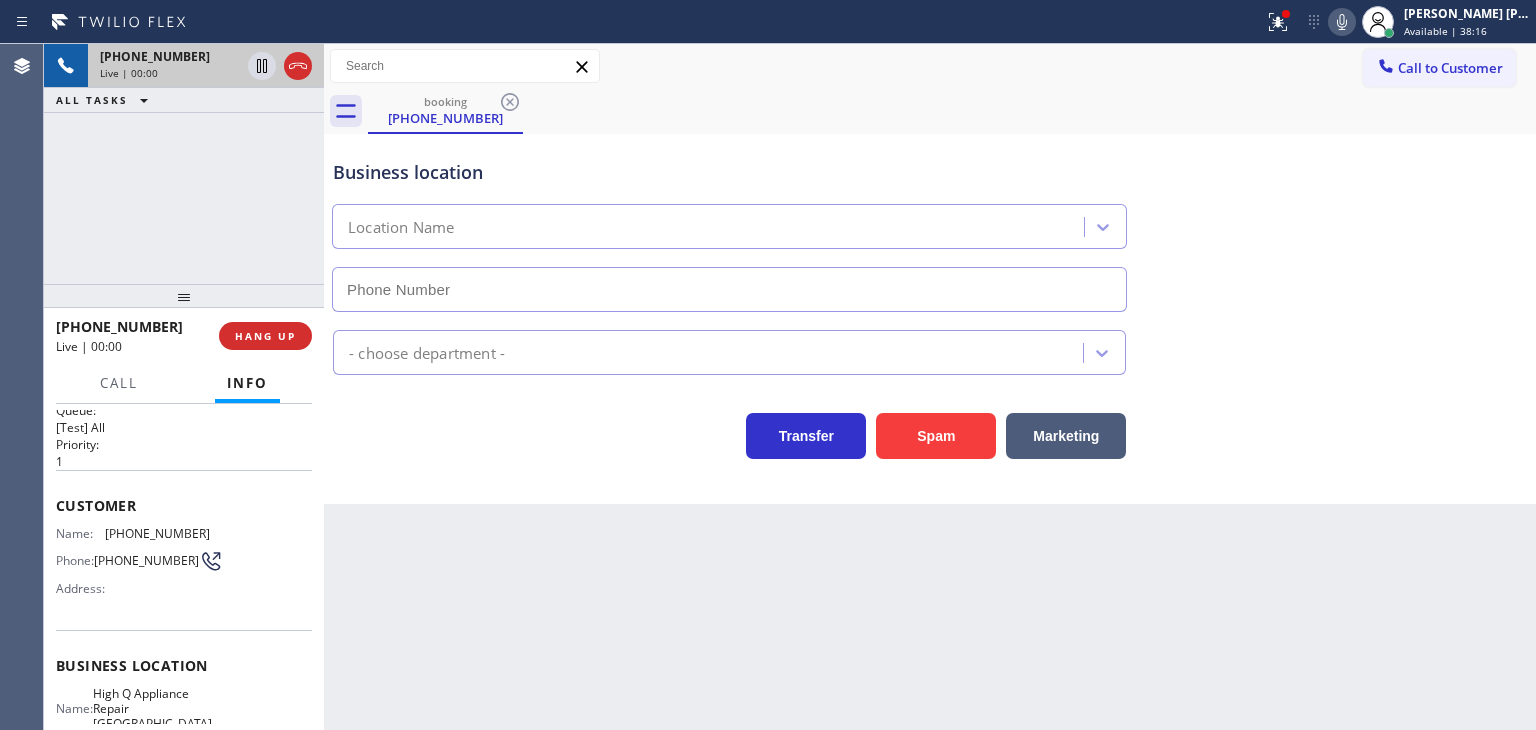 scroll, scrollTop: 200, scrollLeft: 0, axis: vertical 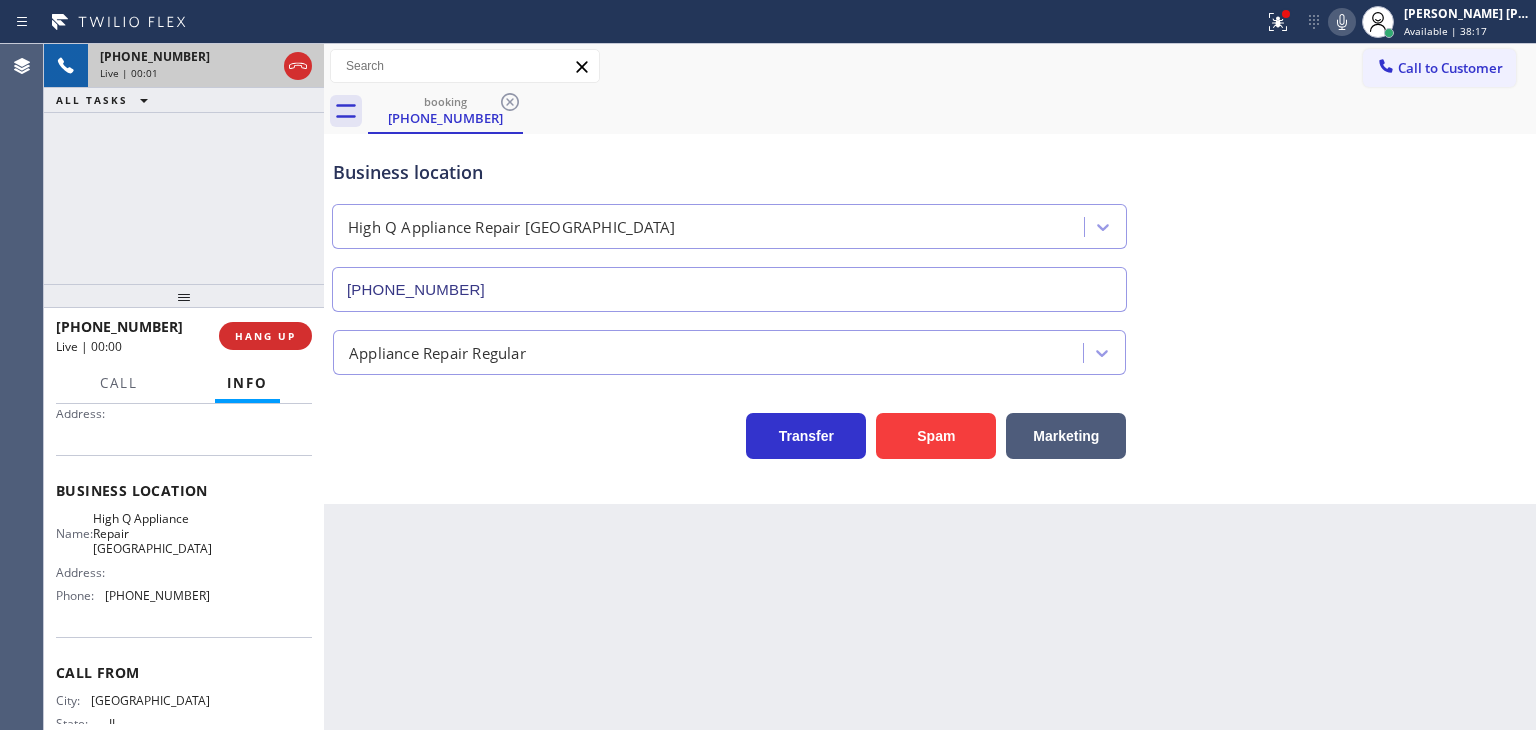 type on "[PHONE_NUMBER]" 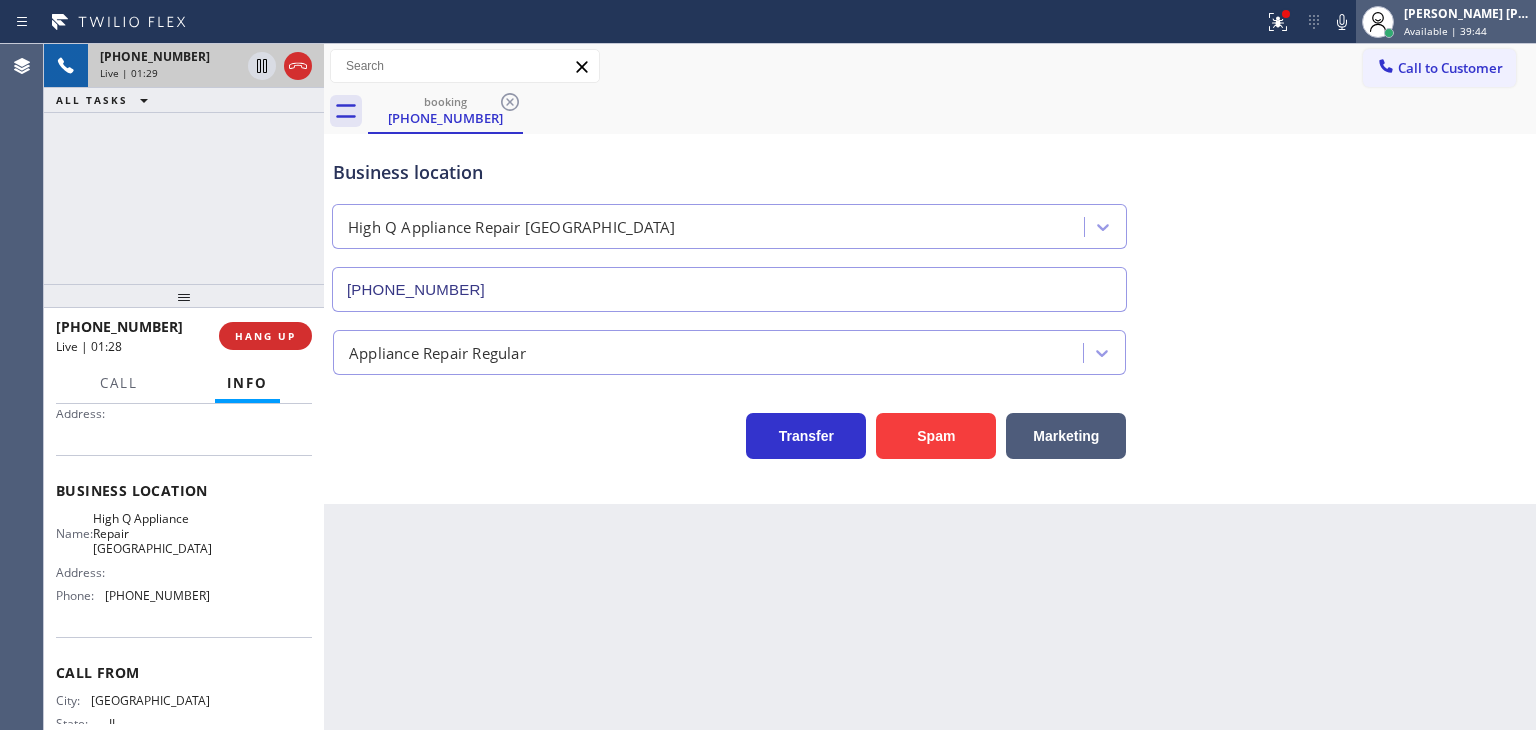 drag, startPoint x: 1372, startPoint y: 17, endPoint x: 1392, endPoint y: 17, distance: 20 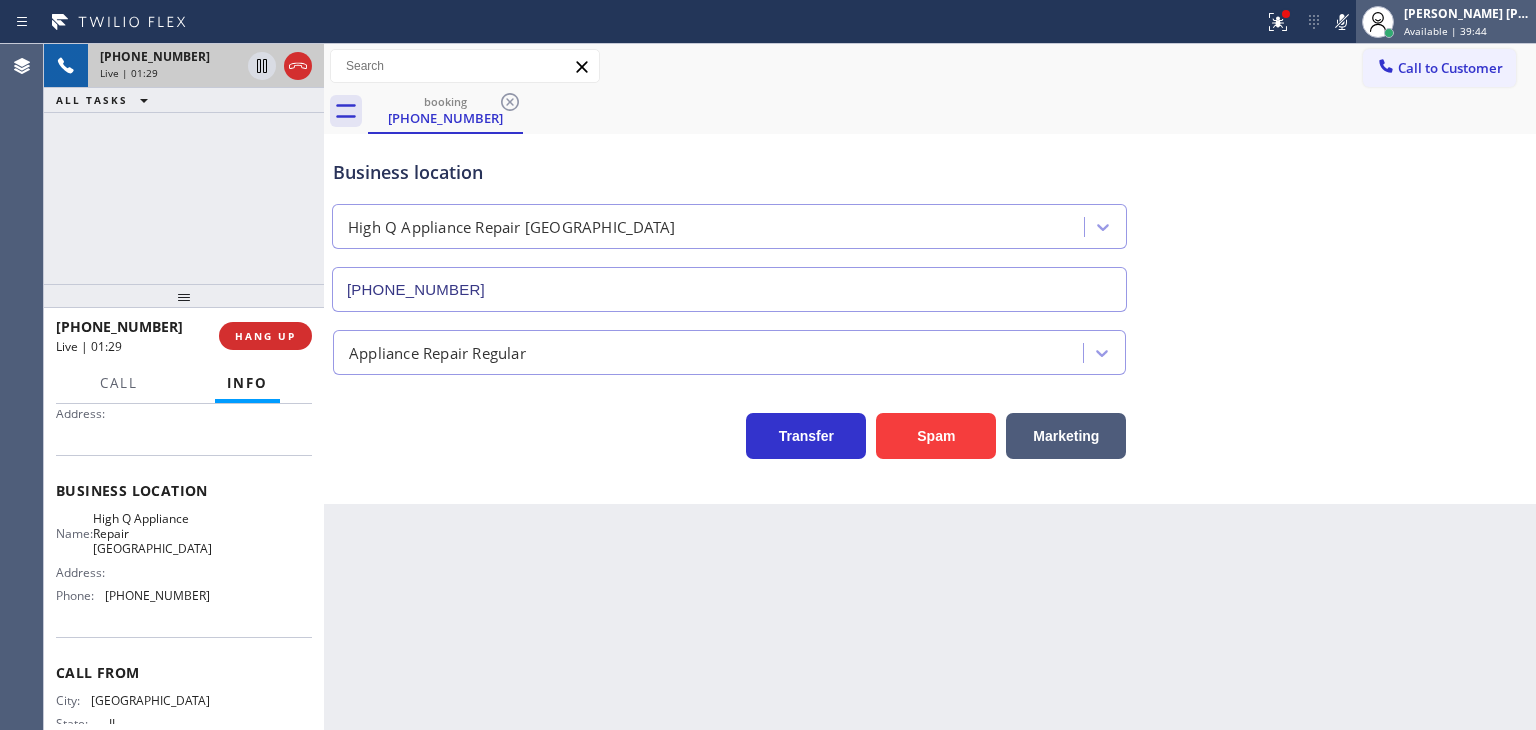 click on "Available | 39:44" at bounding box center [1445, 31] 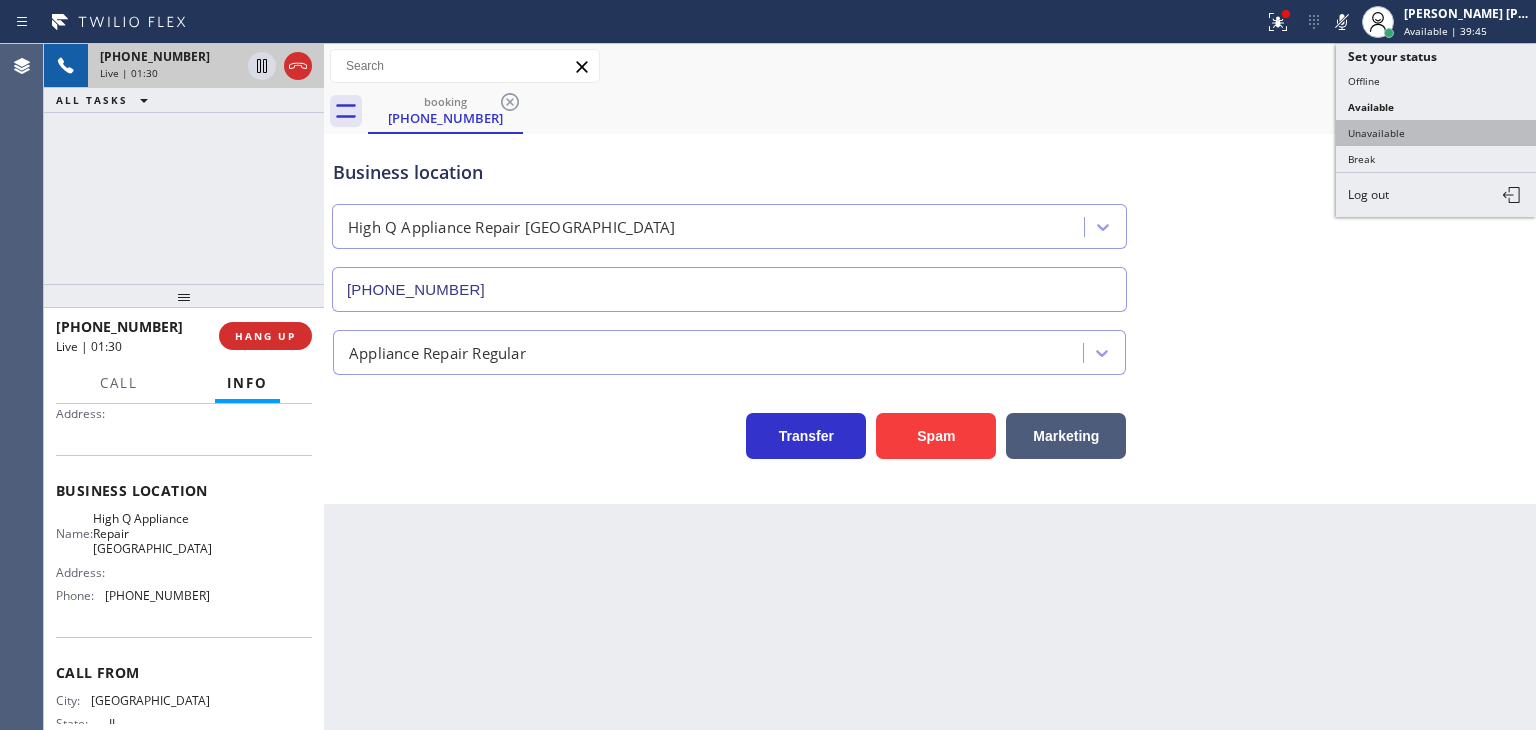 click on "Unavailable" at bounding box center (1436, 133) 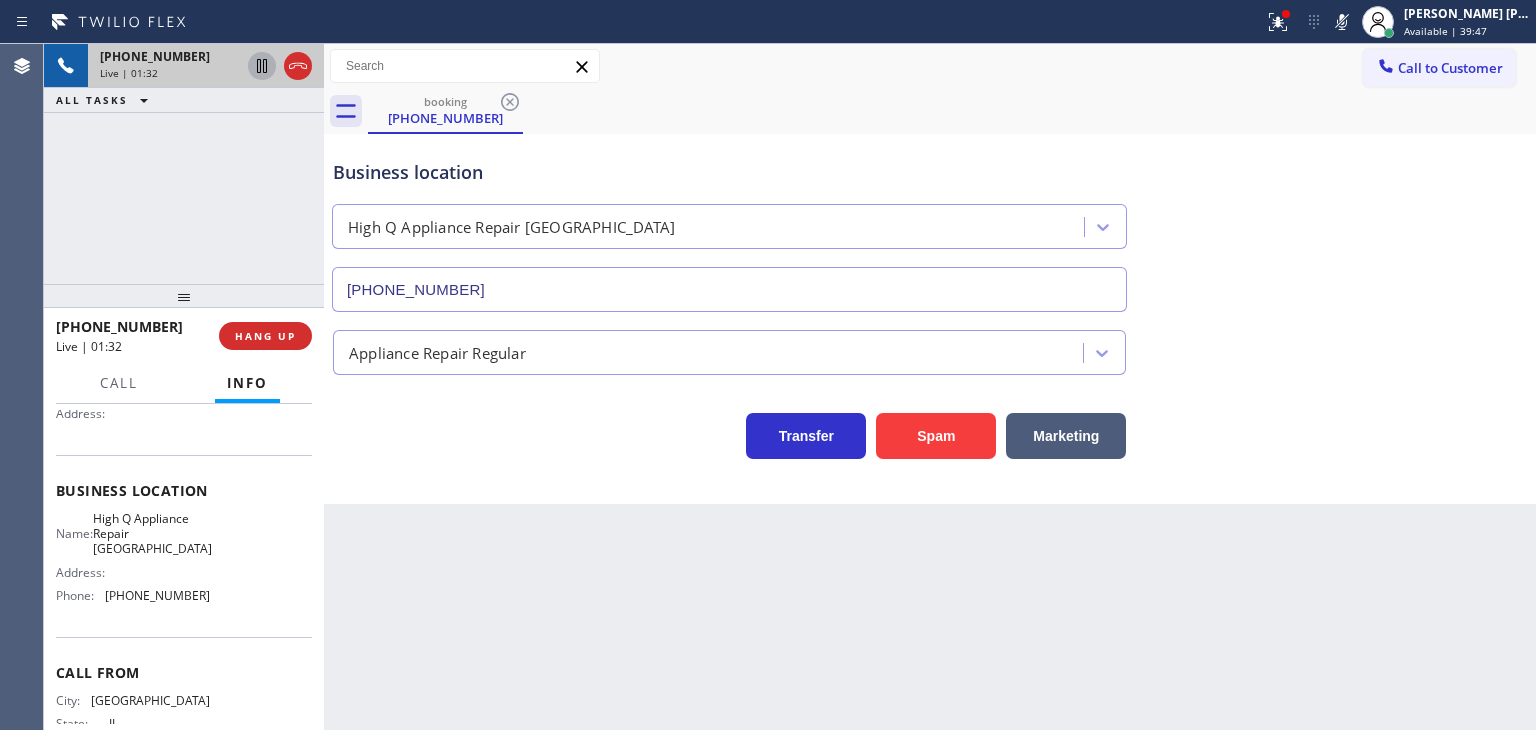 click 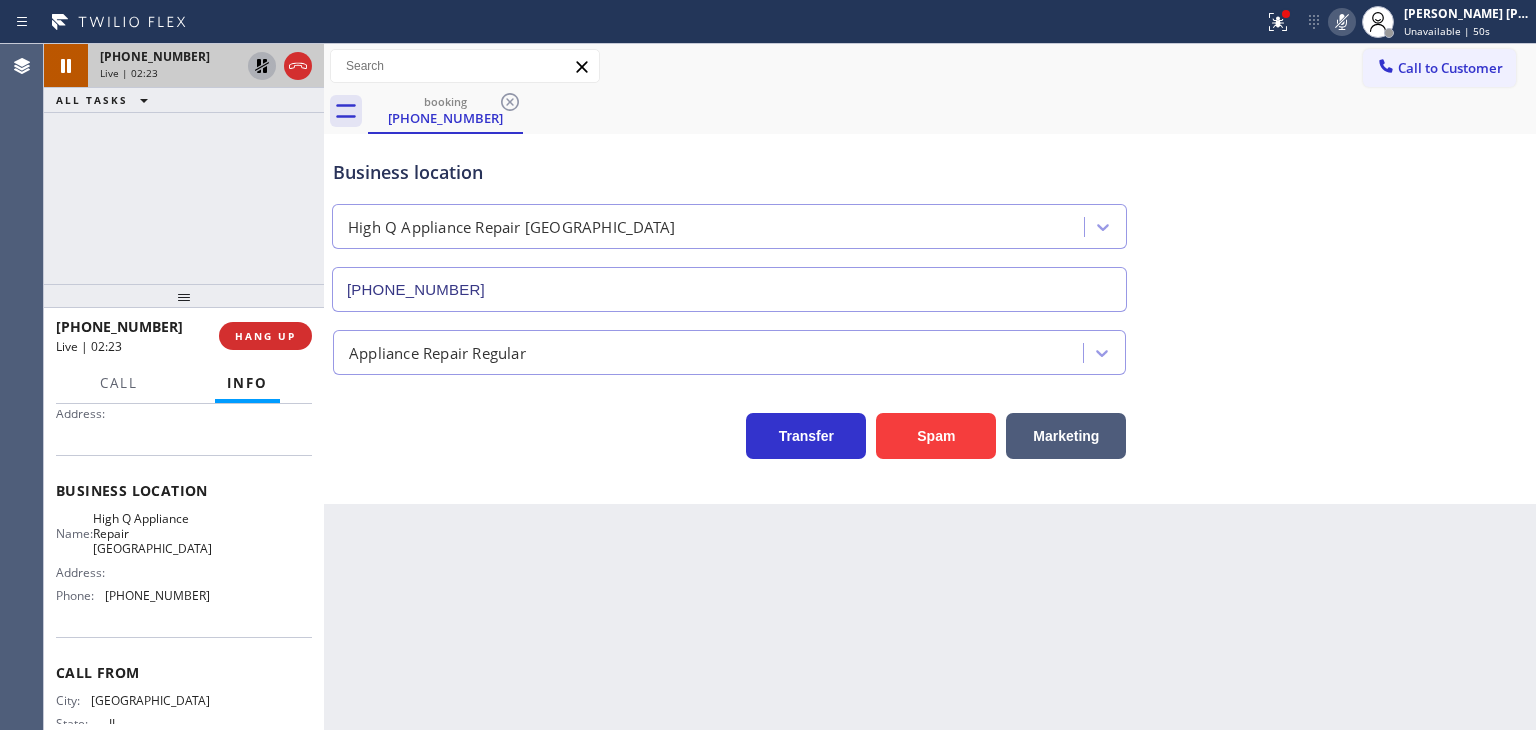 click 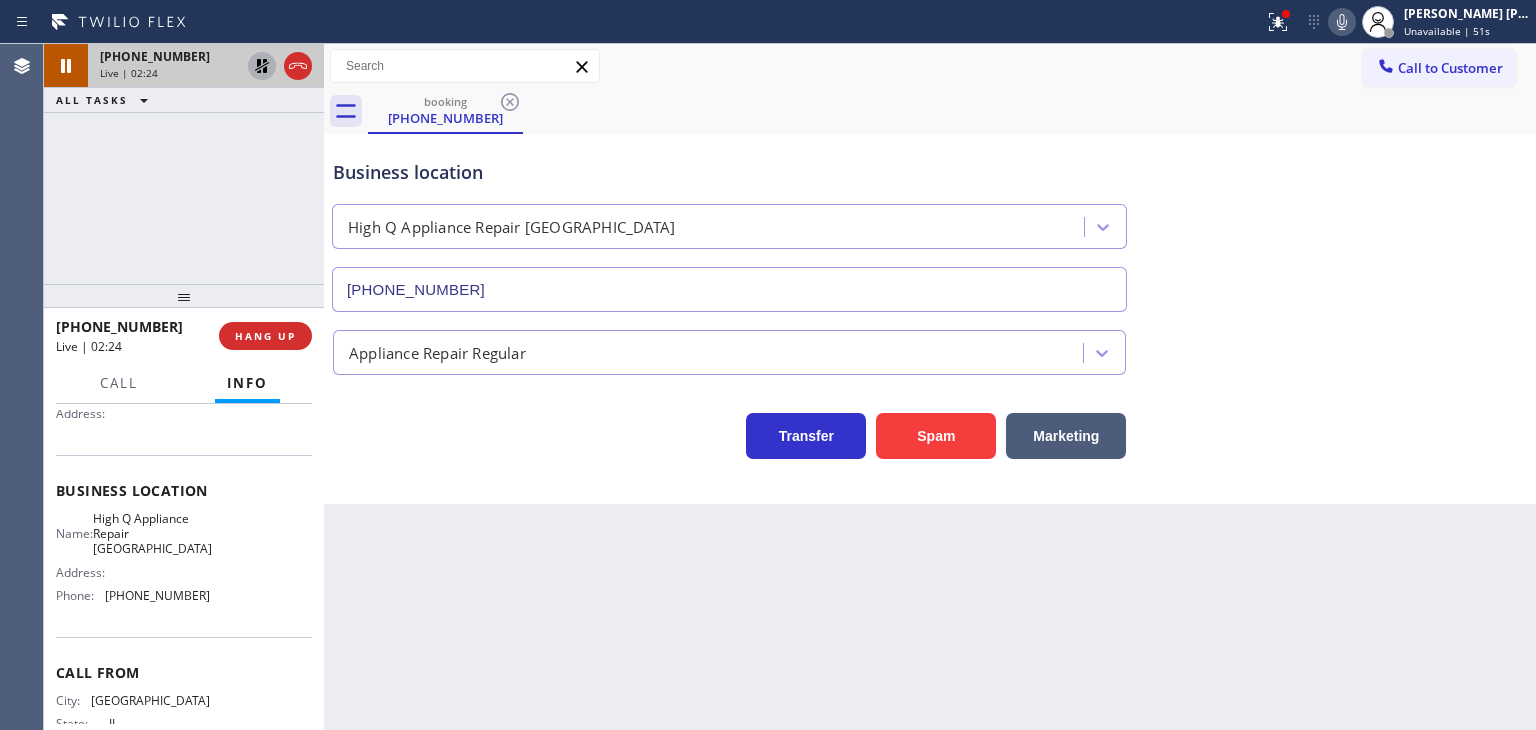 click 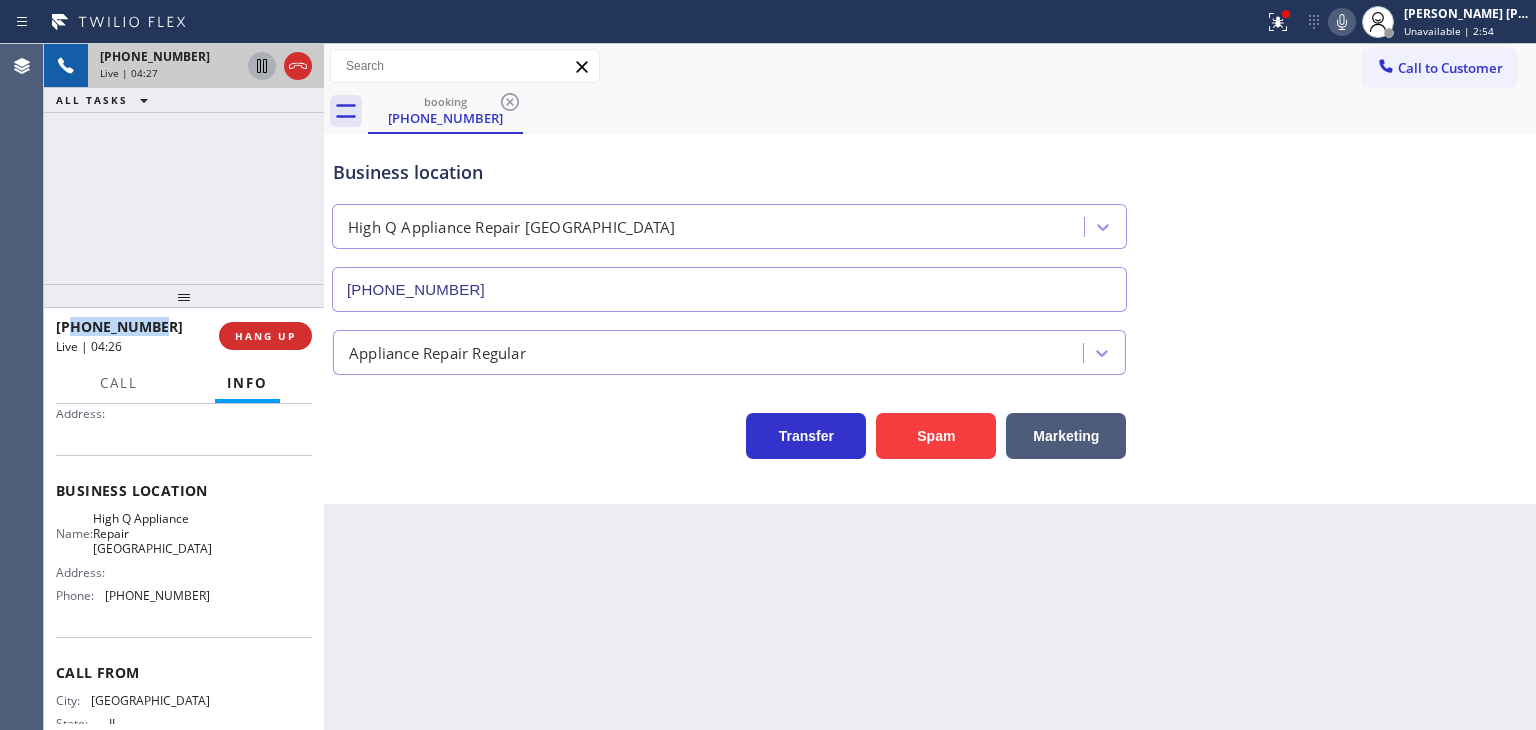 drag, startPoint x: 168, startPoint y: 324, endPoint x: 75, endPoint y: 320, distance: 93.08598 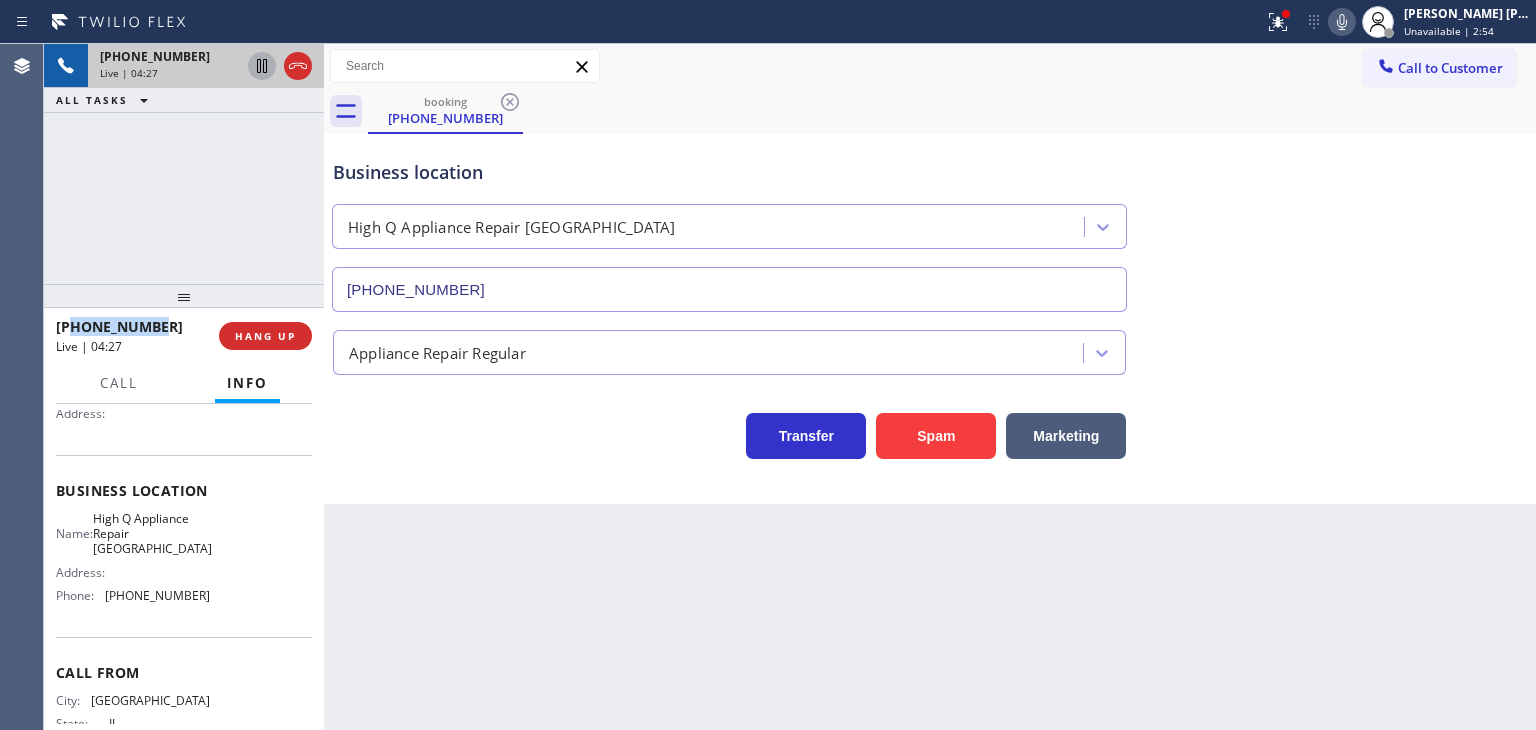 copy on "3122130498" 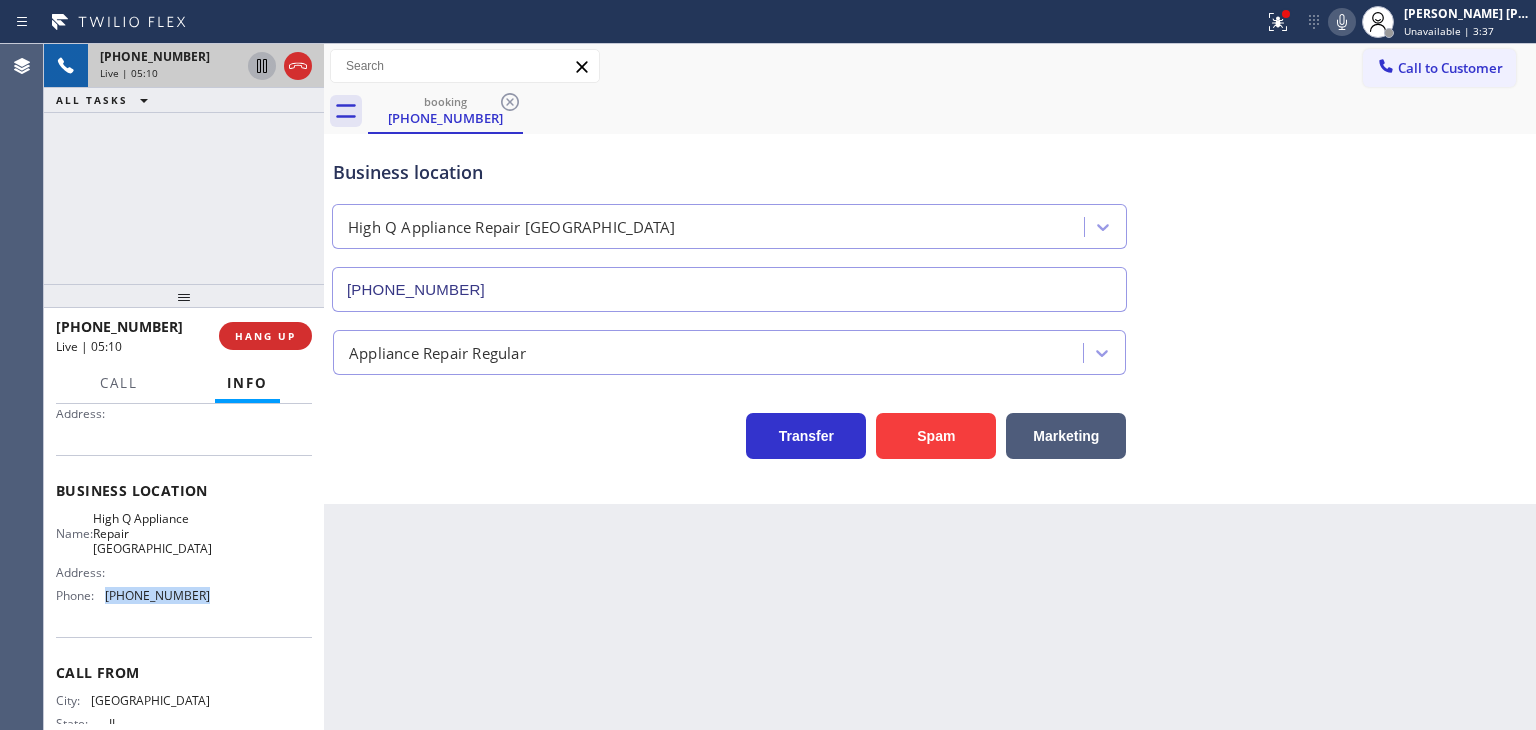 drag, startPoint x: 201, startPoint y: 603, endPoint x: 94, endPoint y: 587, distance: 108.18965 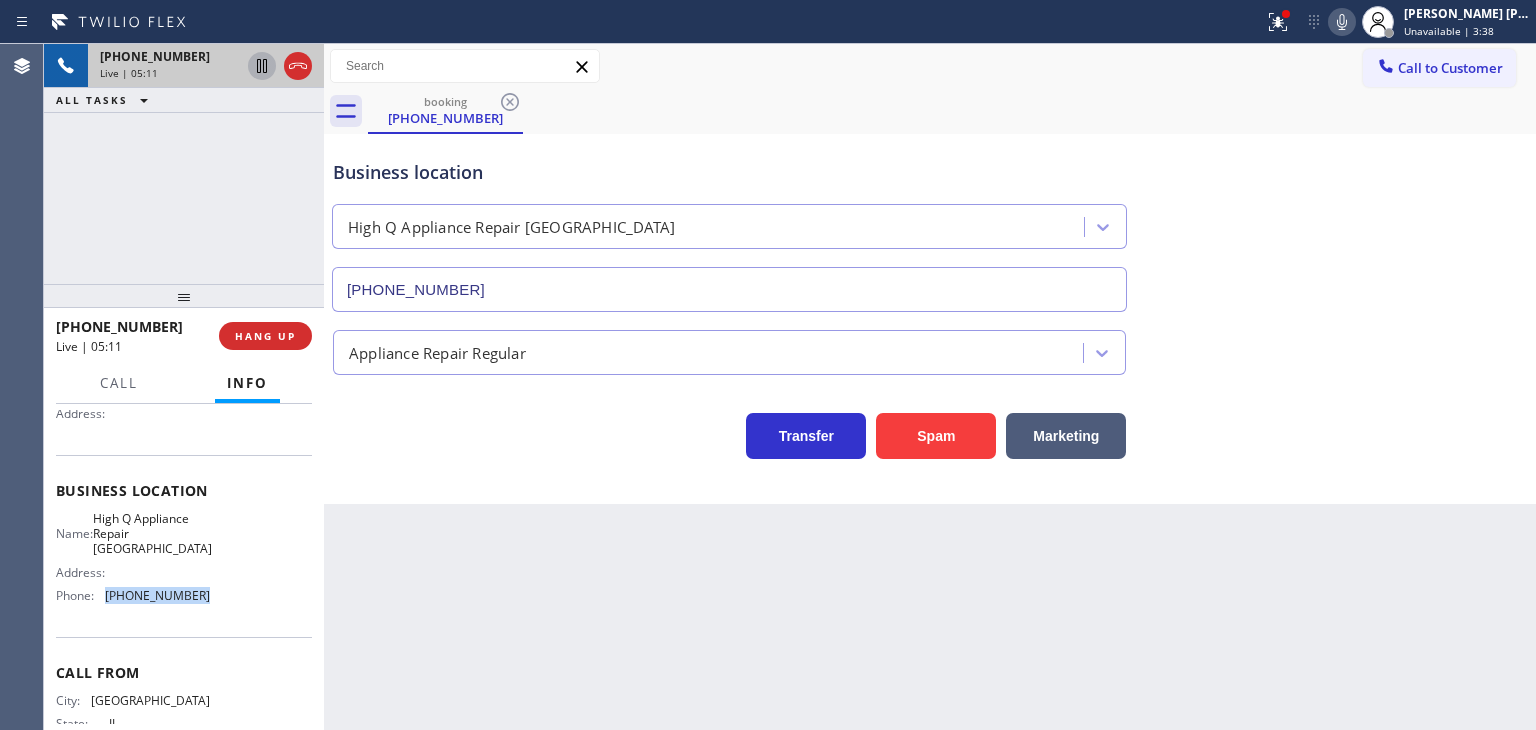 copy on "[PHONE_NUMBER]" 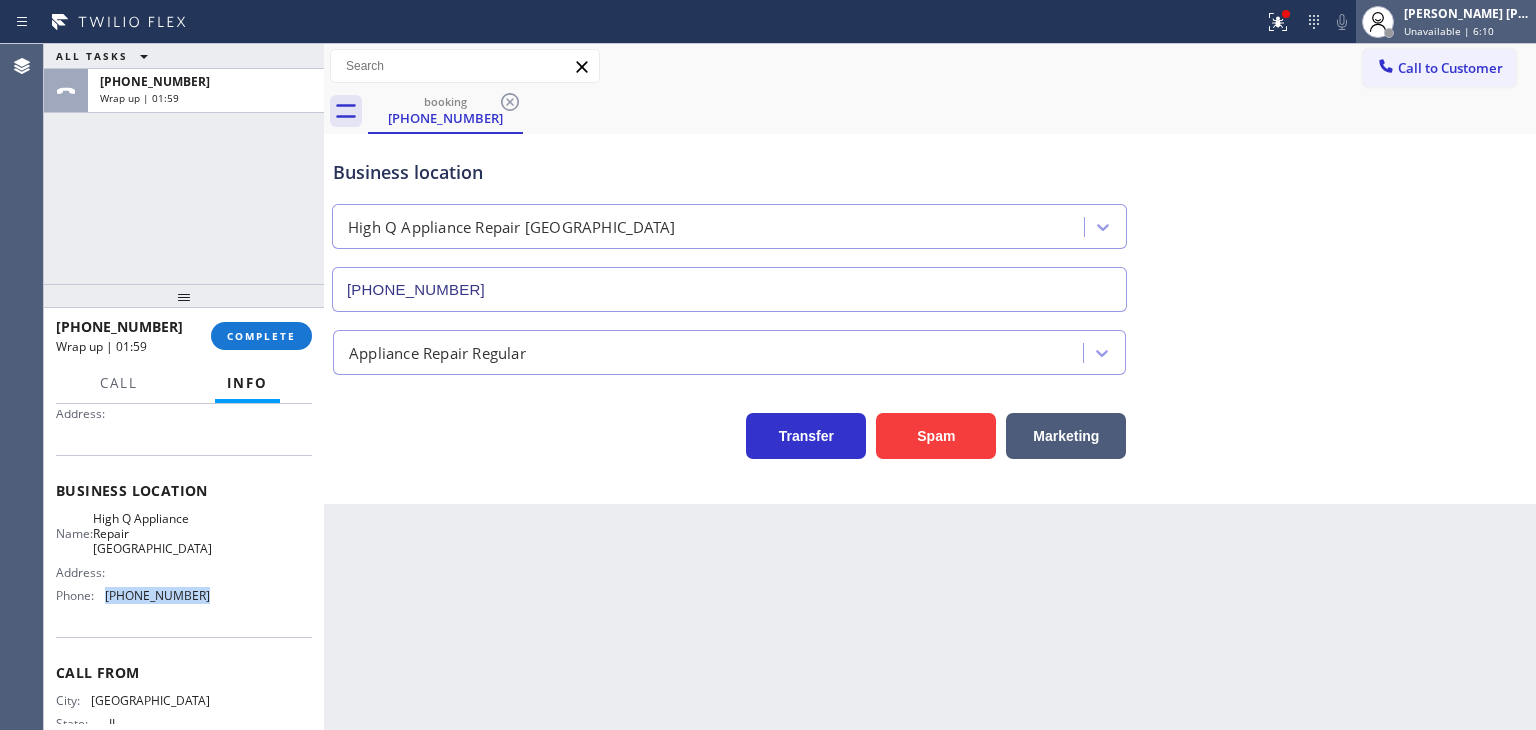 click on "[PERSON_NAME] [PERSON_NAME]" at bounding box center [1467, 13] 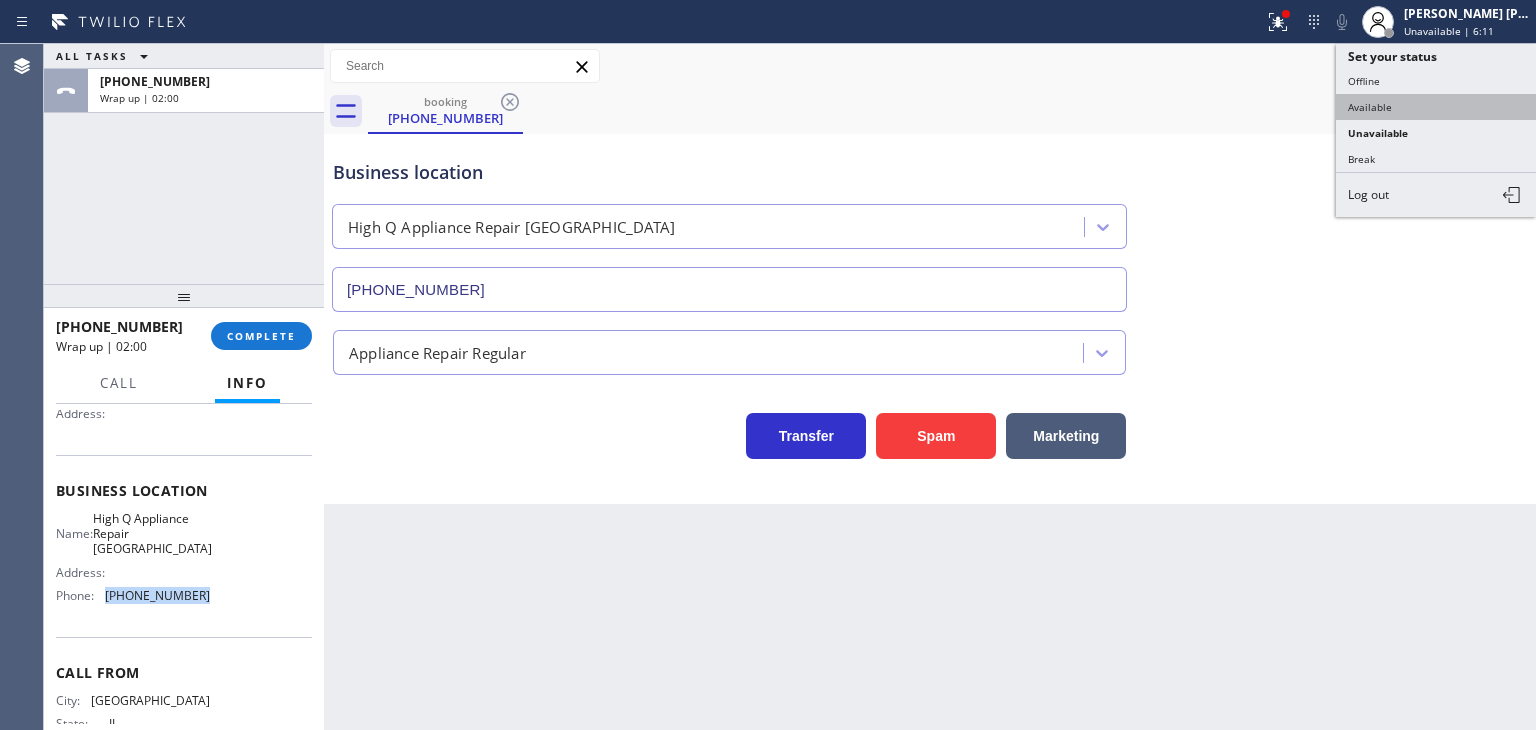 click on "Available" at bounding box center (1436, 107) 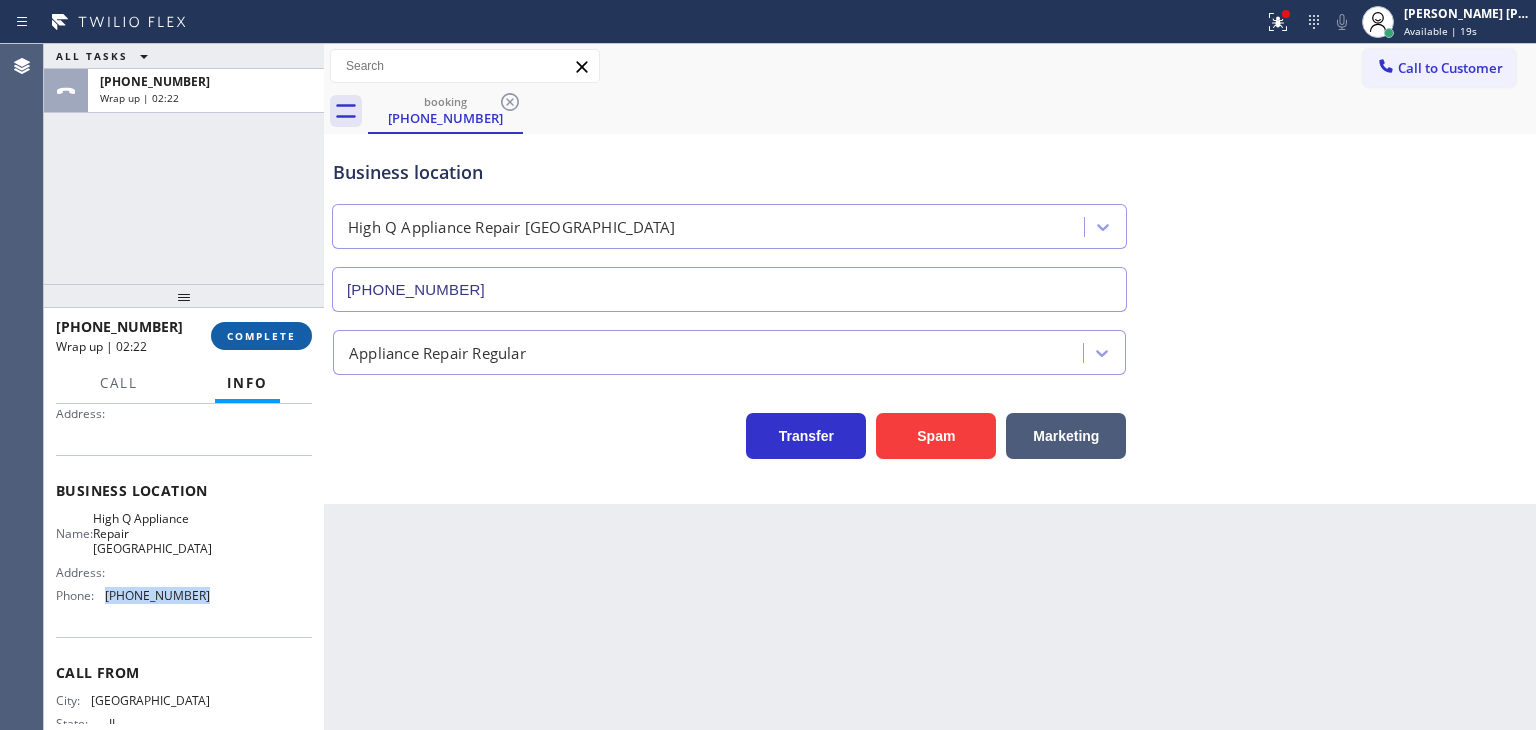 click on "COMPLETE" at bounding box center [261, 336] 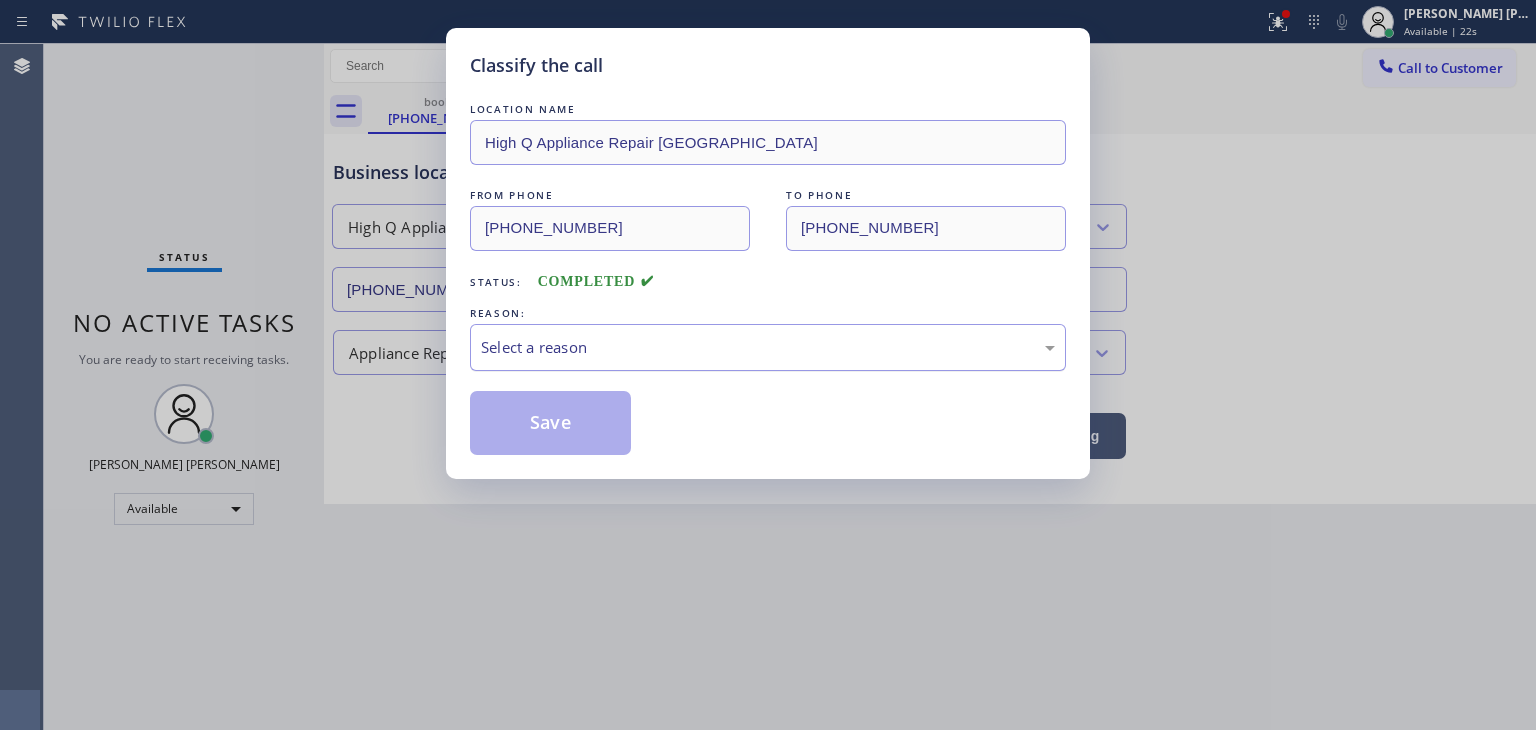 click on "Select a reason" at bounding box center (768, 347) 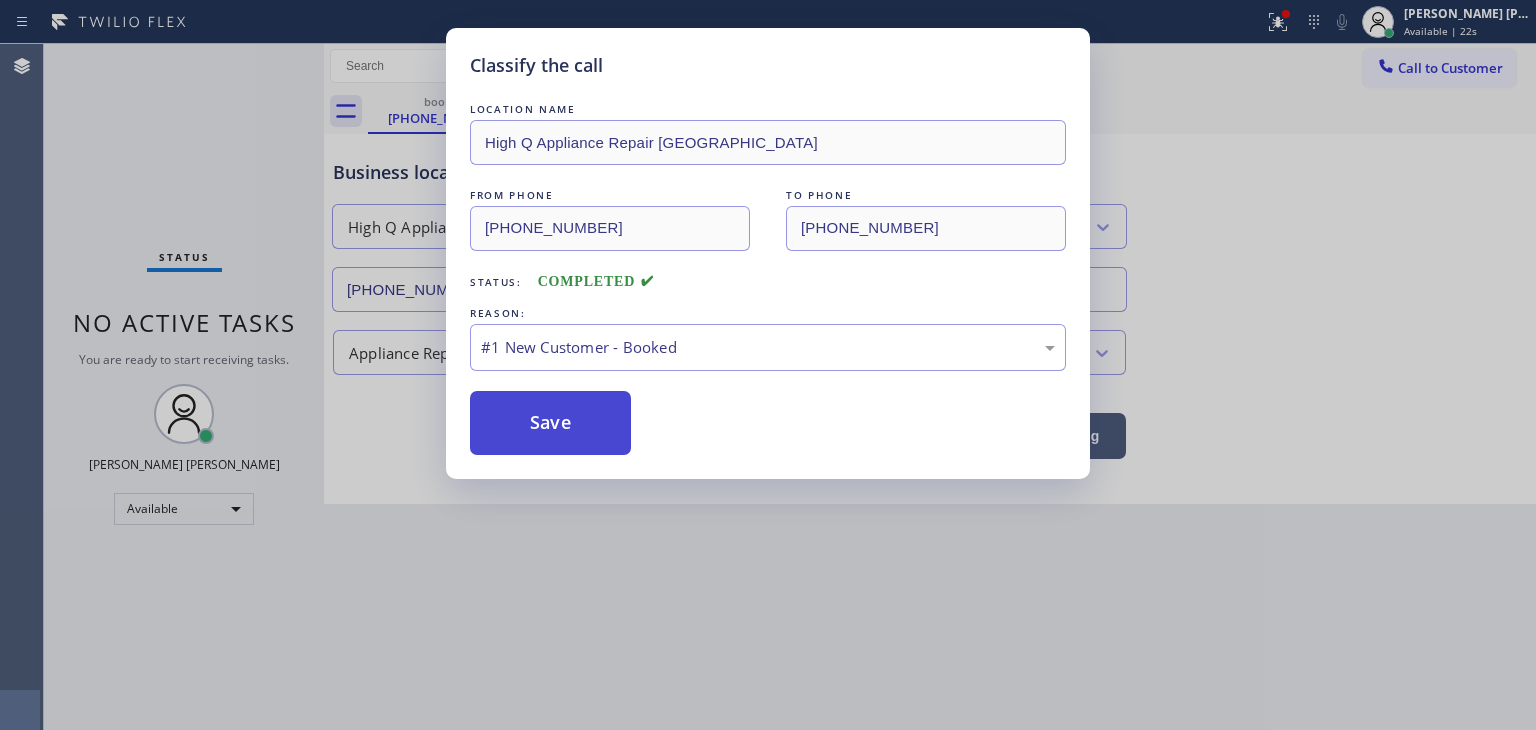 click on "Save" at bounding box center [550, 423] 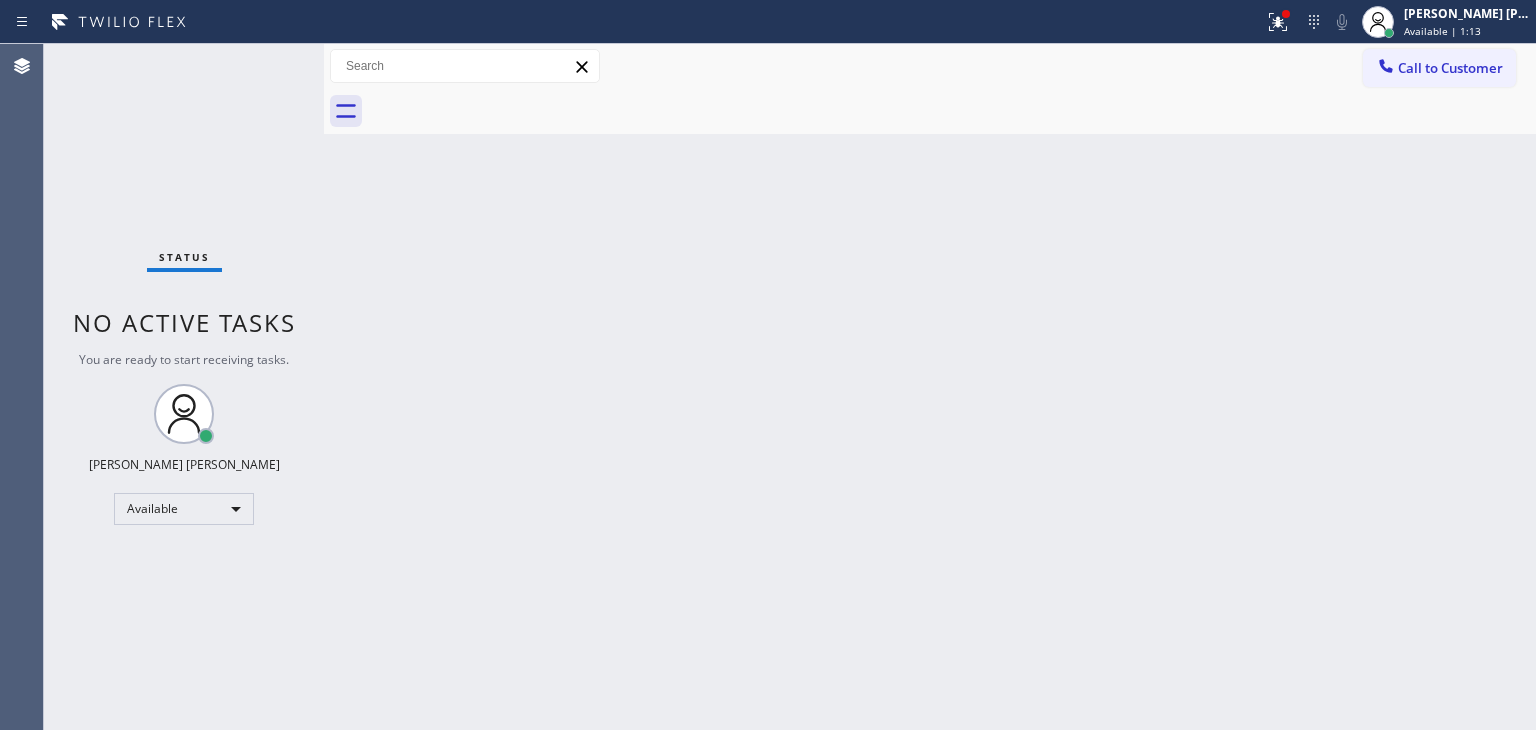 click on "Status   No active tasks     You are ready to start receiving tasks.   [PERSON_NAME] [PERSON_NAME] Available" at bounding box center (184, 387) 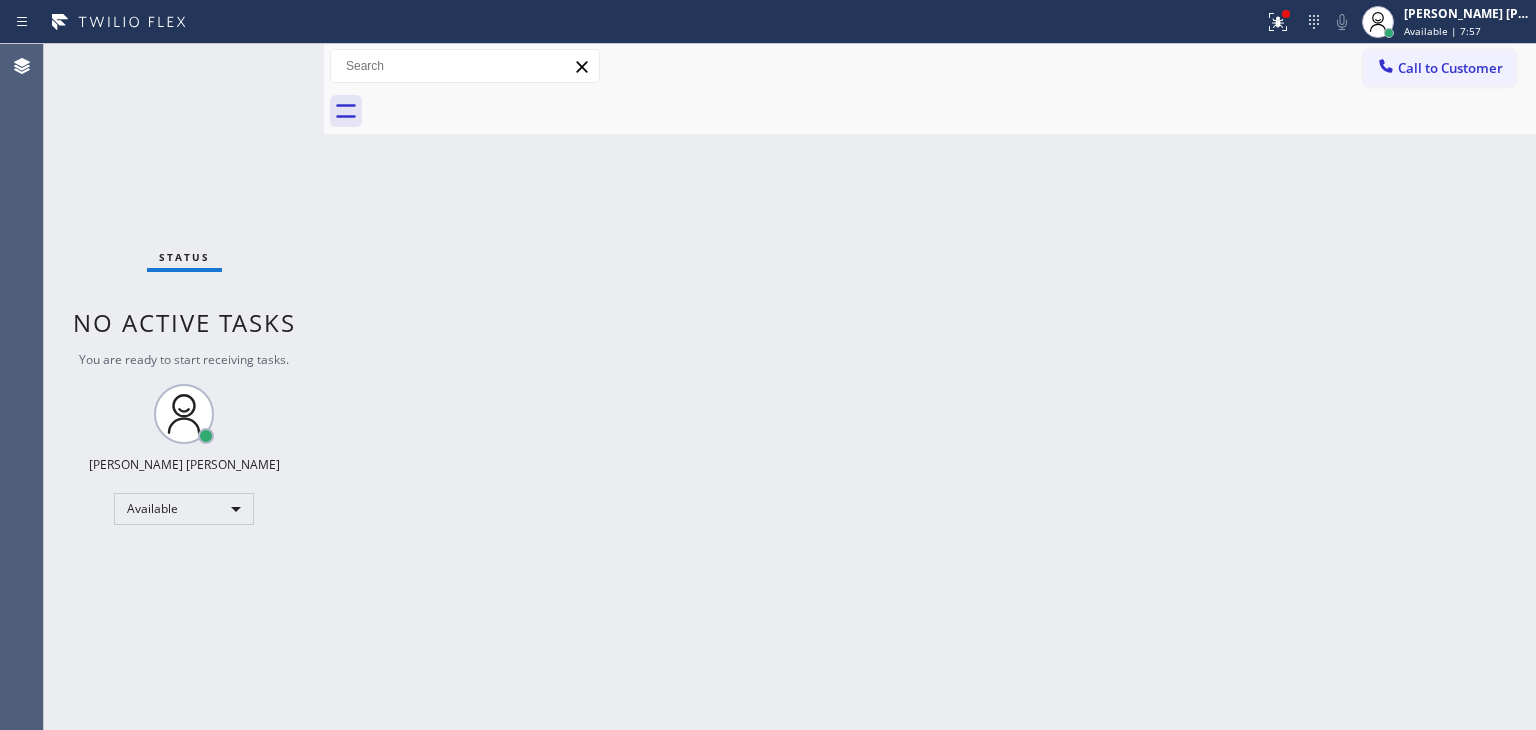 click on "Status   No active tasks     You are ready to start receiving tasks.   [PERSON_NAME] [PERSON_NAME] Available" at bounding box center [184, 387] 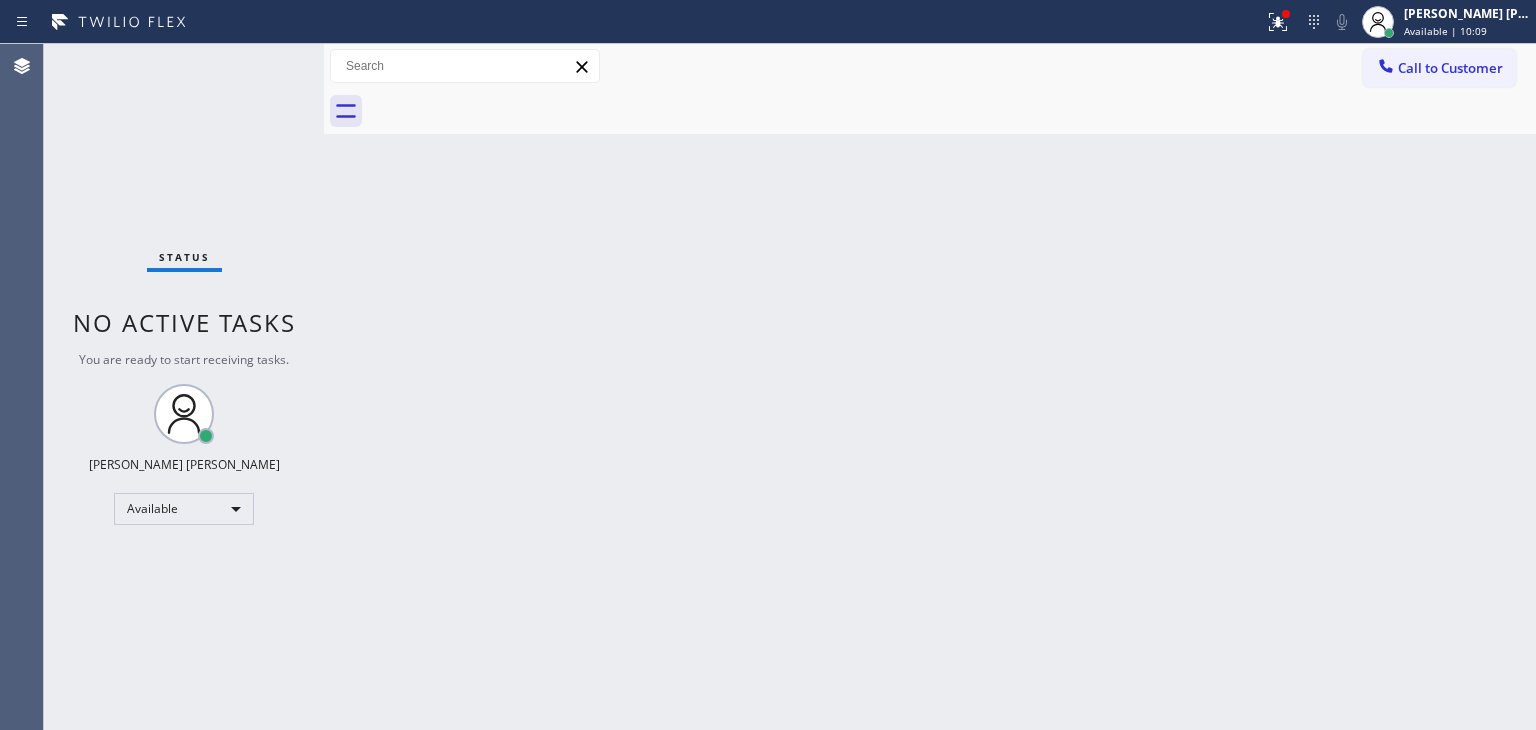click on "Back to Dashboard Change Sender ID Customers Technicians Select a contact Outbound call Technician Search Technician Your caller id phone number Your caller id phone number Call Technician info Name   Phone none Address none Change Sender ID HVAC [PHONE_NUMBER] 5 Star Appliance [PHONE_NUMBER] Appliance Repair [PHONE_NUMBER] Plumbing [PHONE_NUMBER] Air Duct Cleaning [PHONE_NUMBER]  Electricians [PHONE_NUMBER] Cancel Change Check personal SMS Reset Change No tabs Call to Customer Outbound call Location Search location Your caller id phone number Customer number Call Outbound call Technician Search Technician Your caller id phone number Your caller id phone number Call" at bounding box center (930, 387) 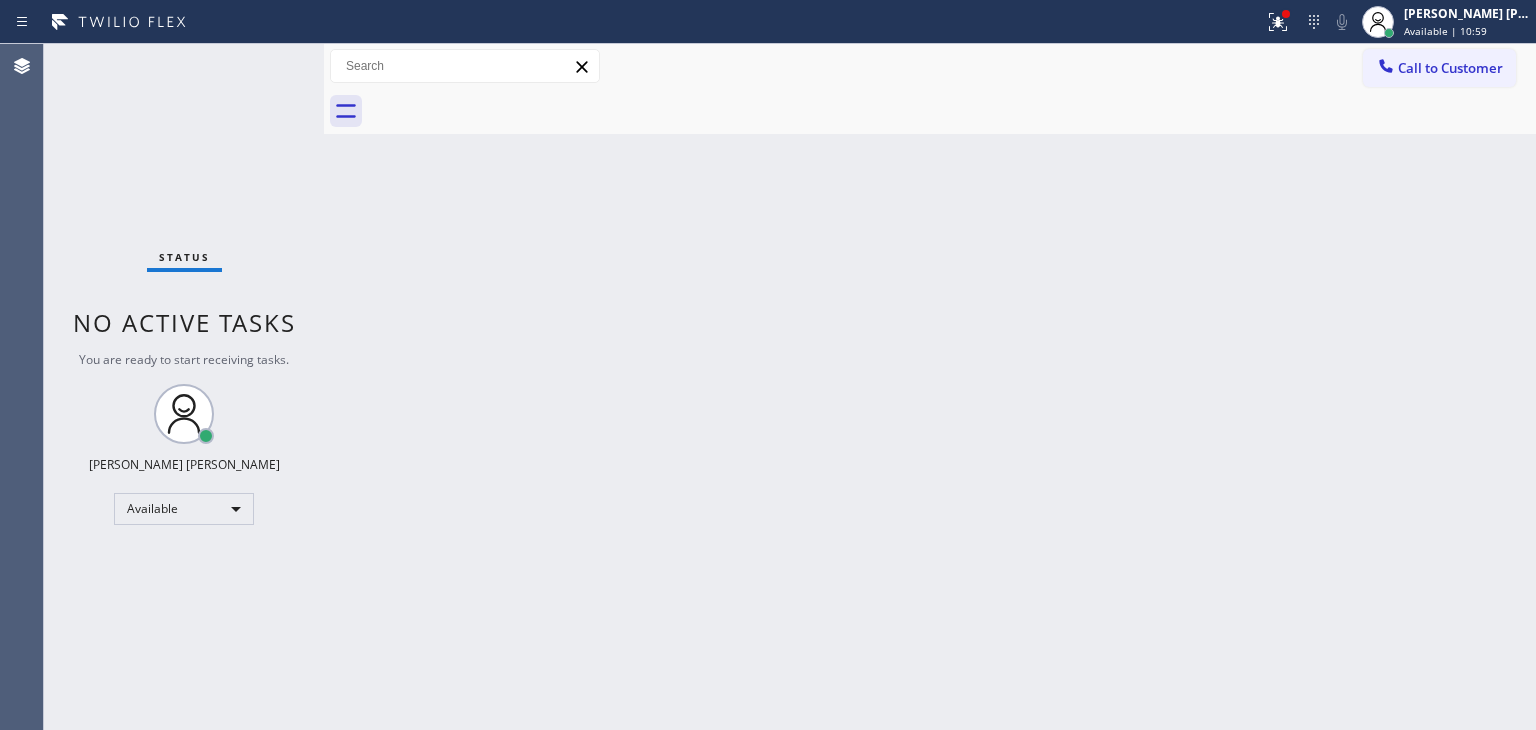 click on "Status   No active tasks     You are ready to start receiving tasks.   [PERSON_NAME] [PERSON_NAME] Available" at bounding box center (184, 387) 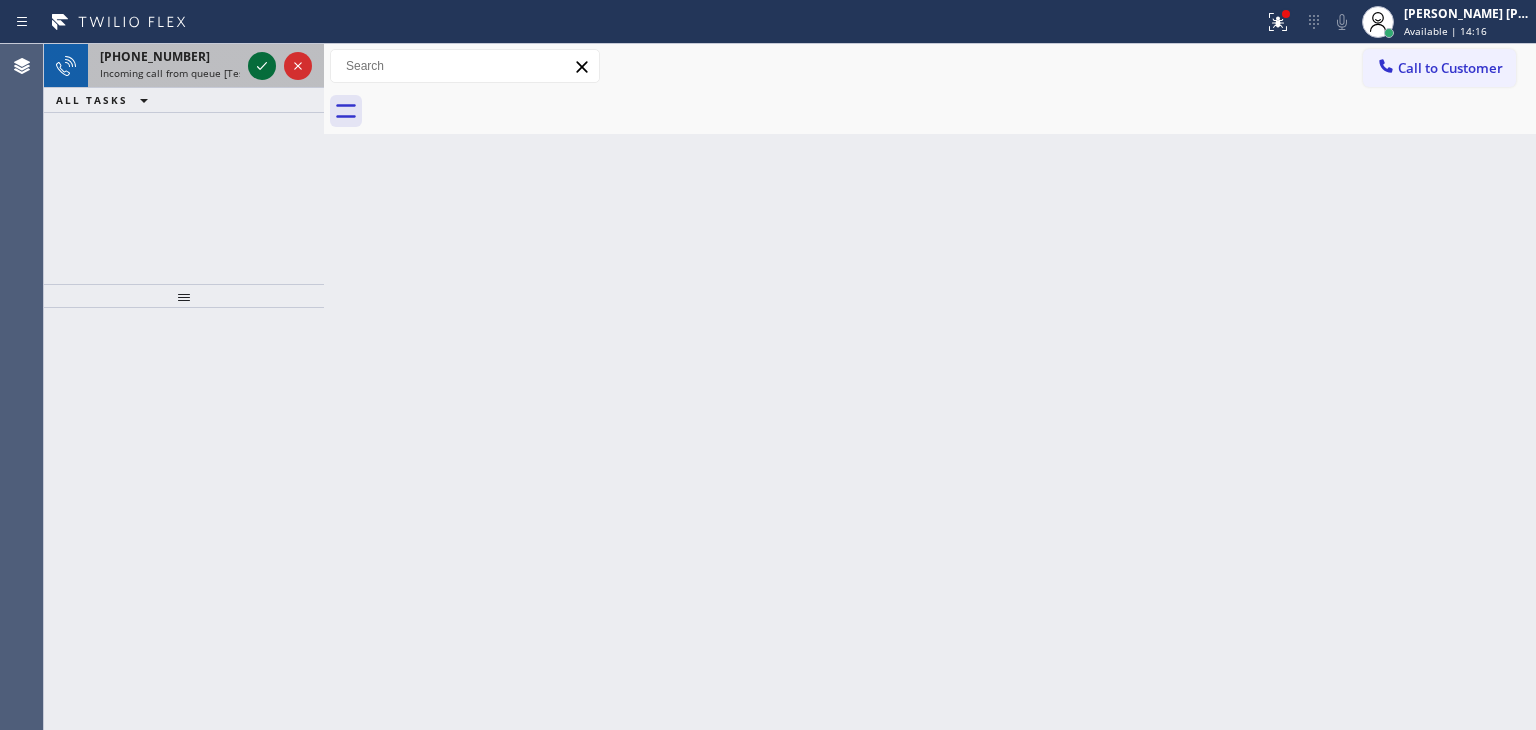click 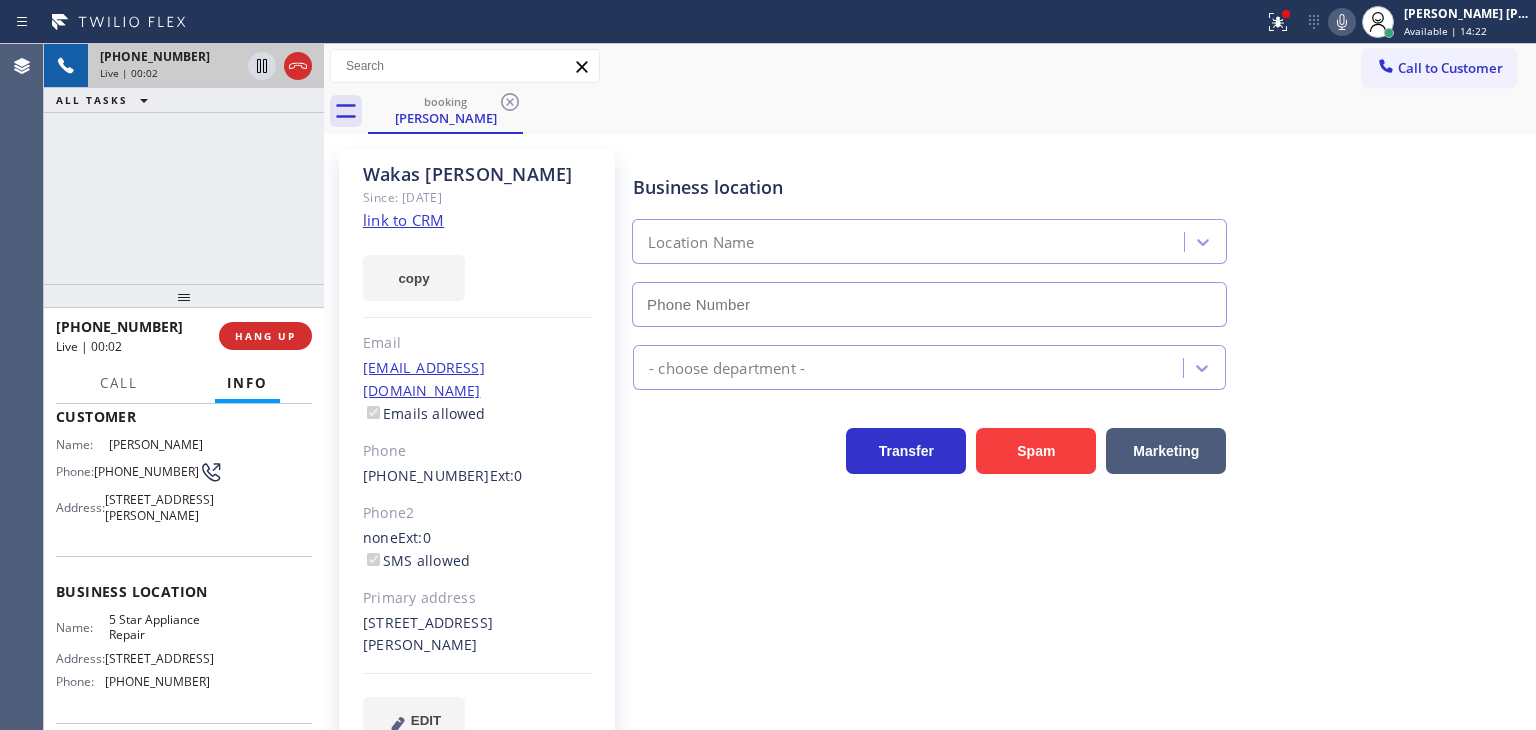 scroll, scrollTop: 200, scrollLeft: 0, axis: vertical 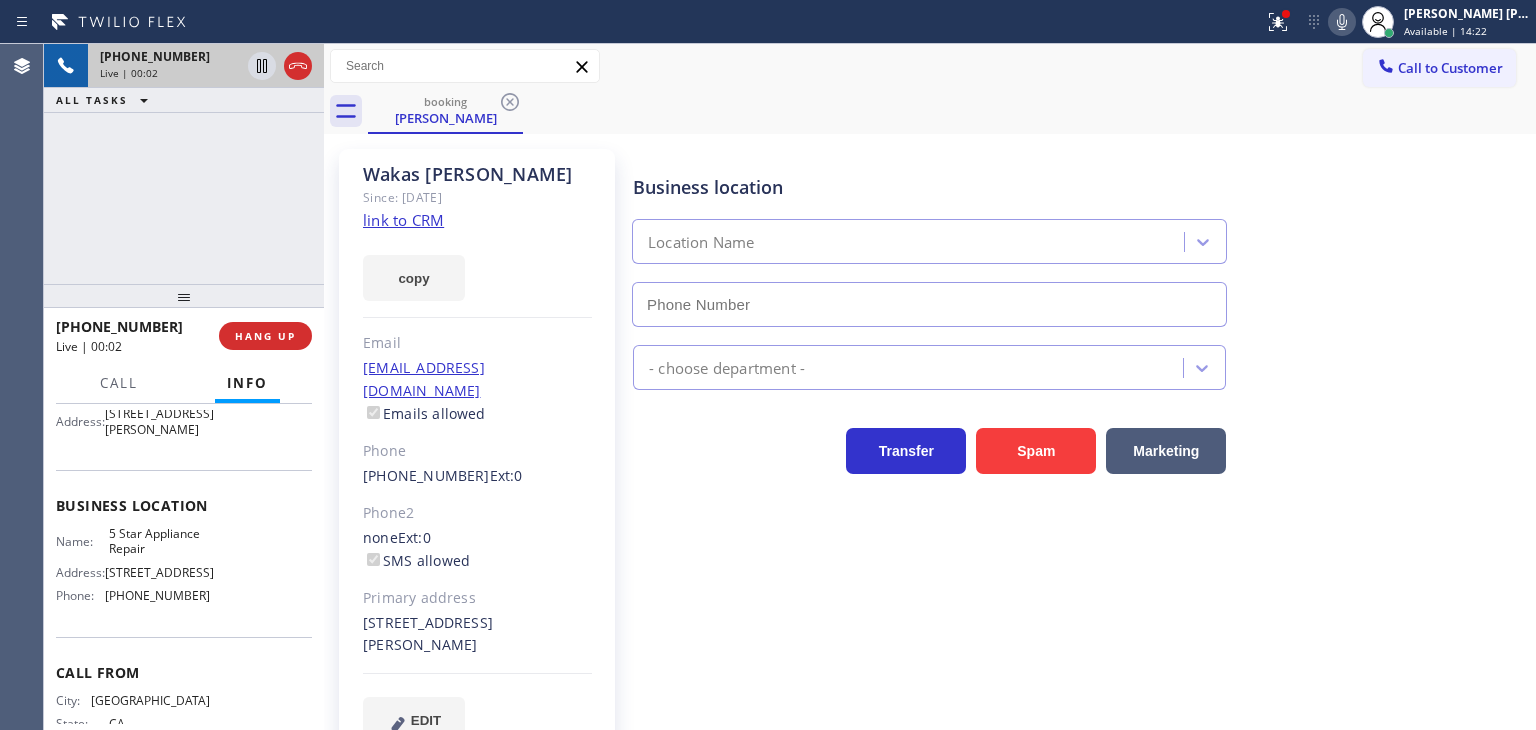 type on "[PHONE_NUMBER]" 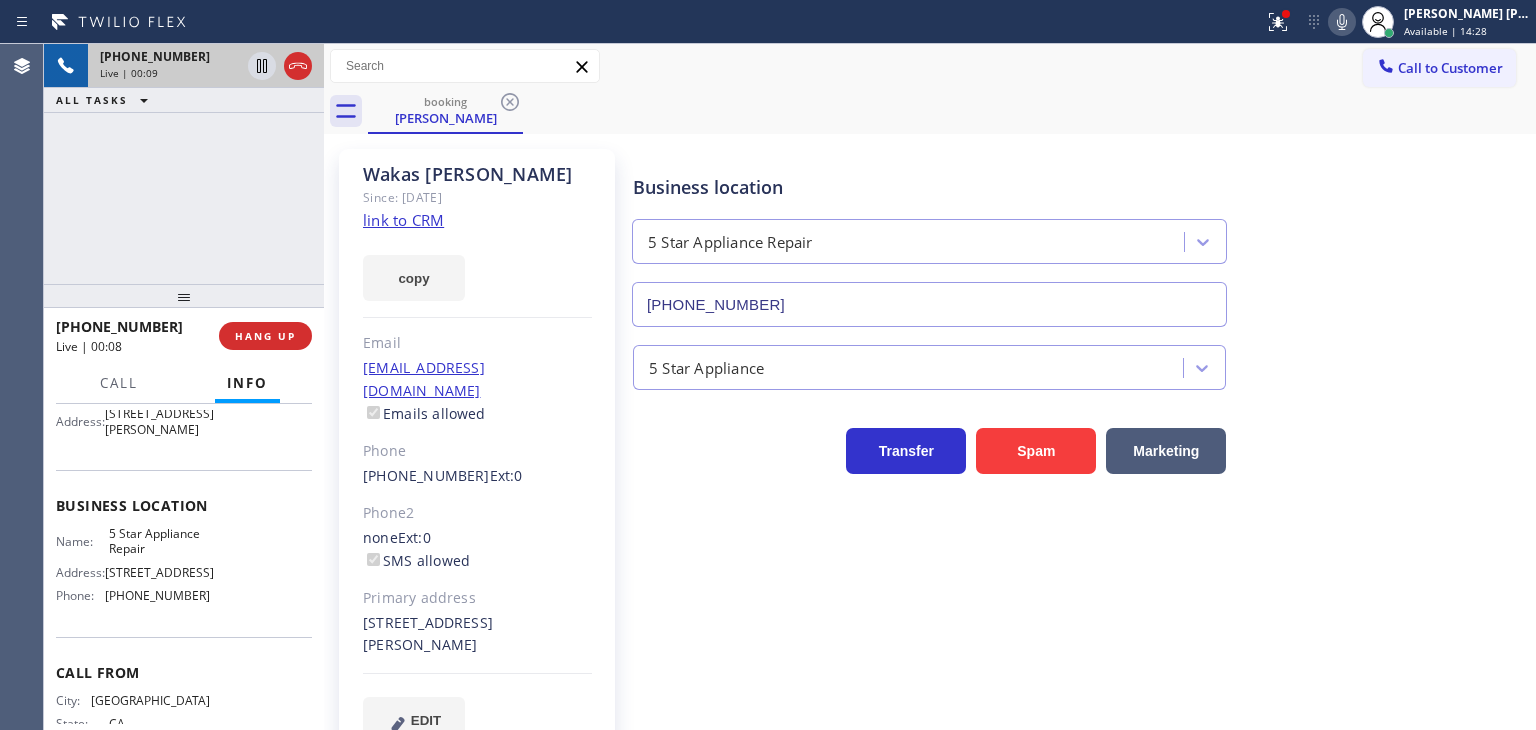 click on "Business location 5 Star Appliance Repair [PHONE_NUMBER] 5 Star Appliance Transfer Spam Marketing" at bounding box center [1080, 445] 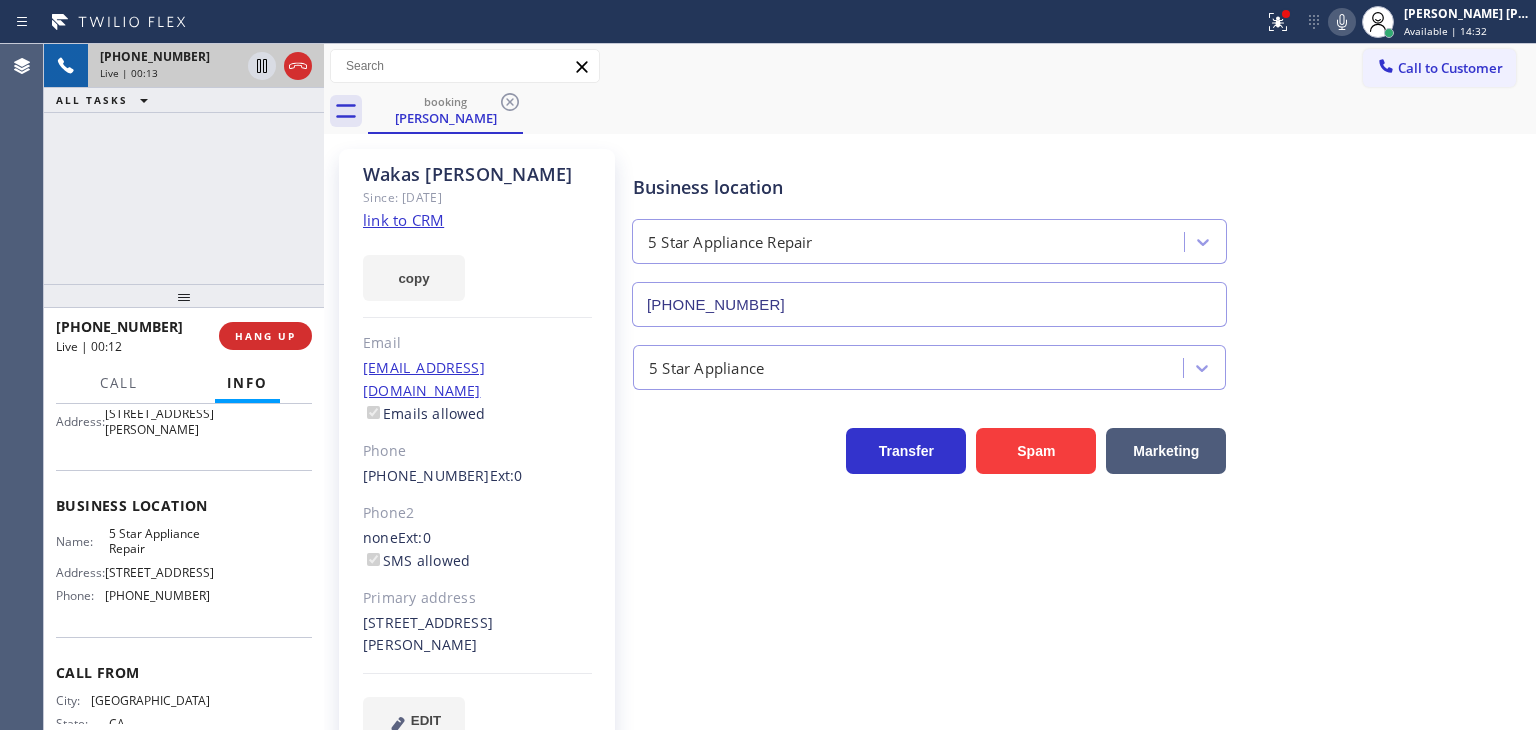 click on "link to CRM" 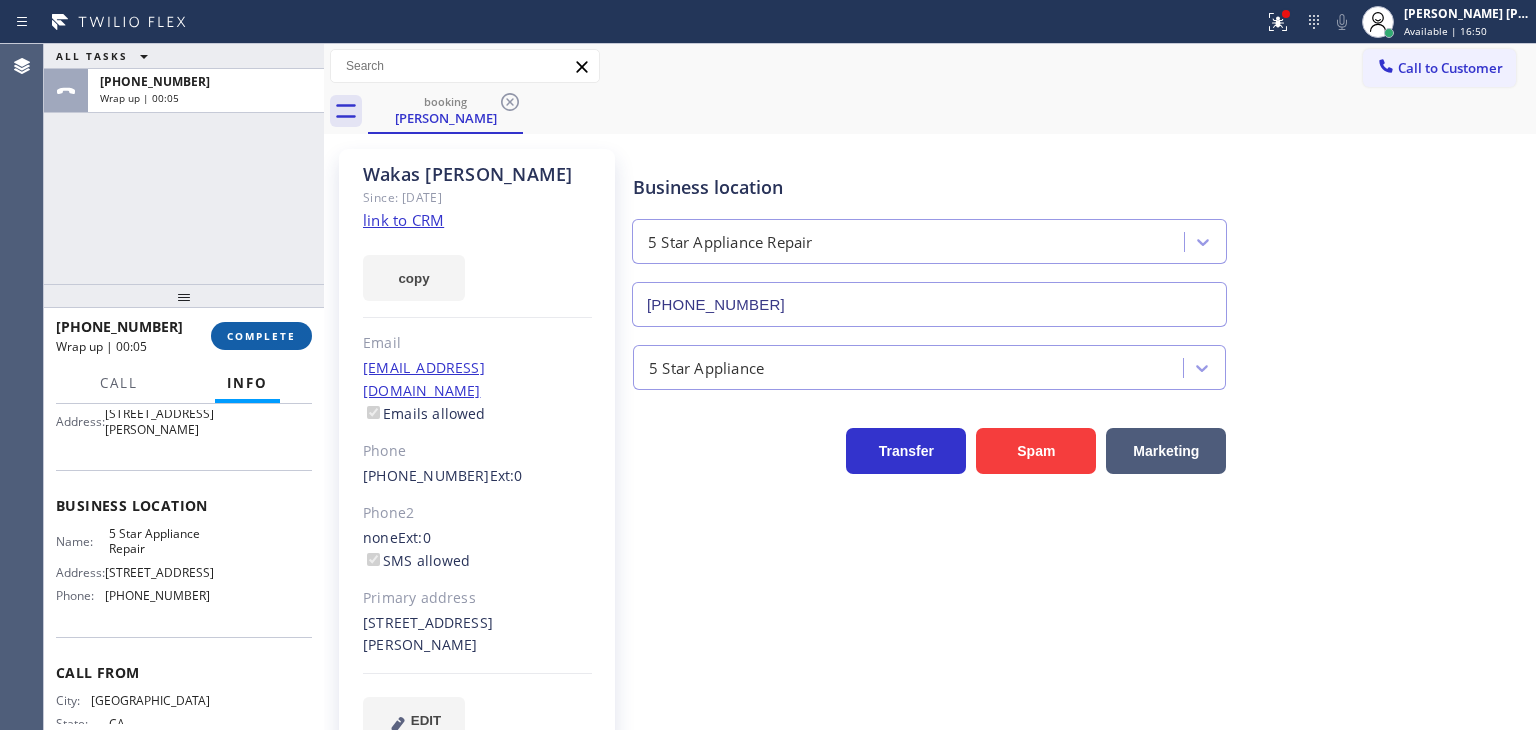 click on "COMPLETE" at bounding box center (261, 336) 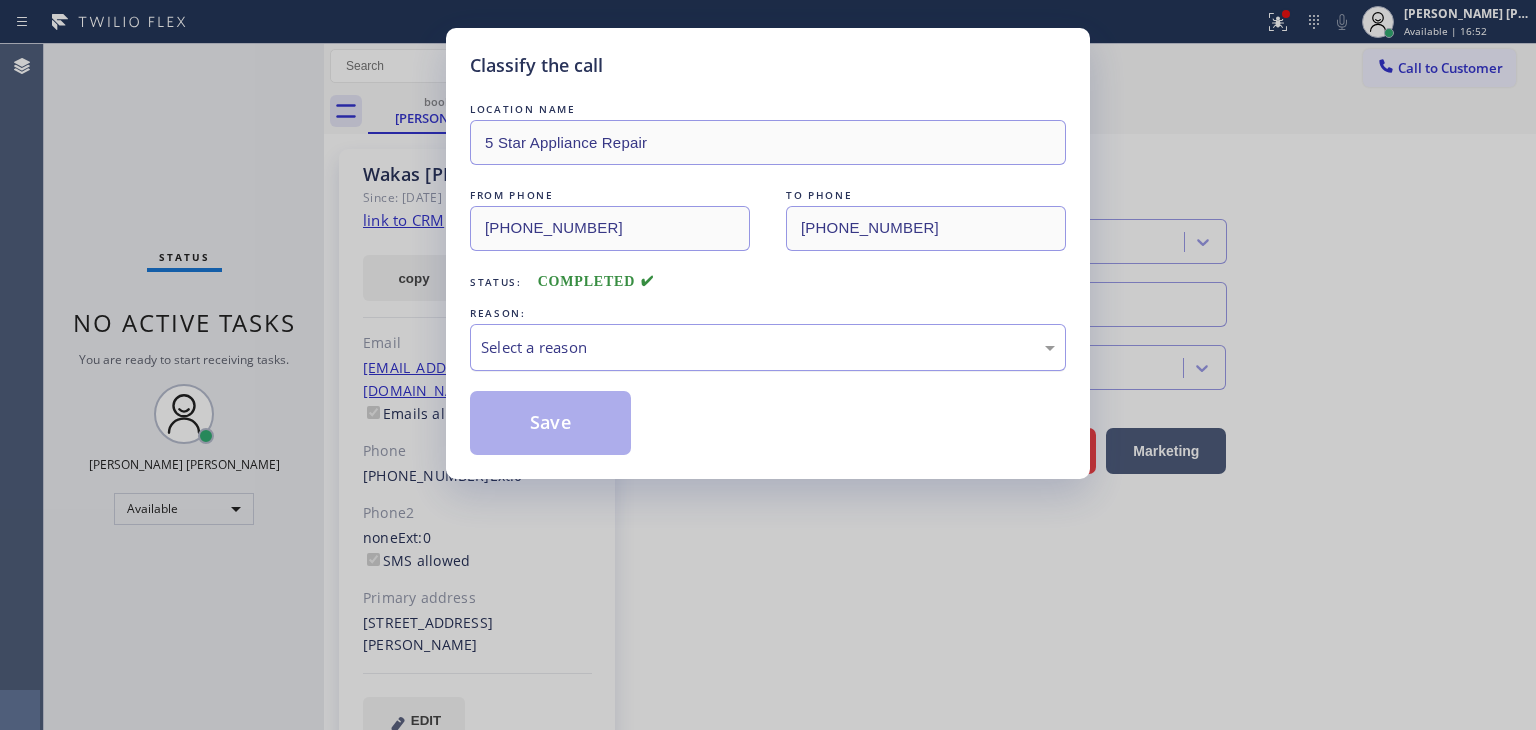 click on "Select a reason" at bounding box center [768, 347] 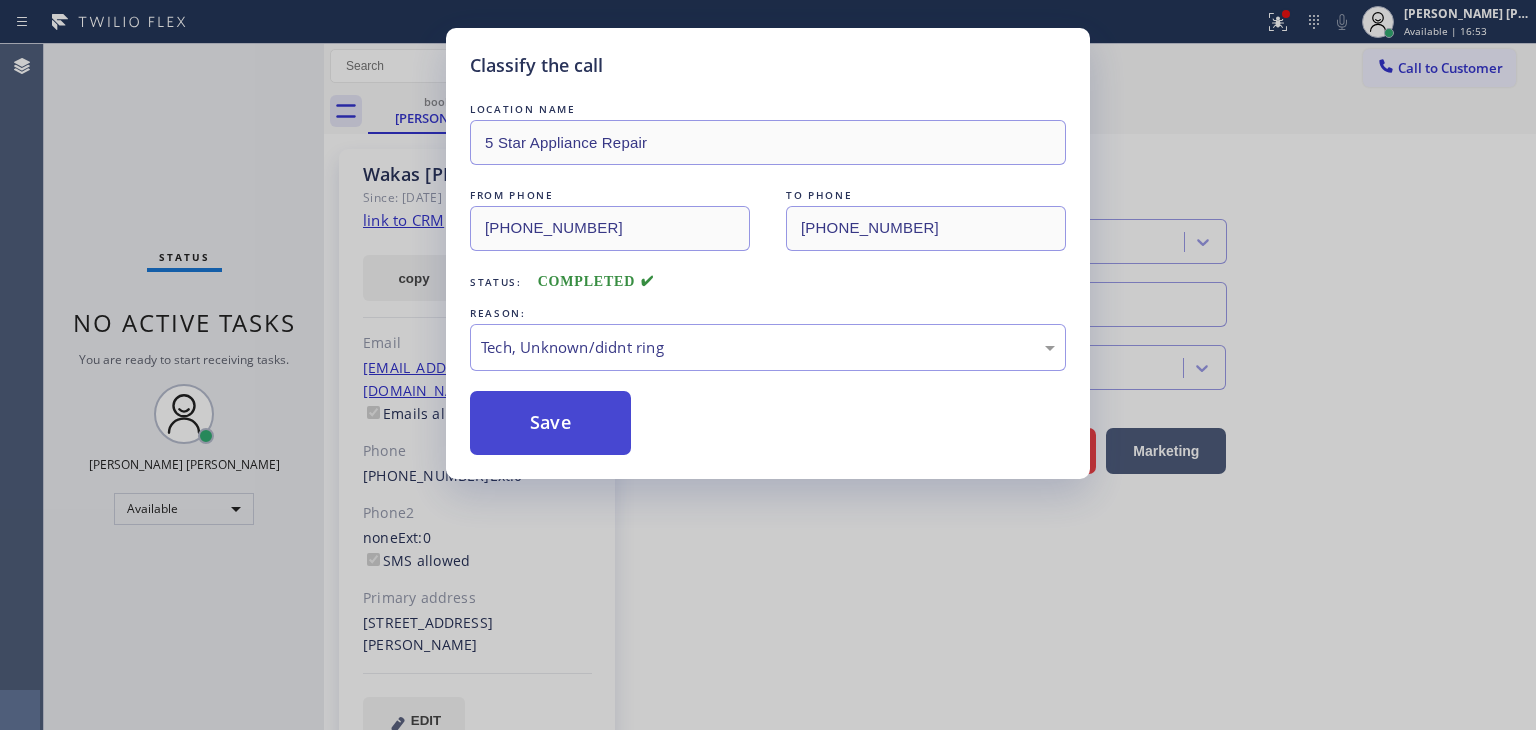 click on "Save" at bounding box center (550, 423) 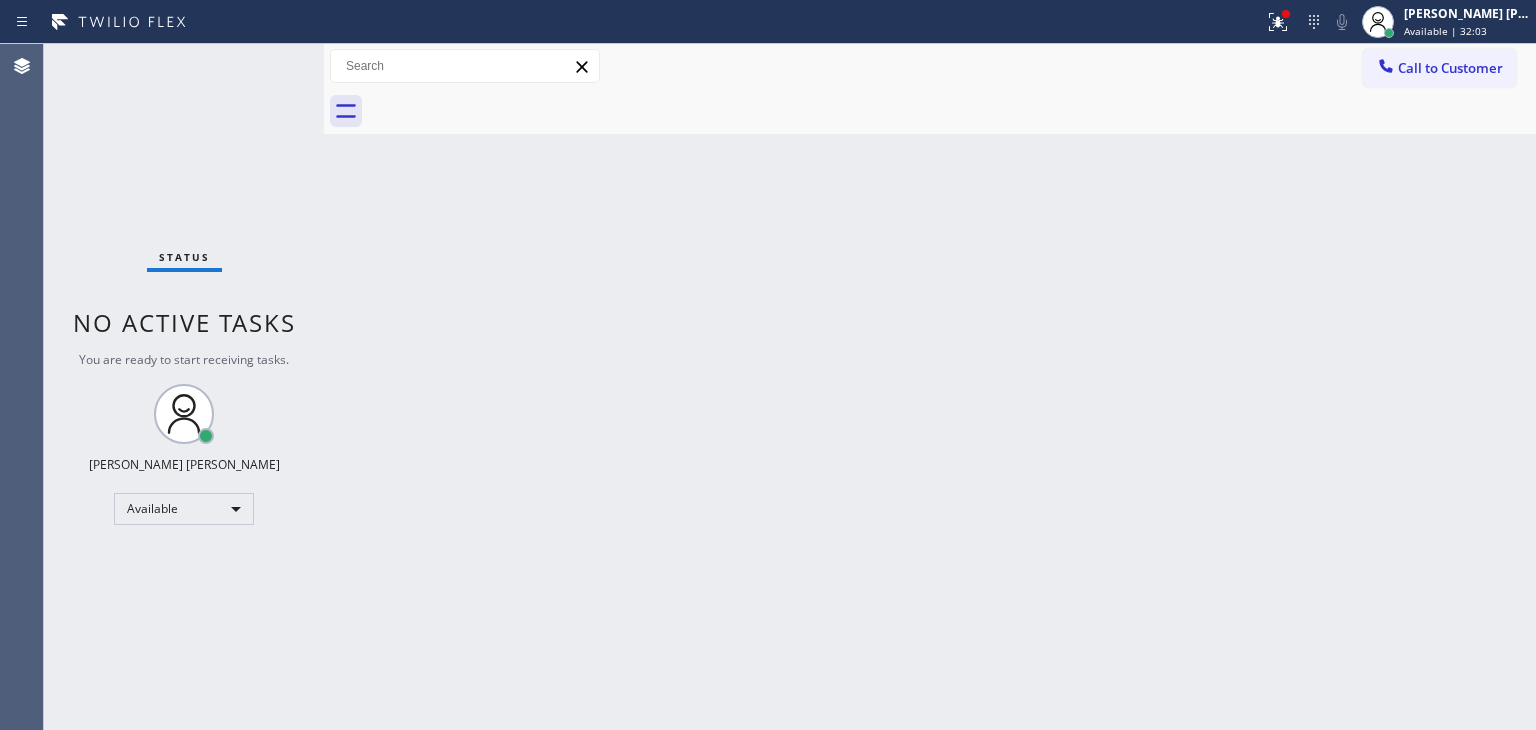 click on "Status   No active tasks     You are ready to start receiving tasks.   [PERSON_NAME] [PERSON_NAME] Available" at bounding box center [184, 387] 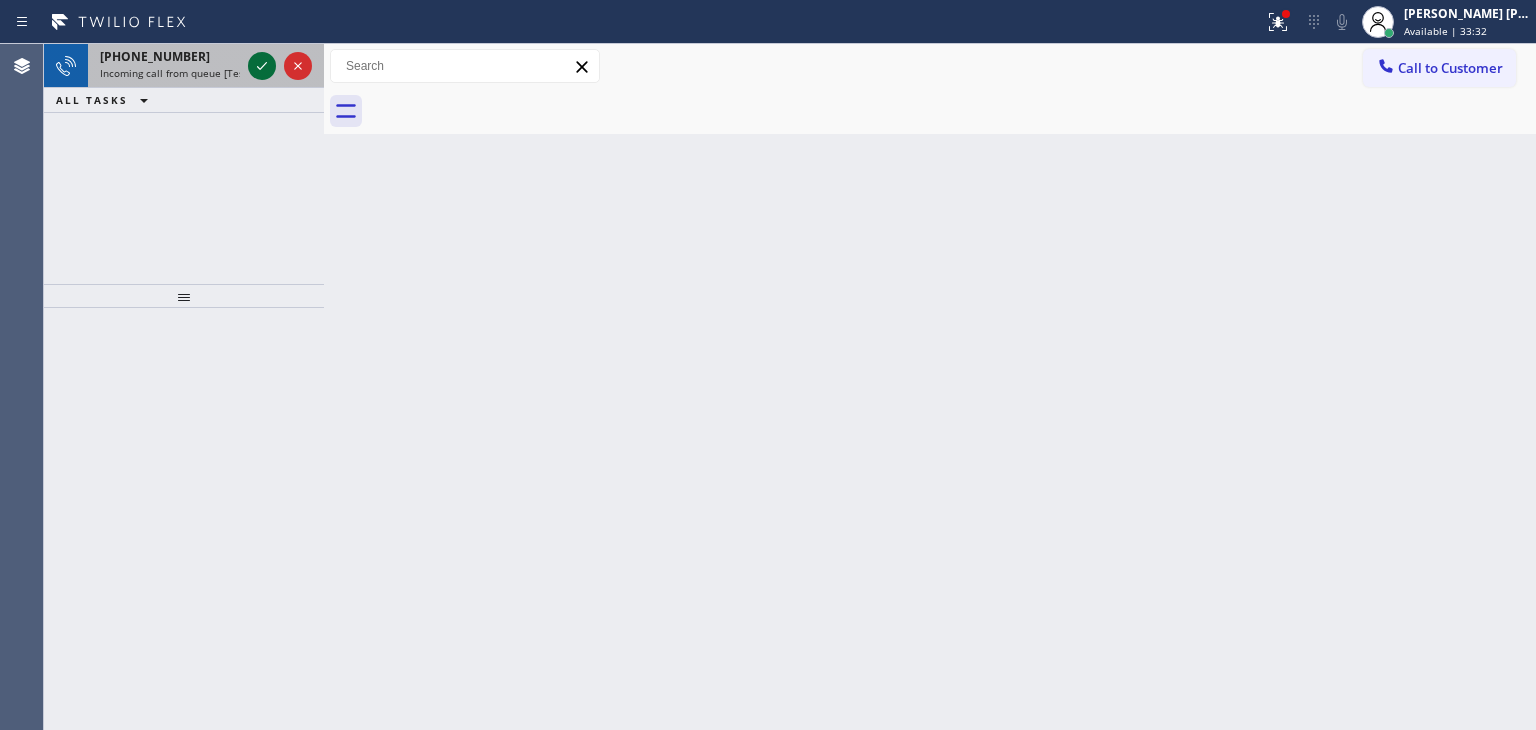 click 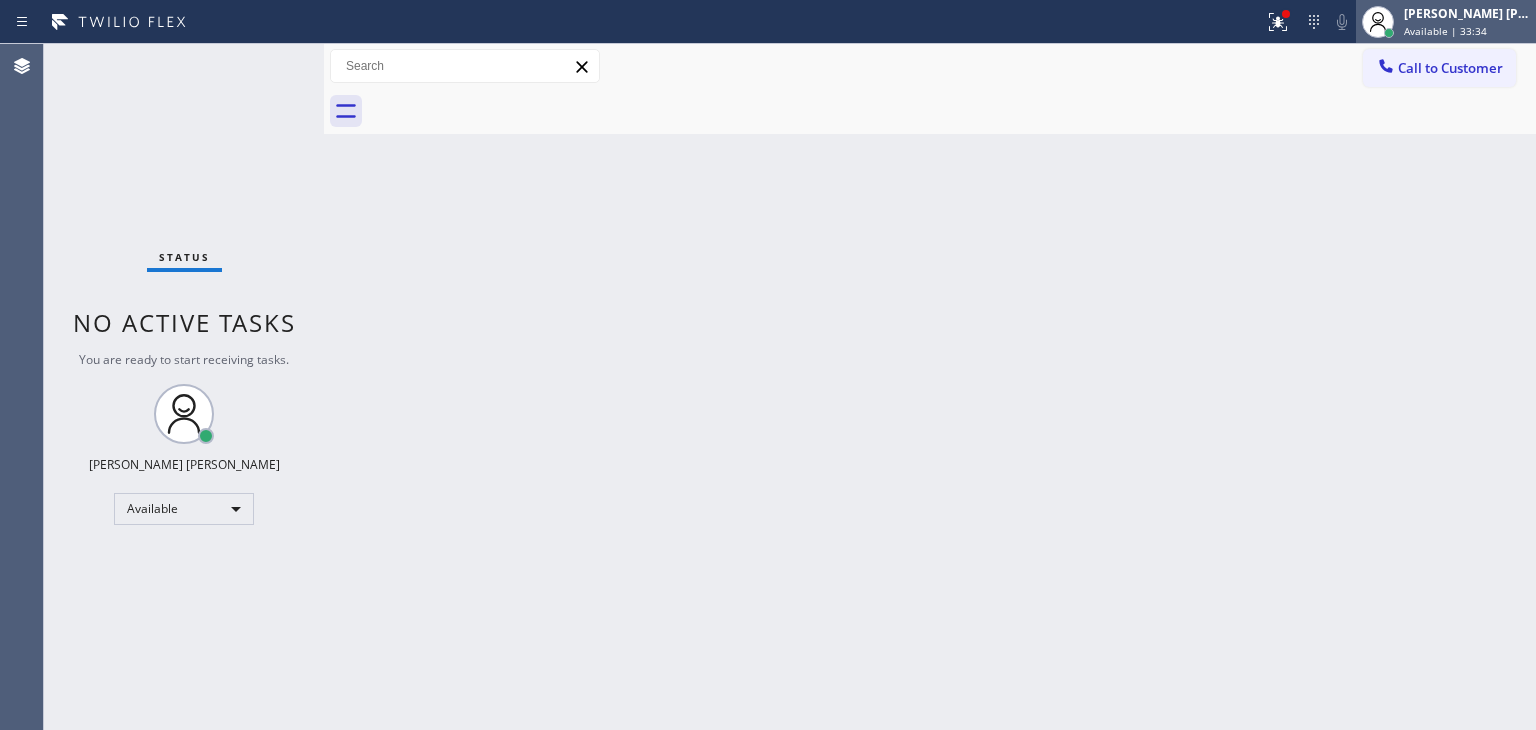 click on "[PERSON_NAME] [PERSON_NAME]" at bounding box center (1467, 13) 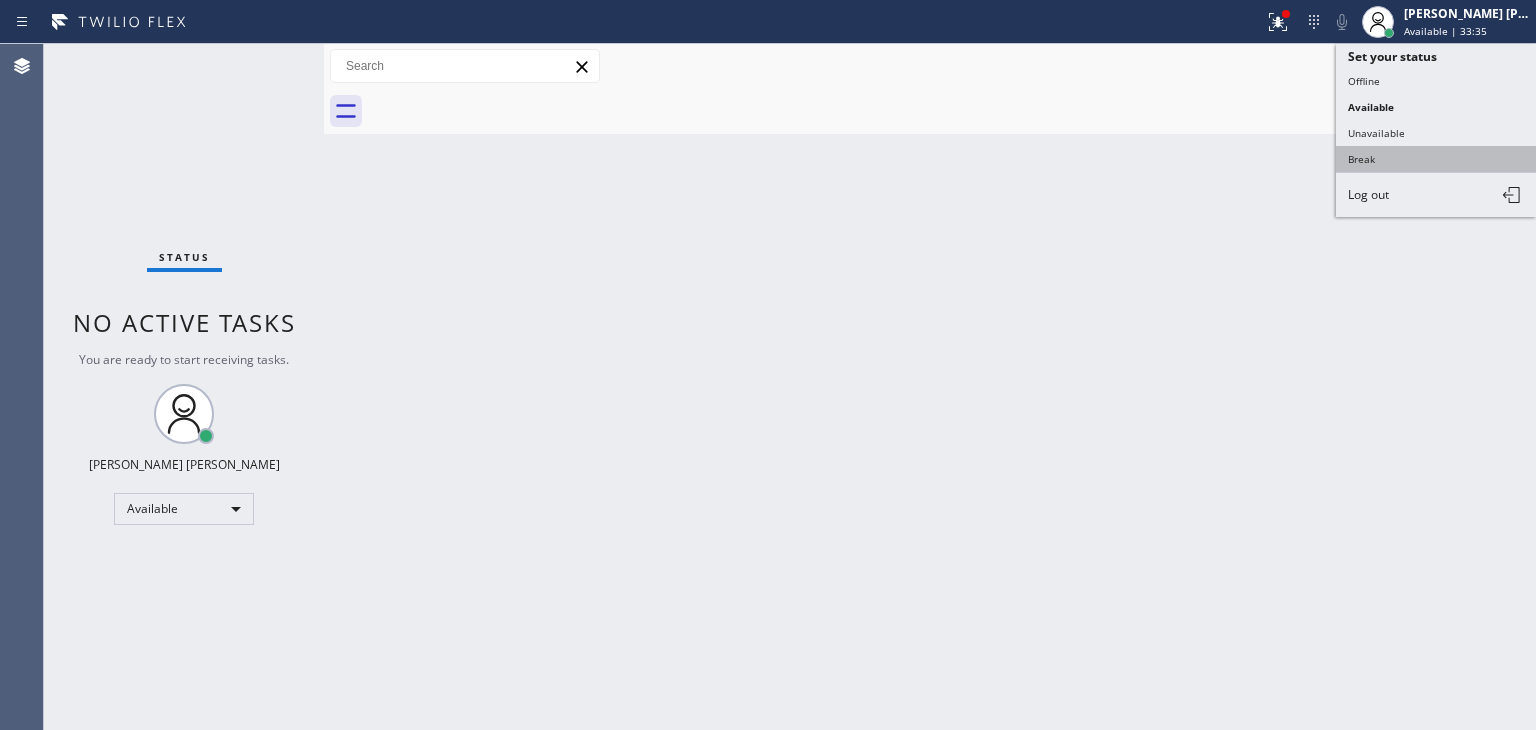 click on "Break" at bounding box center [1436, 159] 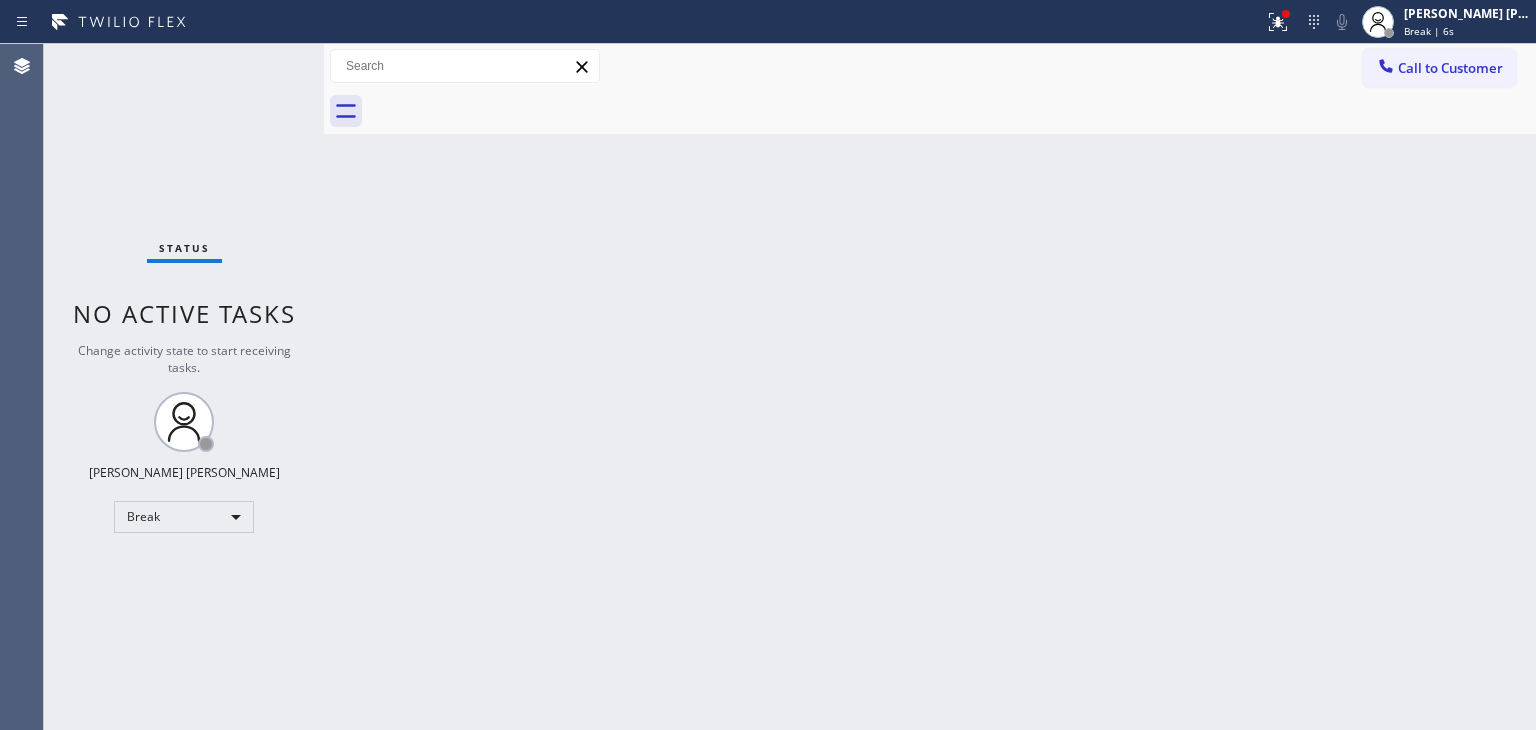 click on "Back to Dashboard Change Sender ID Customers Technicians Select a contact Outbound call Technician Search Technician Your caller id phone number Your caller id phone number Call Technician info Name   Phone none Address none Change Sender ID HVAC [PHONE_NUMBER] 5 Star Appliance [PHONE_NUMBER] Appliance Repair [PHONE_NUMBER] Plumbing [PHONE_NUMBER] Air Duct Cleaning [PHONE_NUMBER]  Electricians [PHONE_NUMBER] Cancel Change Check personal SMS Reset Change No tabs Call to Customer Outbound call Location Search location Your caller id phone number Customer number Call Outbound call Technician Search Technician Your caller id phone number Your caller id phone number Call" at bounding box center (930, 387) 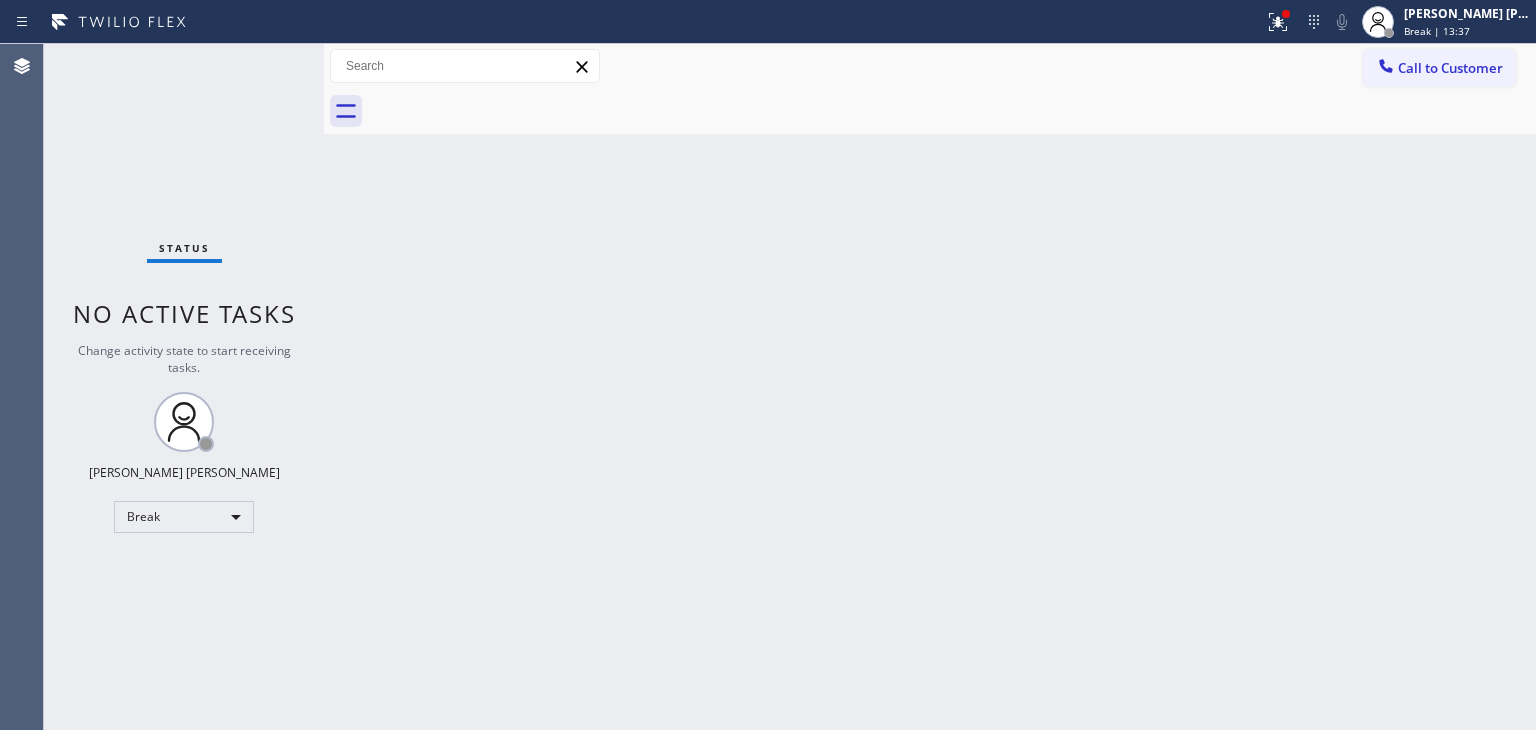 click on "Back to Dashboard Change Sender ID Customers Technicians Select a contact Outbound call Technician Search Technician Your caller id phone number Your caller id phone number Call Technician info Name   Phone none Address none Change Sender ID HVAC [PHONE_NUMBER] 5 Star Appliance [PHONE_NUMBER] Appliance Repair [PHONE_NUMBER] Plumbing [PHONE_NUMBER] Air Duct Cleaning [PHONE_NUMBER]  Electricians [PHONE_NUMBER] Cancel Change Check personal SMS Reset Change No tabs Call to Customer Outbound call Location Search location Your caller id phone number Customer number Call Outbound call Technician Search Technician Your caller id phone number Your caller id phone number Call" at bounding box center (930, 387) 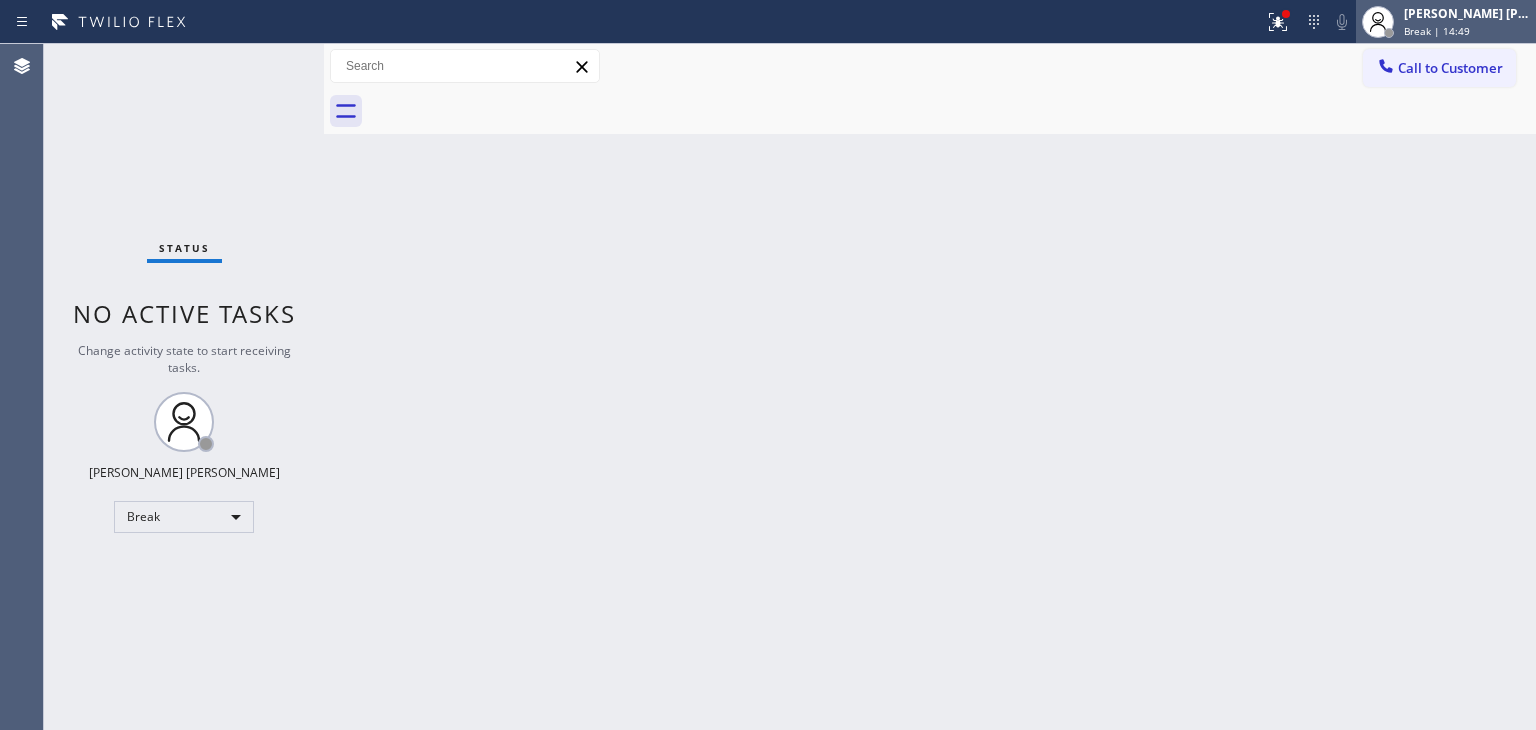 click on "[PERSON_NAME] [PERSON_NAME]" at bounding box center (1467, 13) 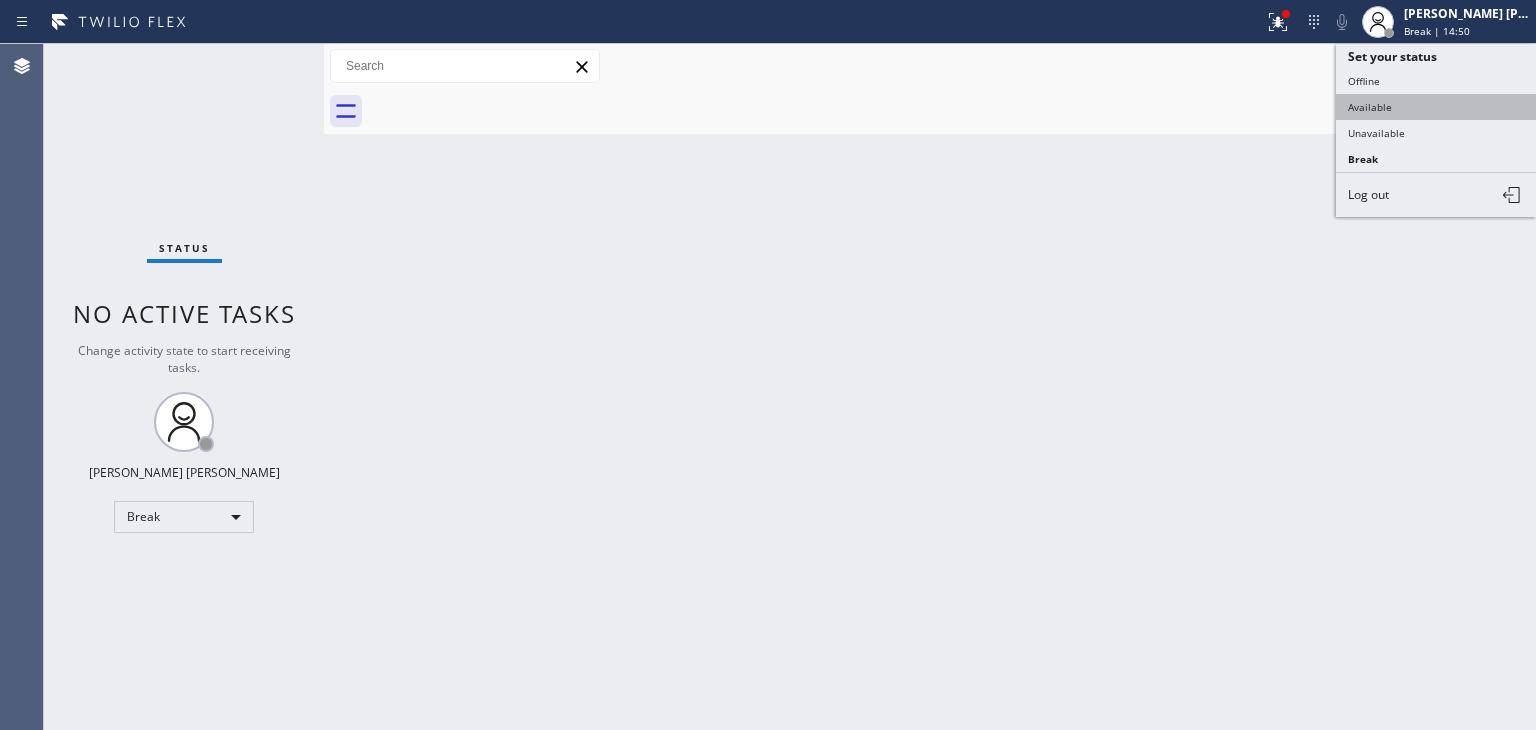 click on "Available" at bounding box center (1436, 107) 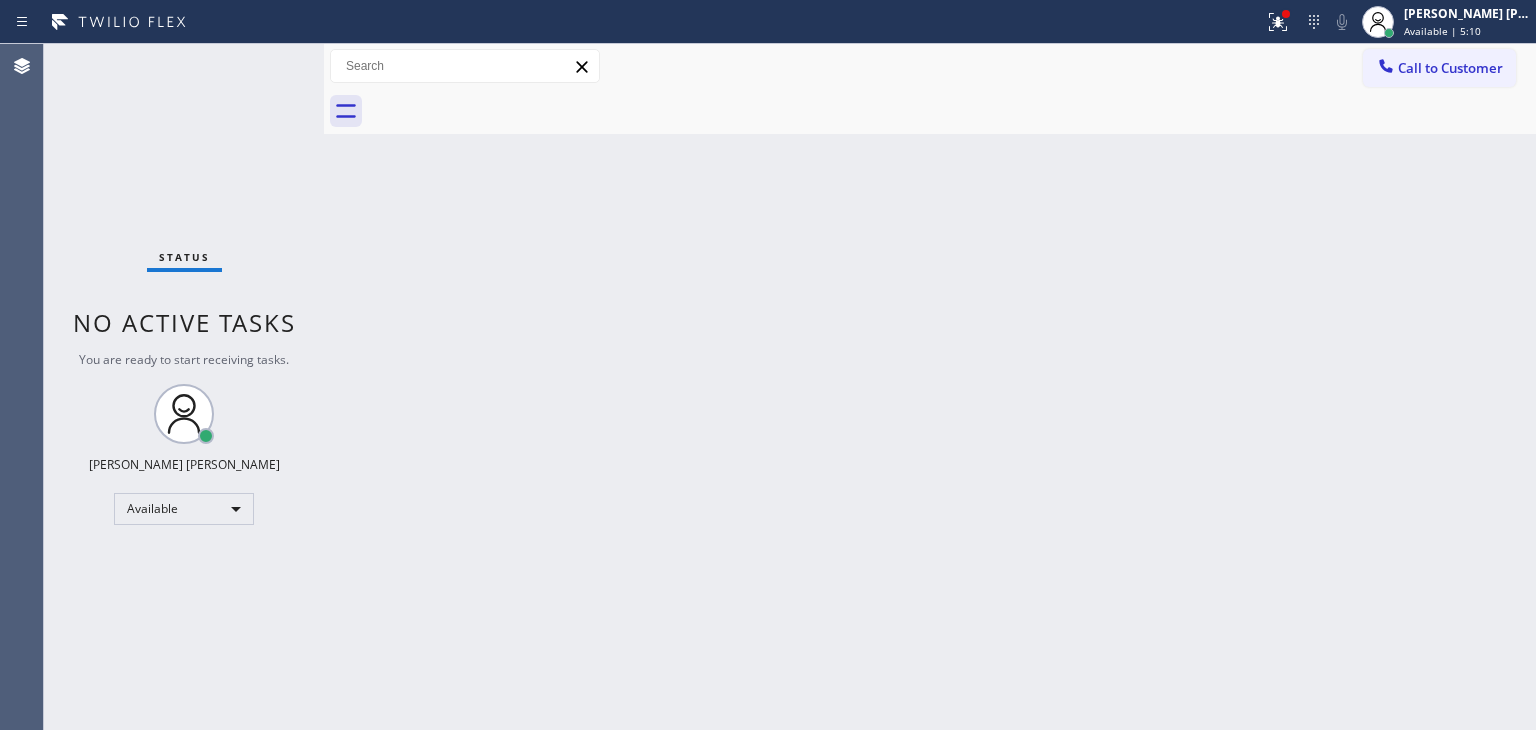 click on "Status   No active tasks     You are ready to start receiving tasks.   [PERSON_NAME] [PERSON_NAME] Available" at bounding box center [184, 387] 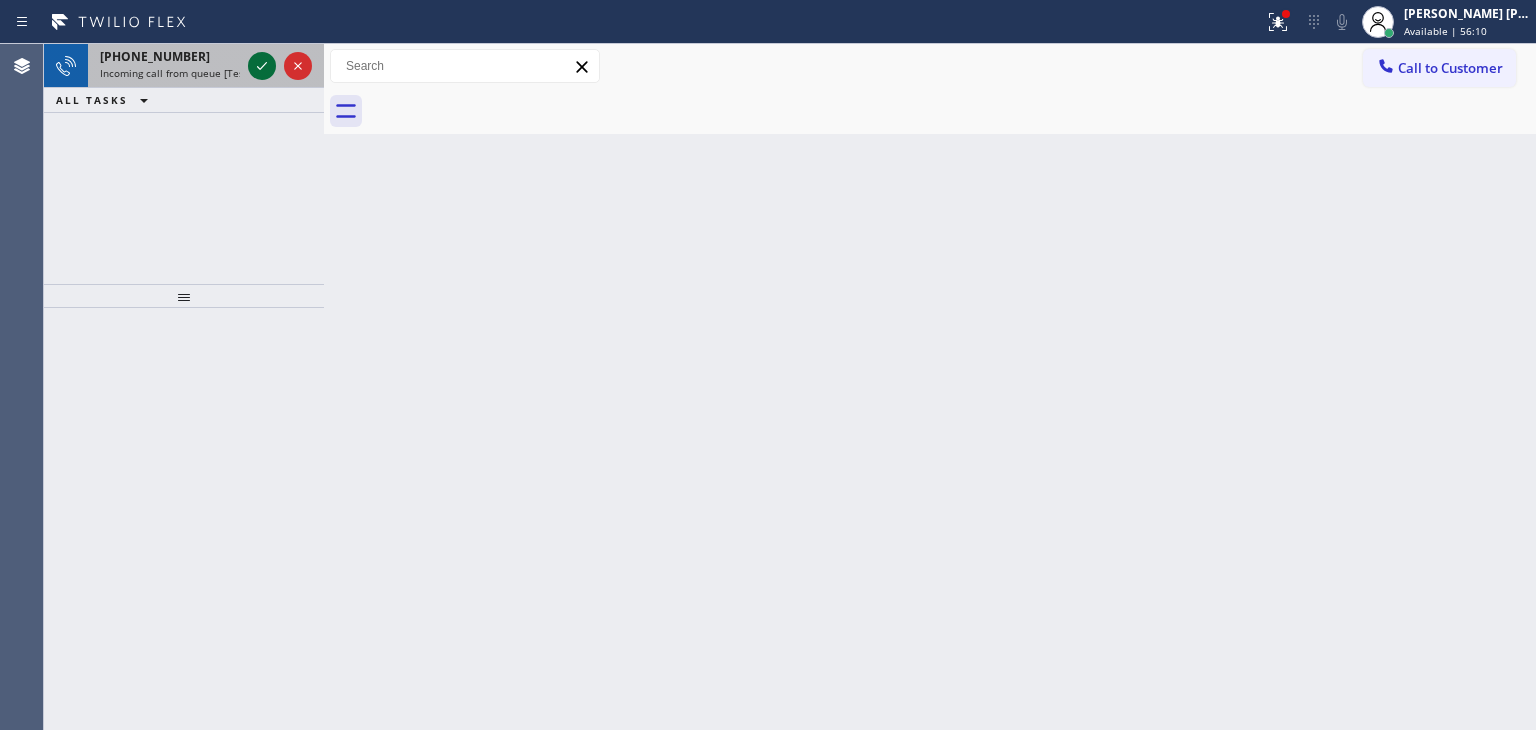click 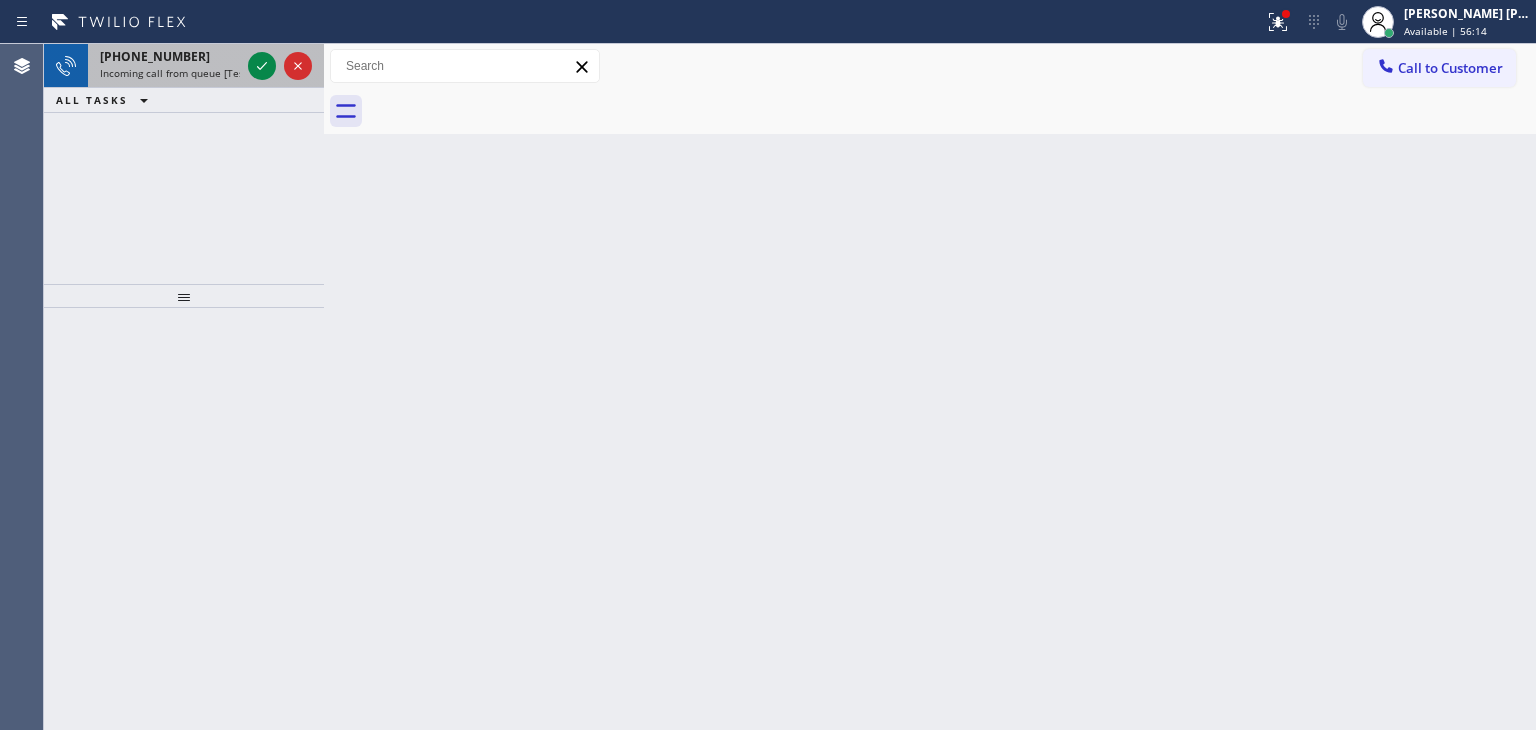 click at bounding box center [280, 66] 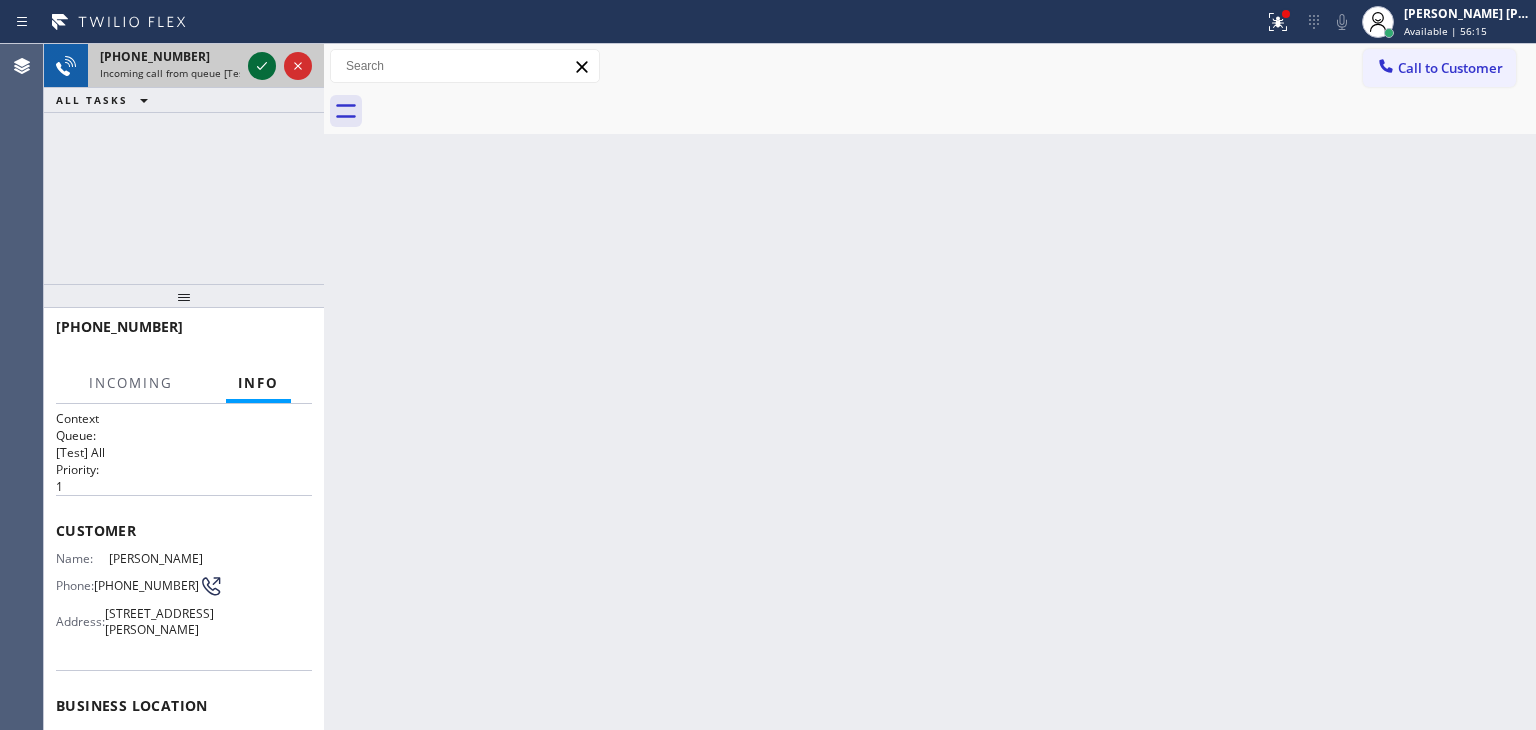 click 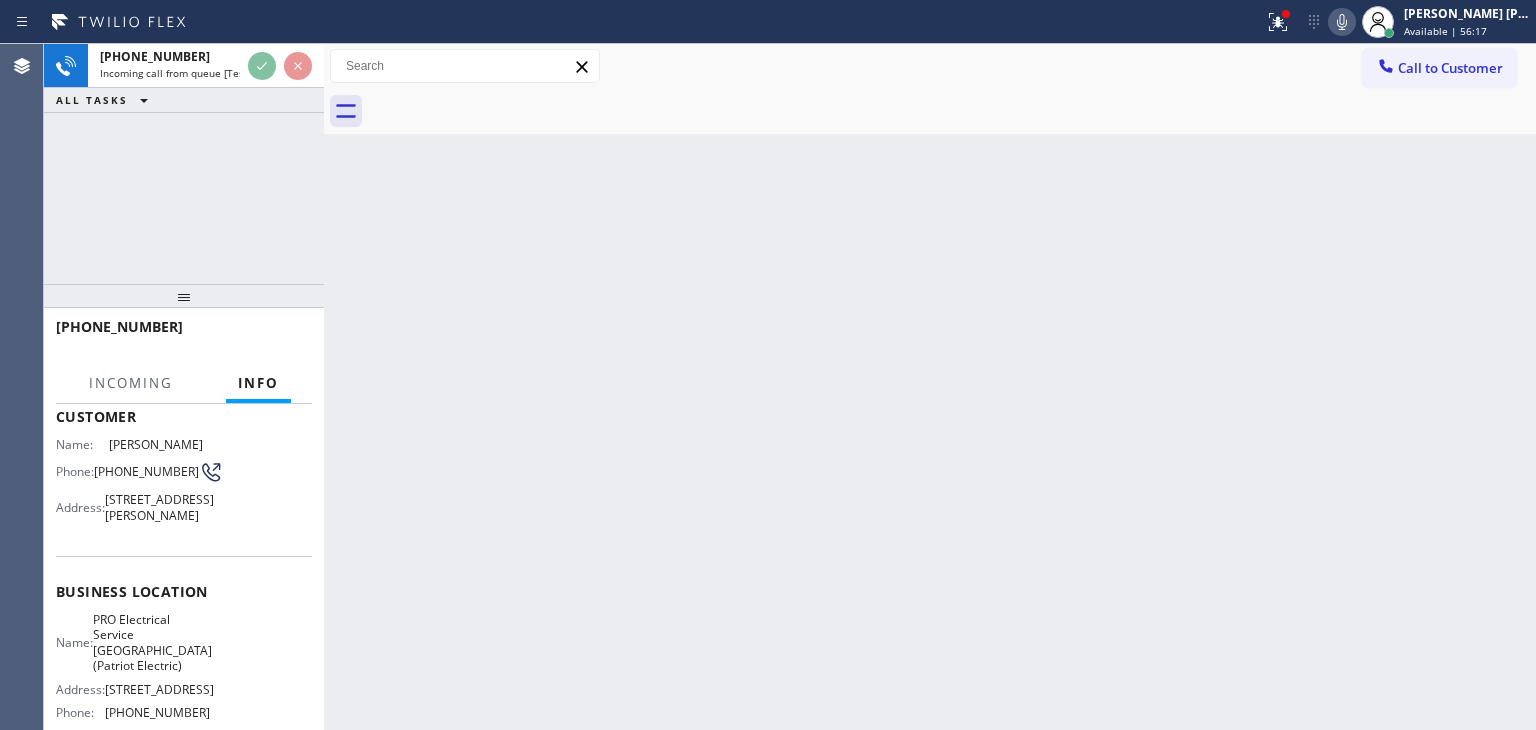 scroll, scrollTop: 200, scrollLeft: 0, axis: vertical 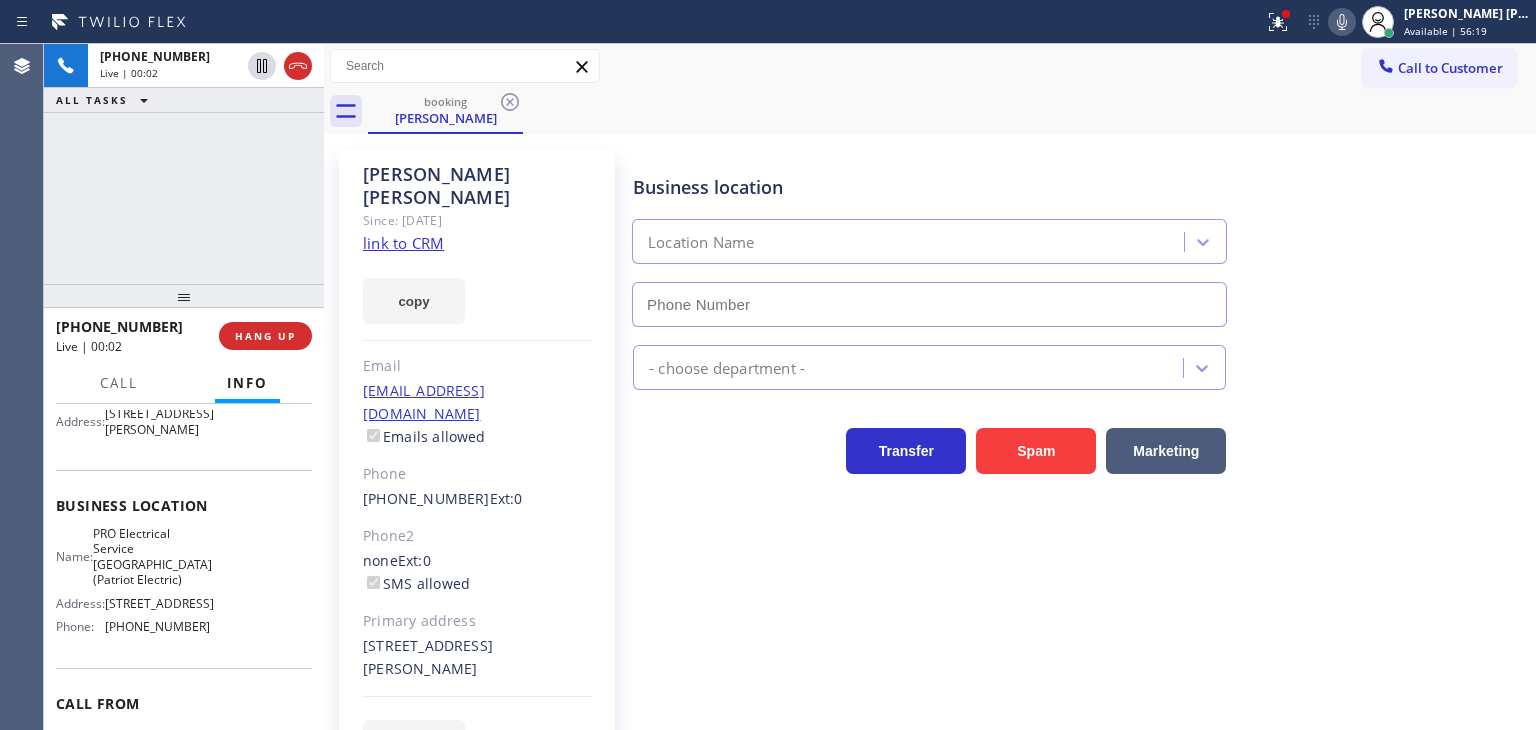 type on "[PHONE_NUMBER]" 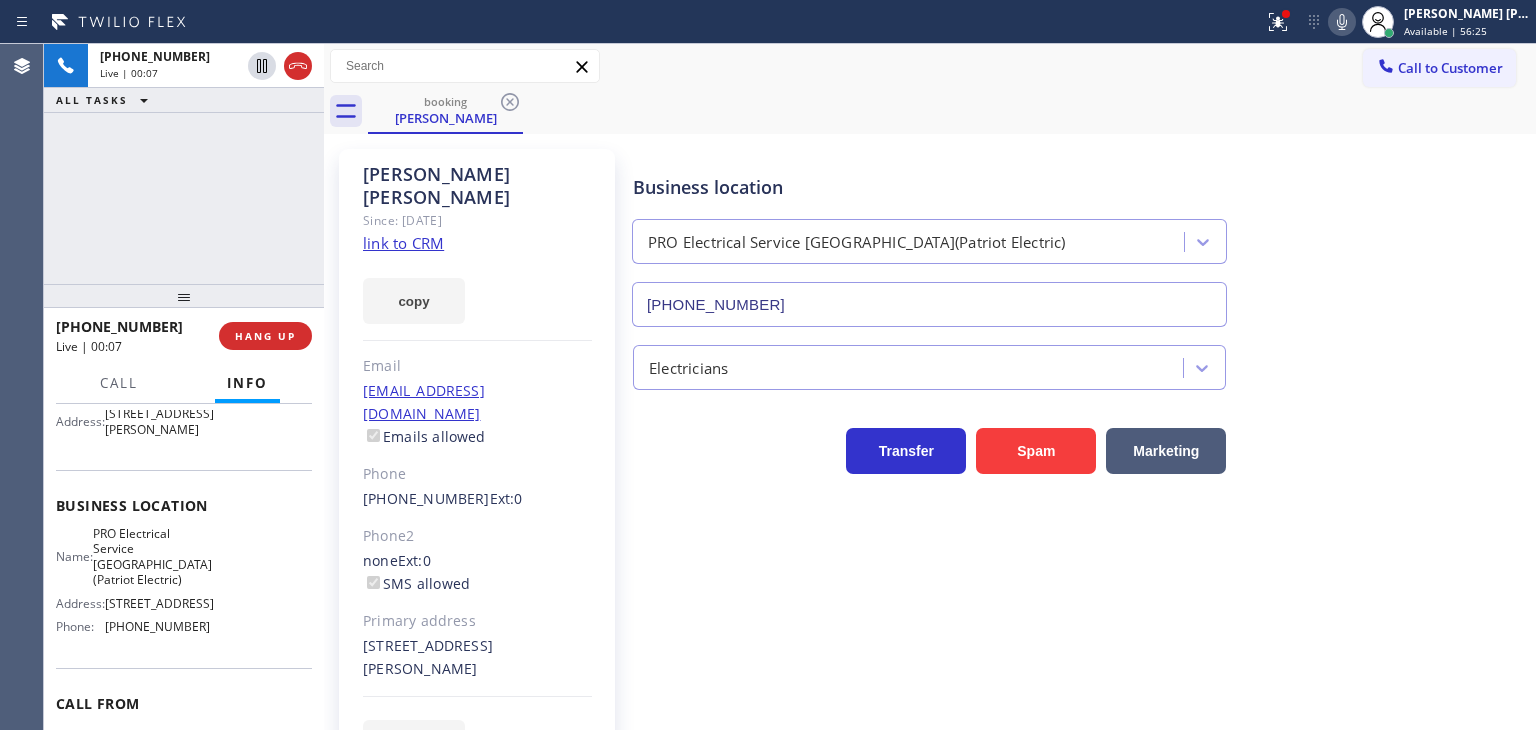 click on "link to CRM" 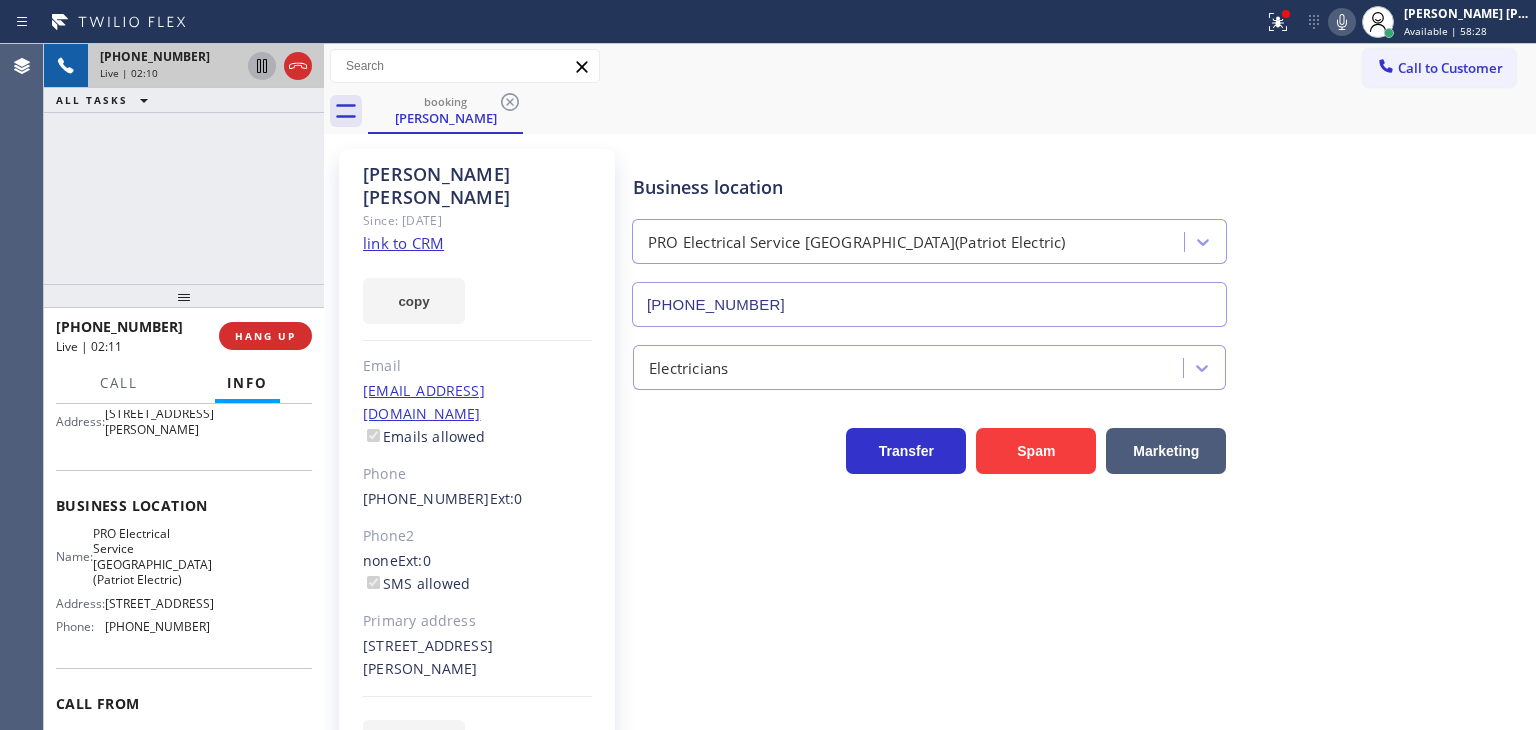 click 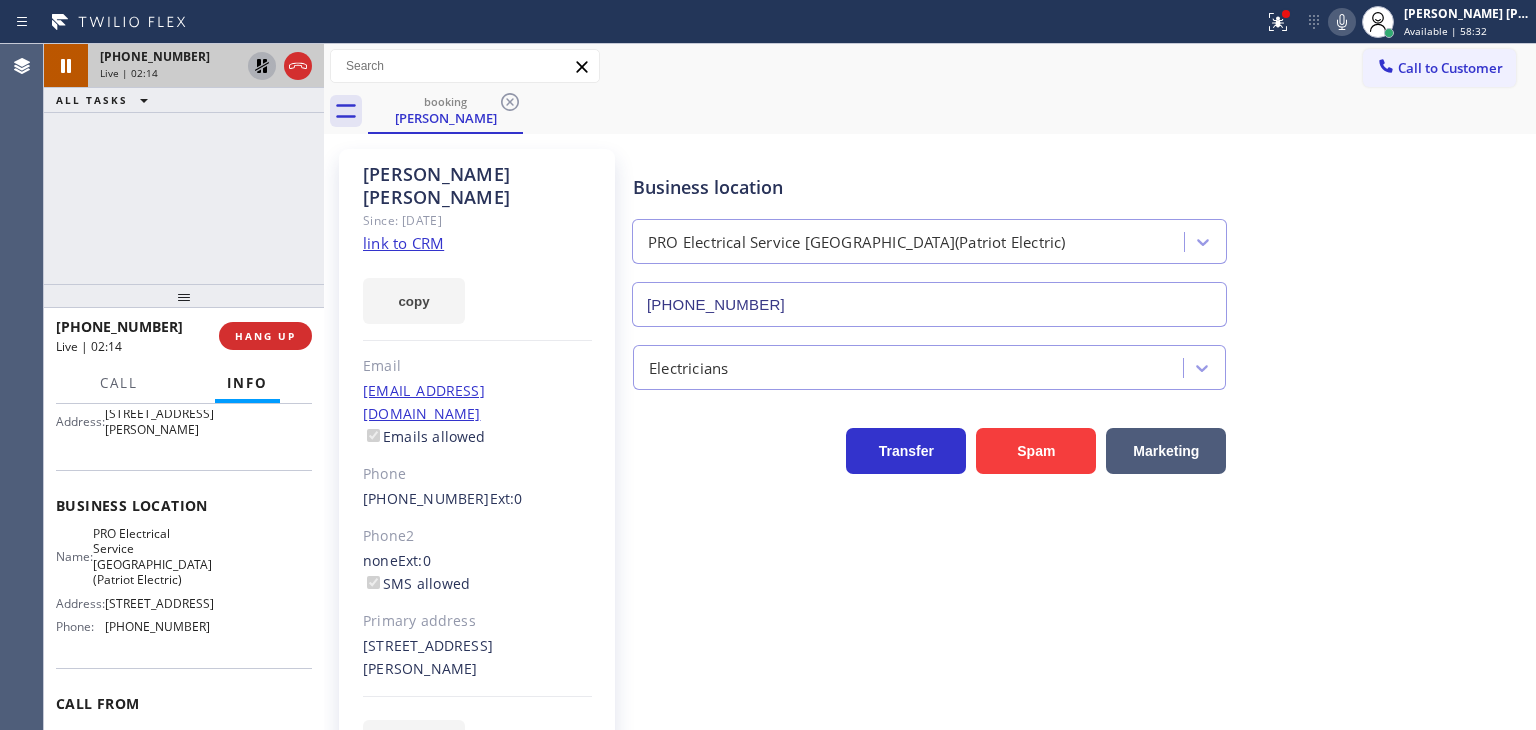 click 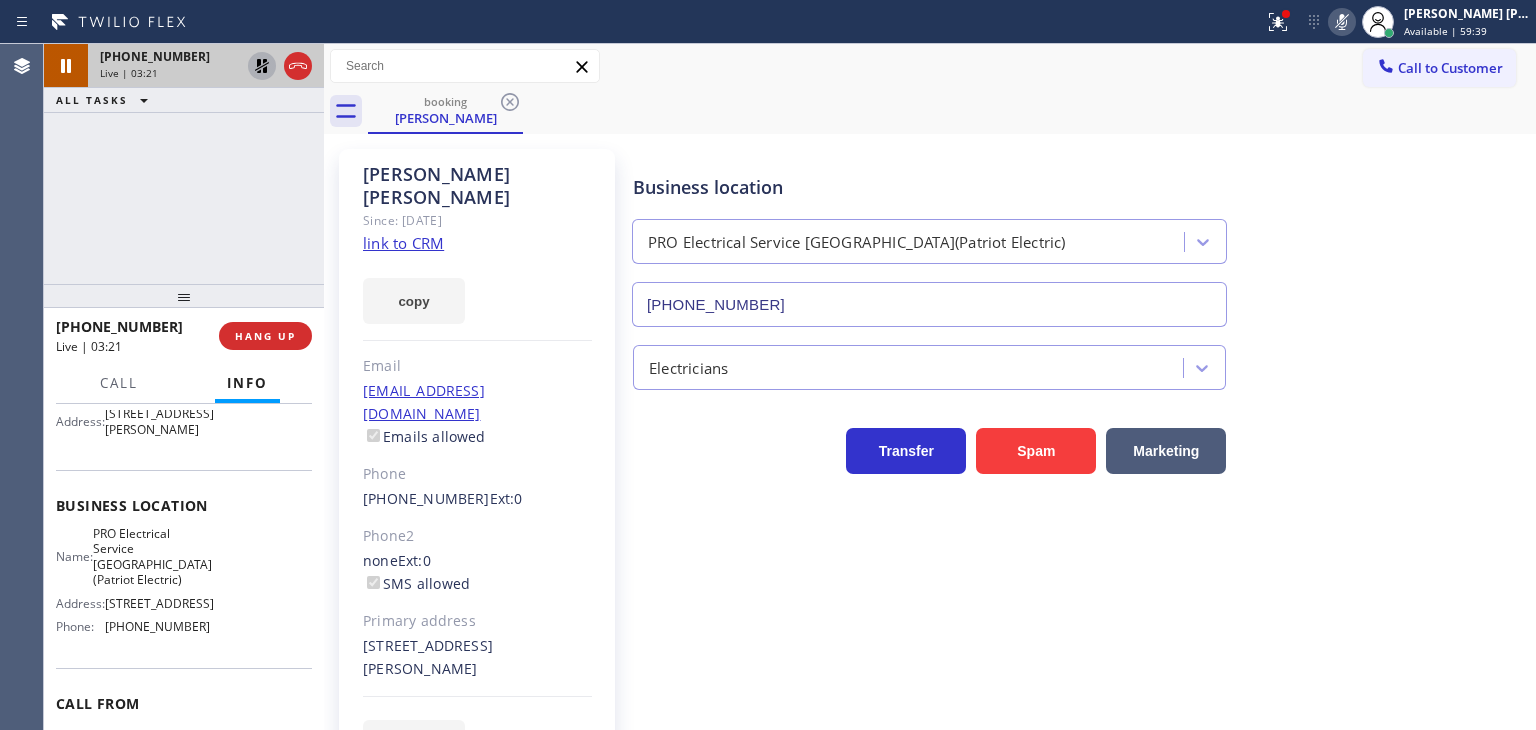 click 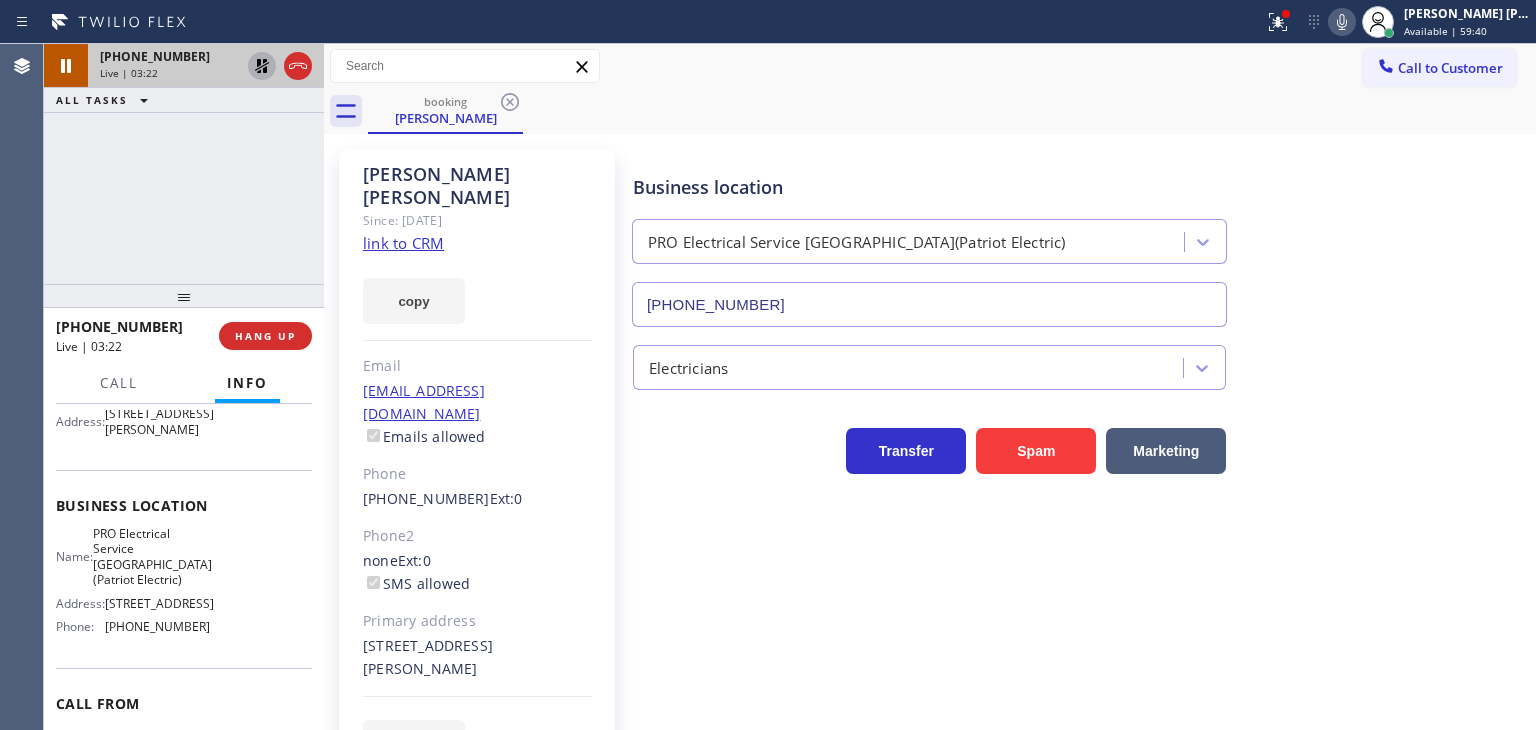 click 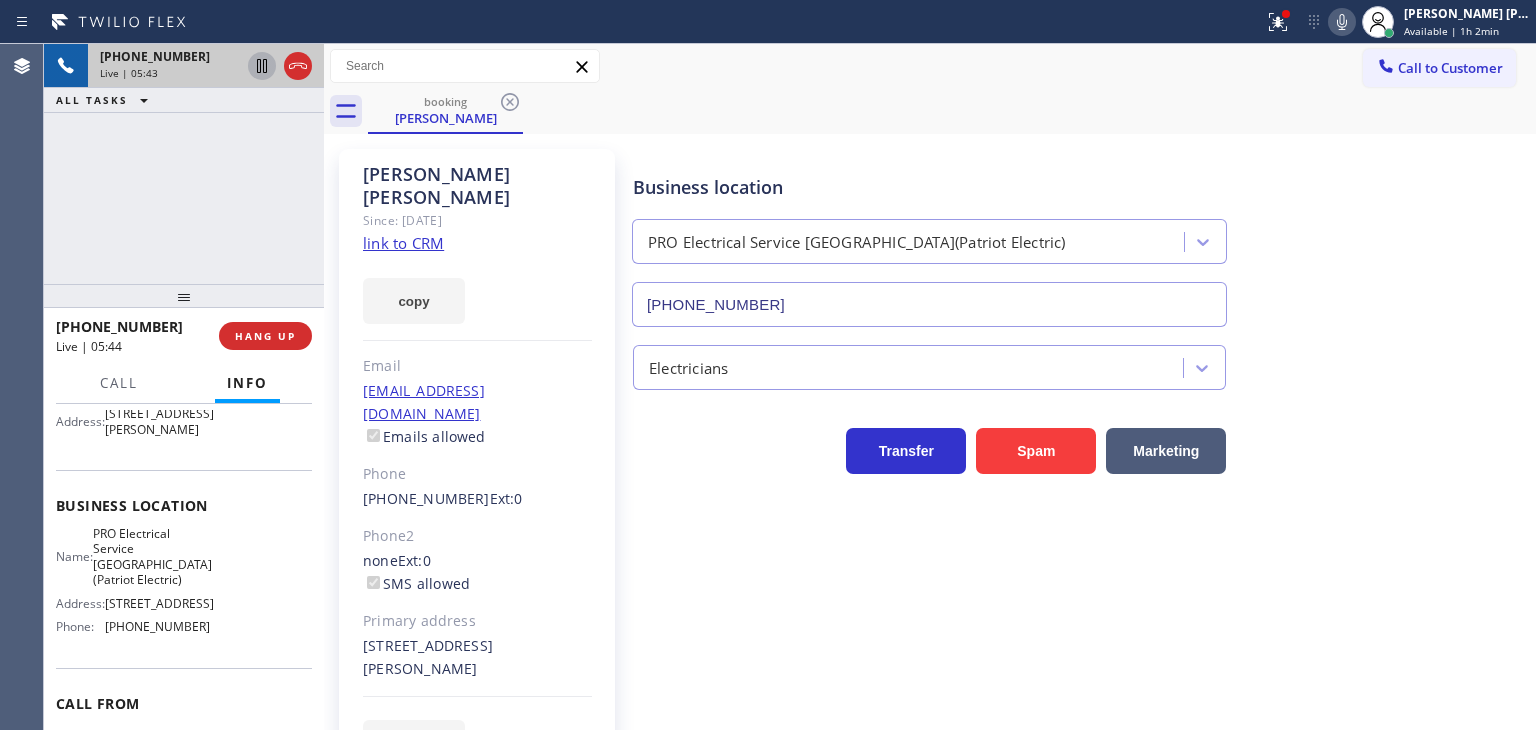 click on "[PHONE_NUMBER] Live | 05:43 ALL TASKS ALL TASKS ACTIVE TASKS TASKS IN WRAP UP" at bounding box center (184, 164) 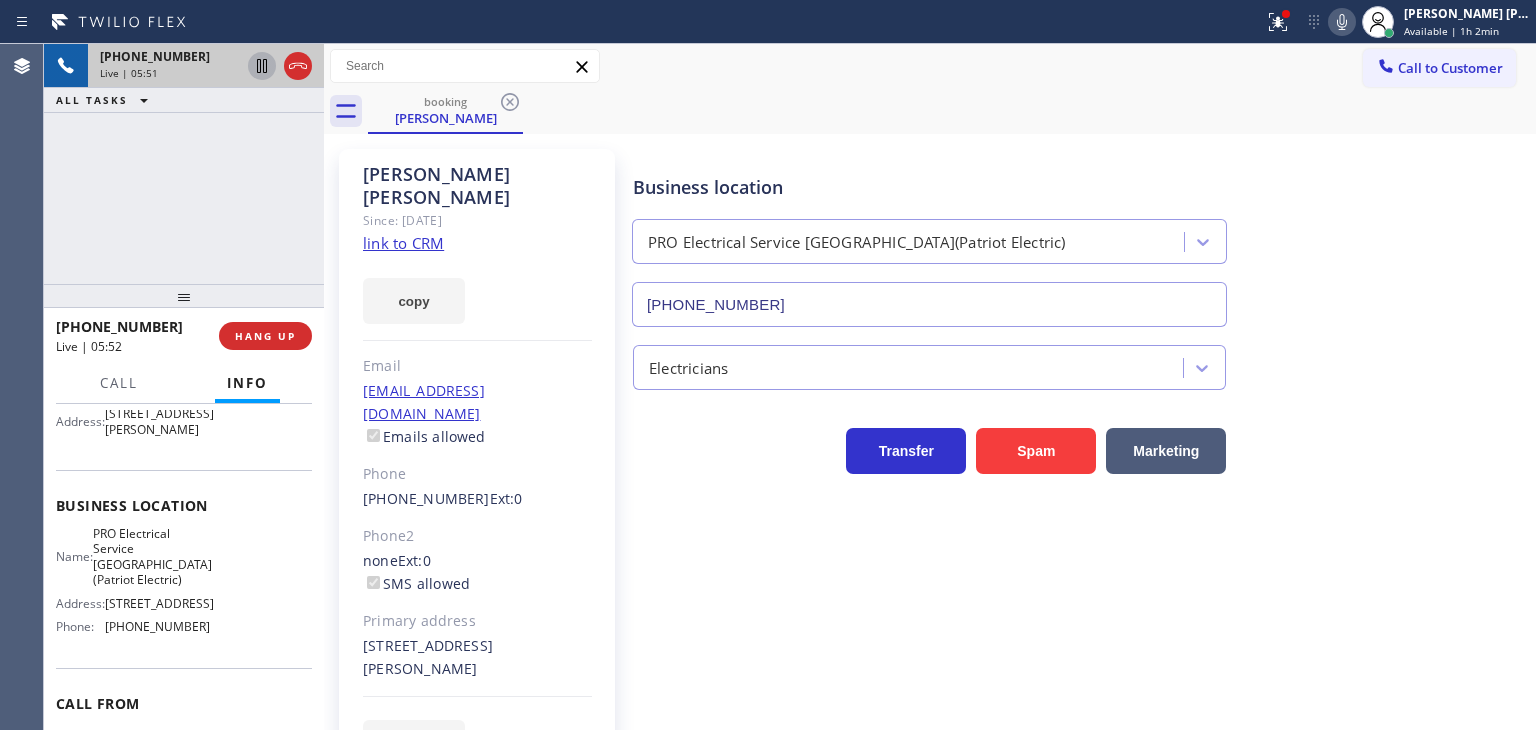 drag, startPoint x: 441, startPoint y: 628, endPoint x: 351, endPoint y: 609, distance: 91.983696 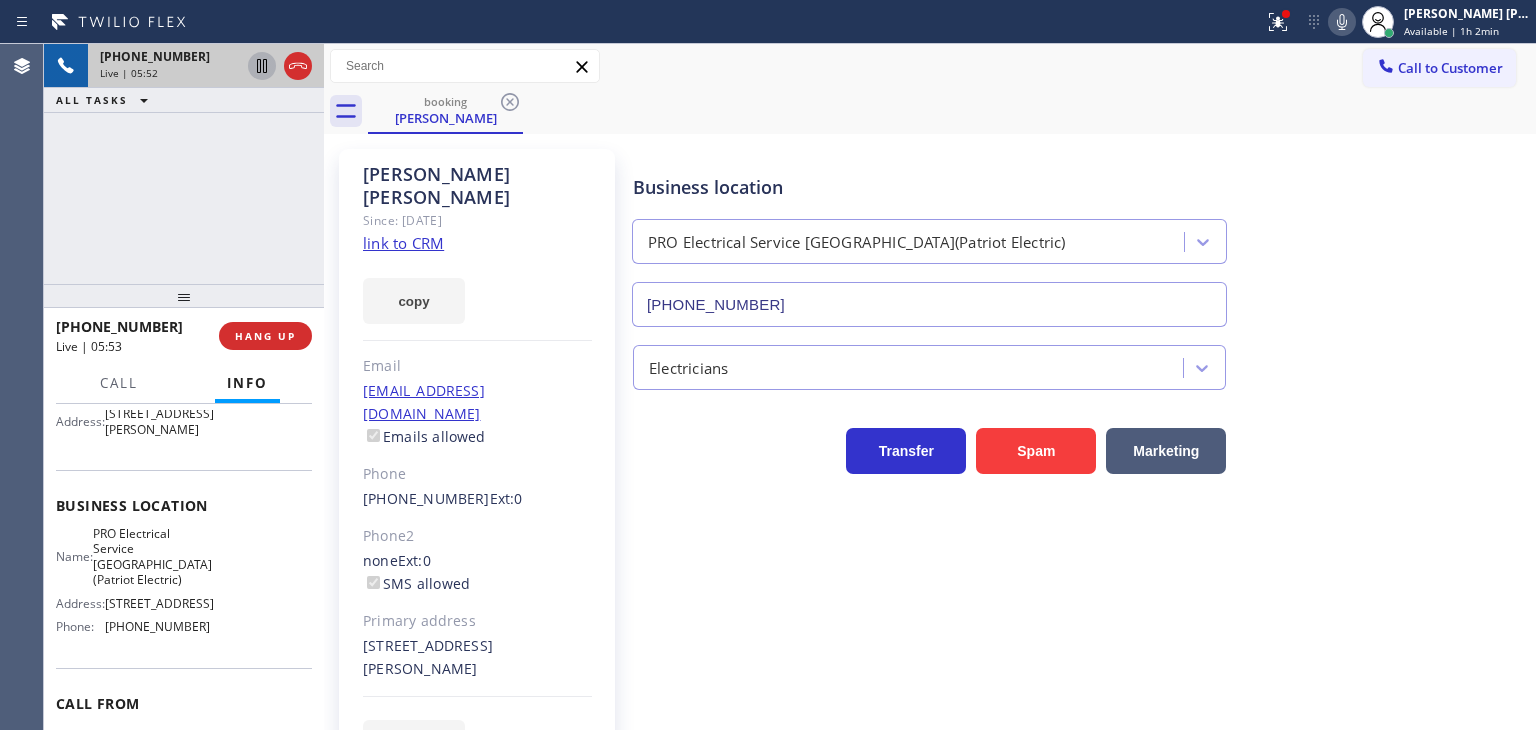 copy on "[STREET_ADDRESS][PERSON_NAME]" 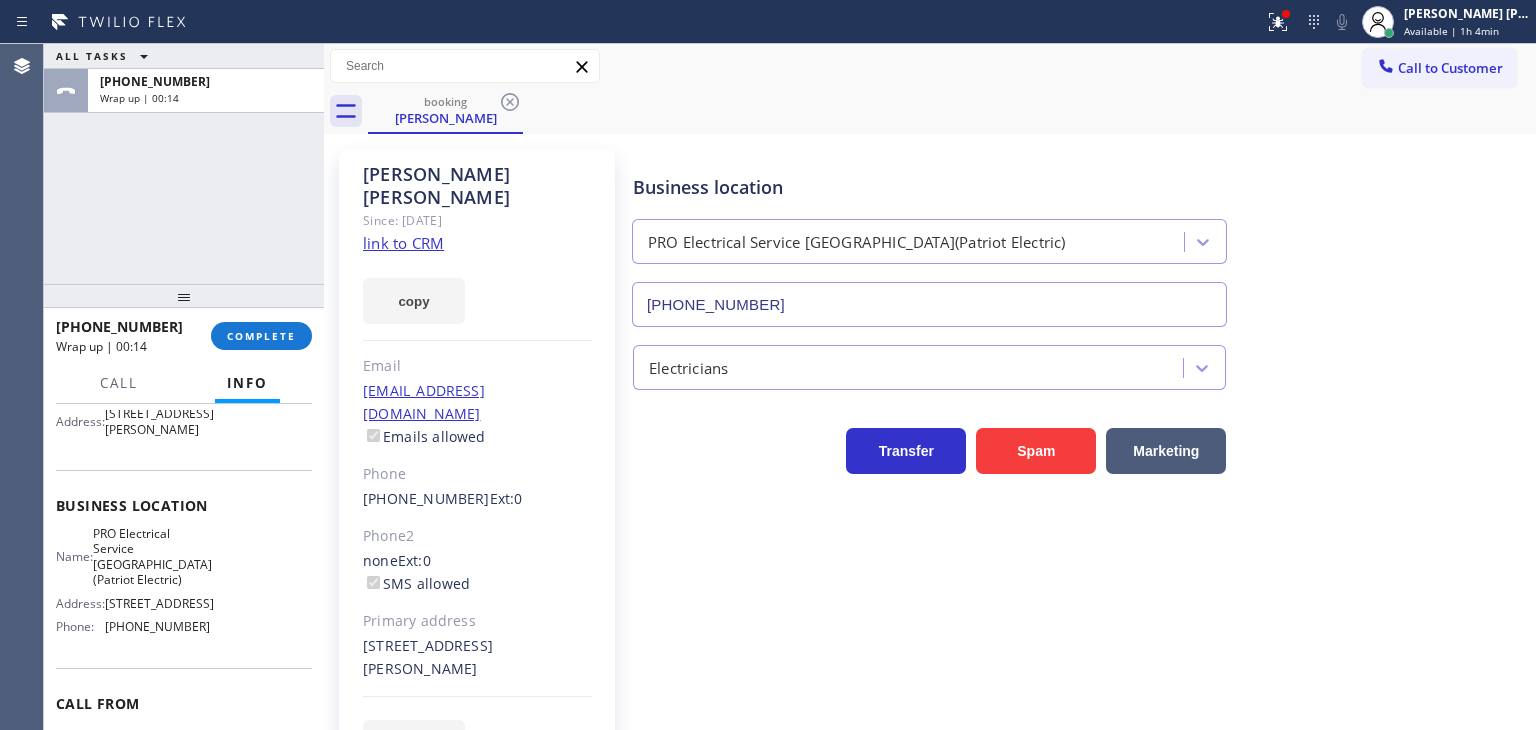 scroll, scrollTop: 300, scrollLeft: 0, axis: vertical 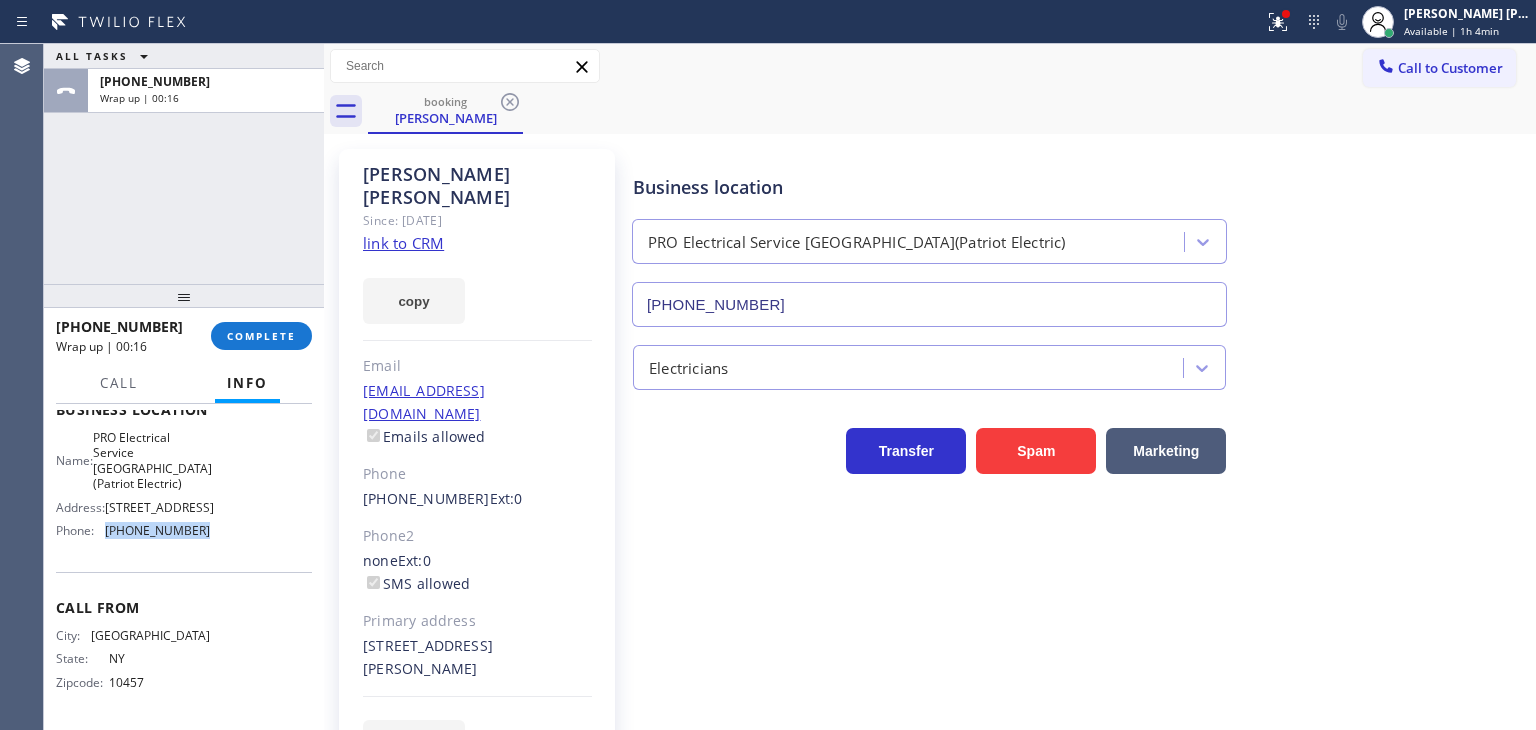 drag, startPoint x: 198, startPoint y: 592, endPoint x: 100, endPoint y: 586, distance: 98.1835 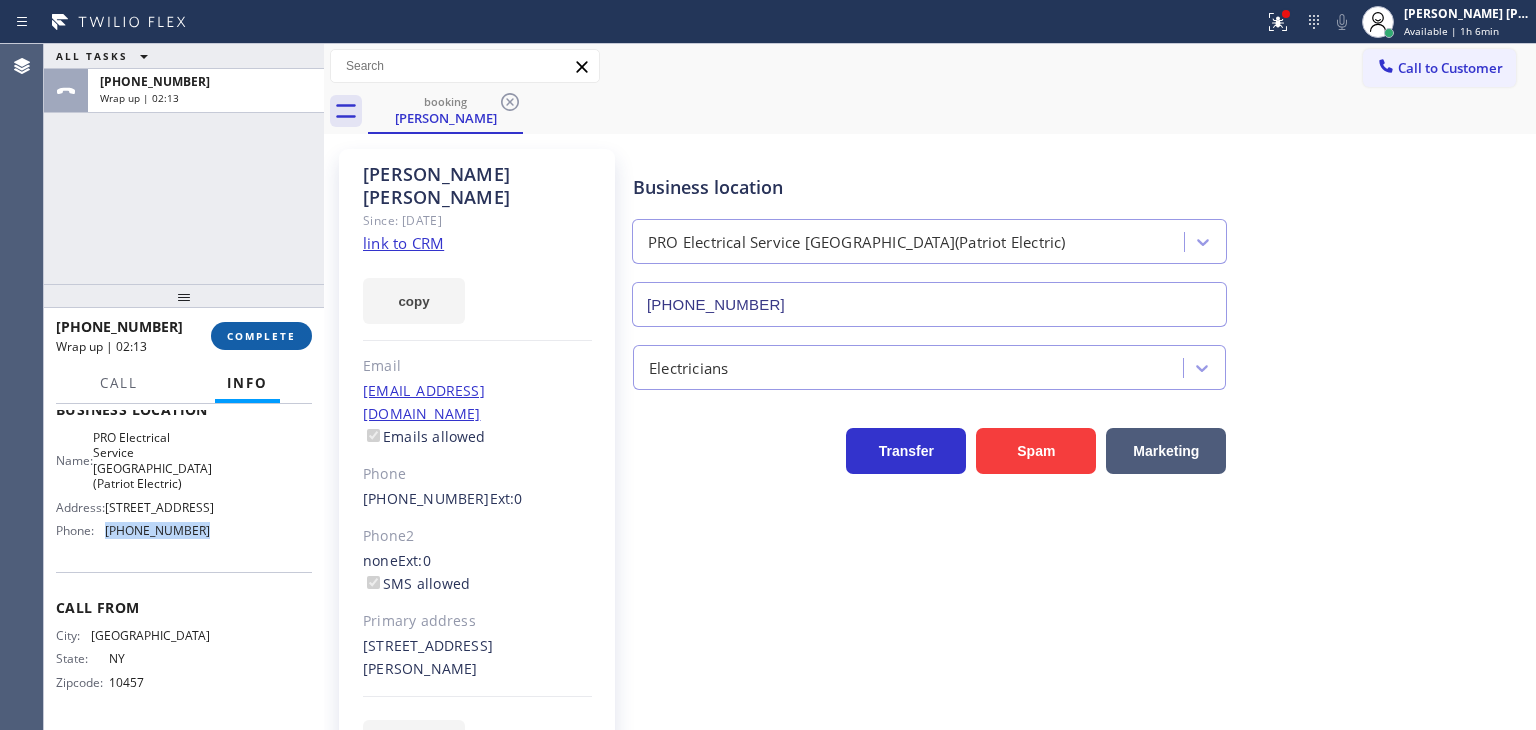 click on "COMPLETE" at bounding box center (261, 336) 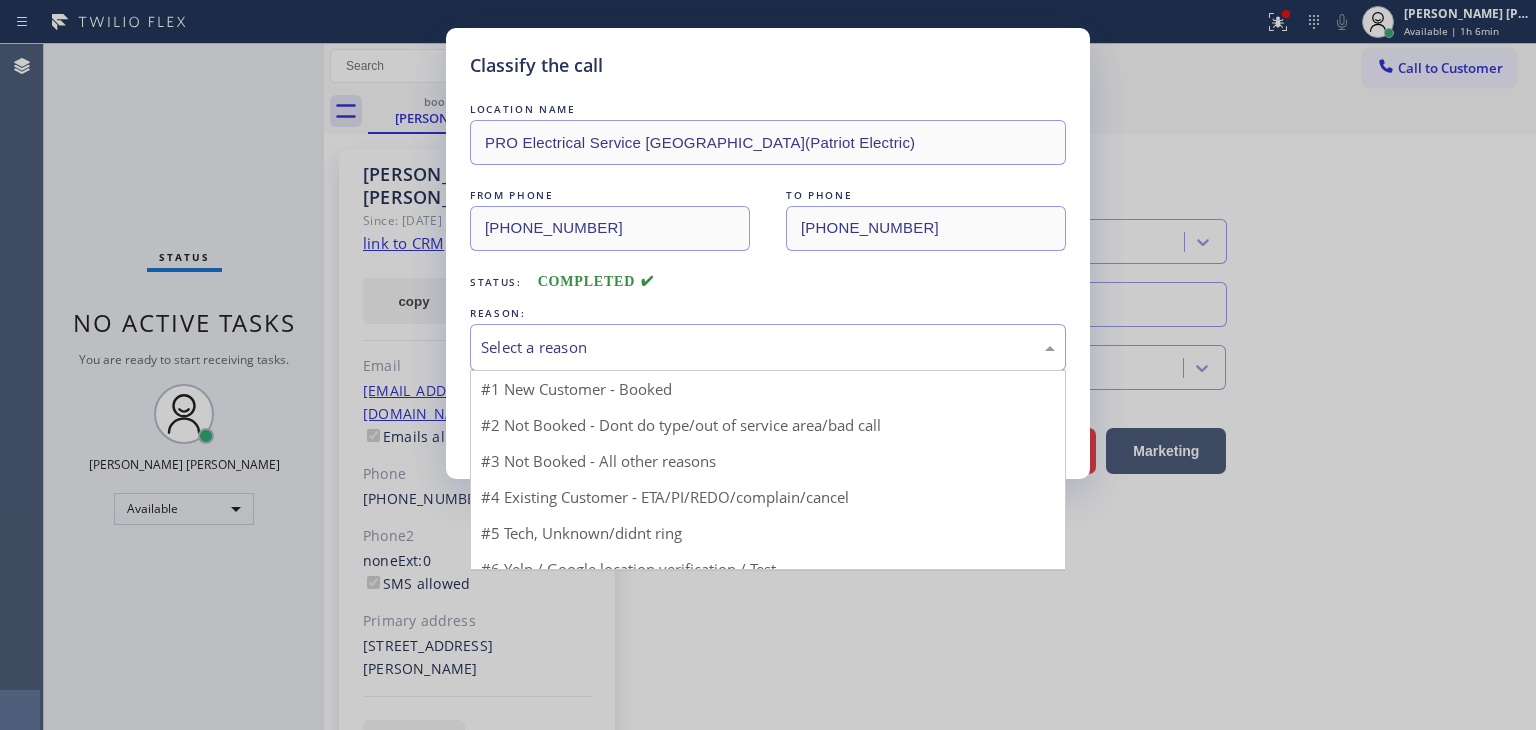click on "Select a reason" at bounding box center (768, 347) 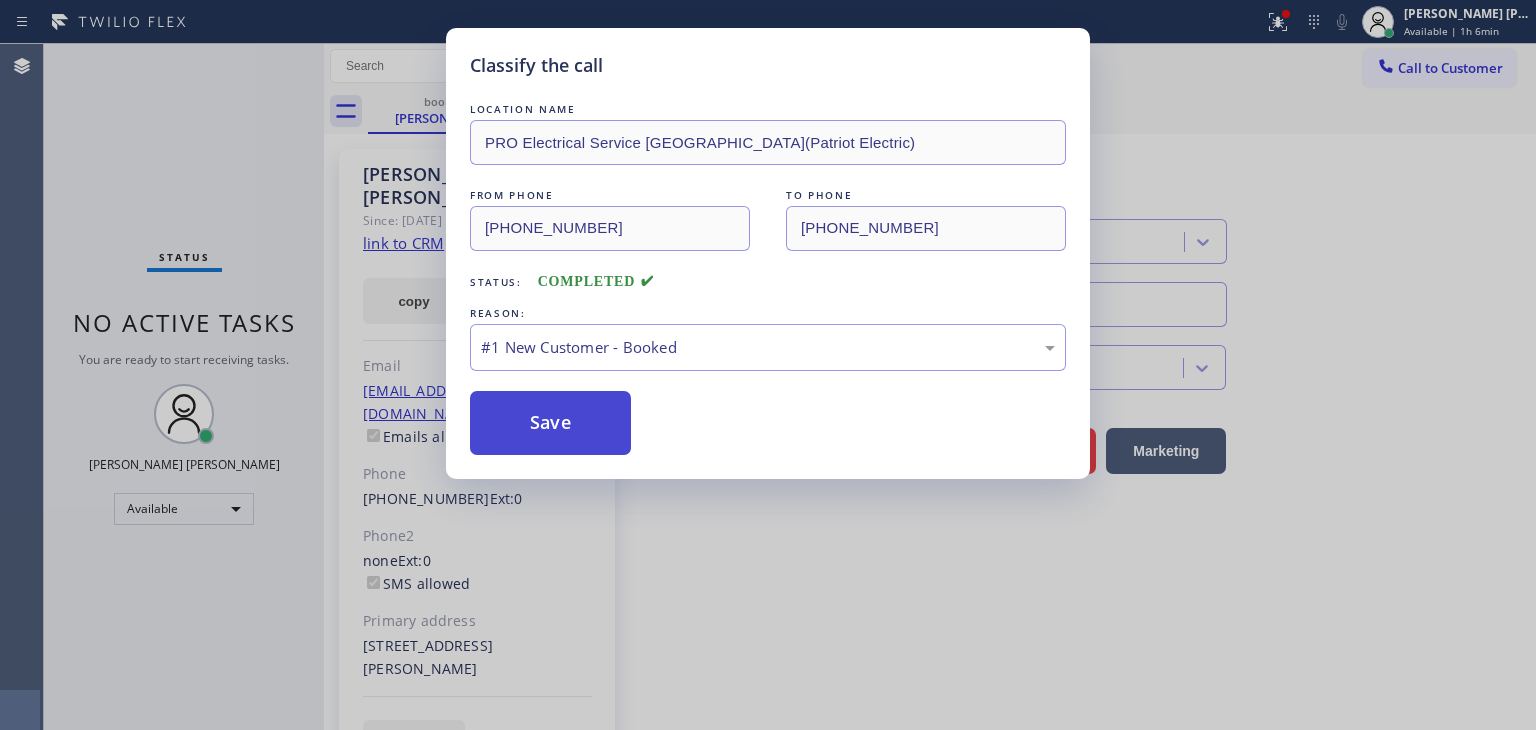 click on "Save" at bounding box center (550, 423) 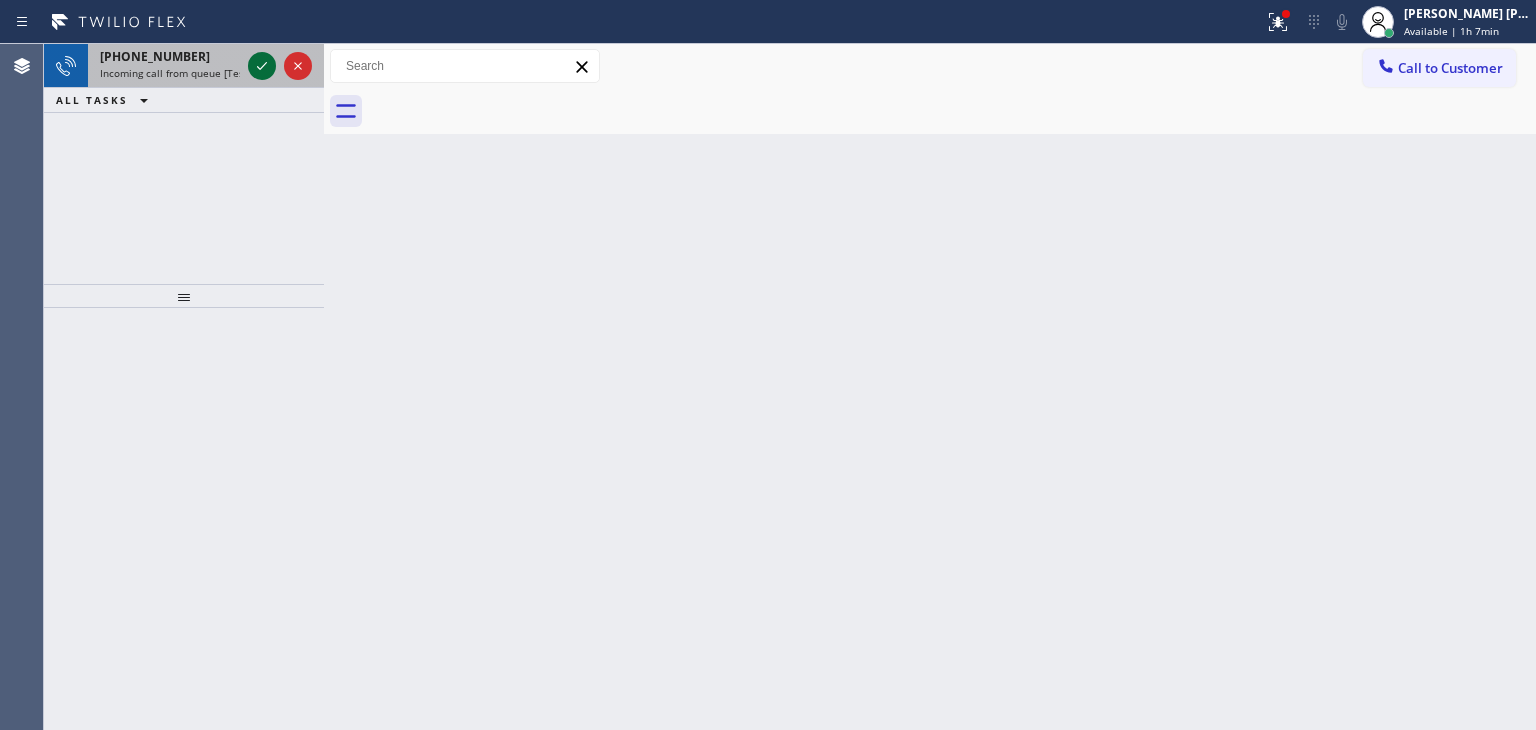 click 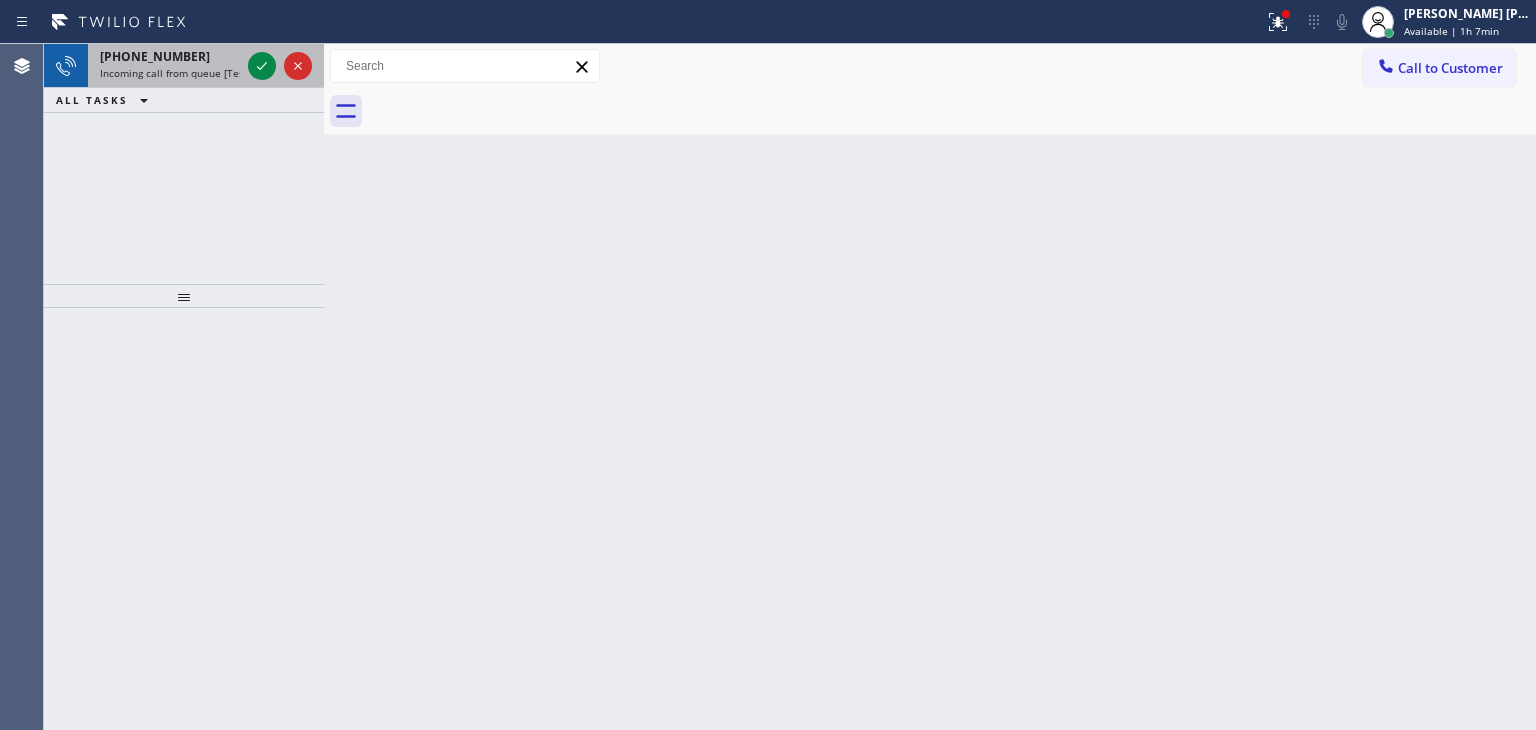 click at bounding box center (280, 66) 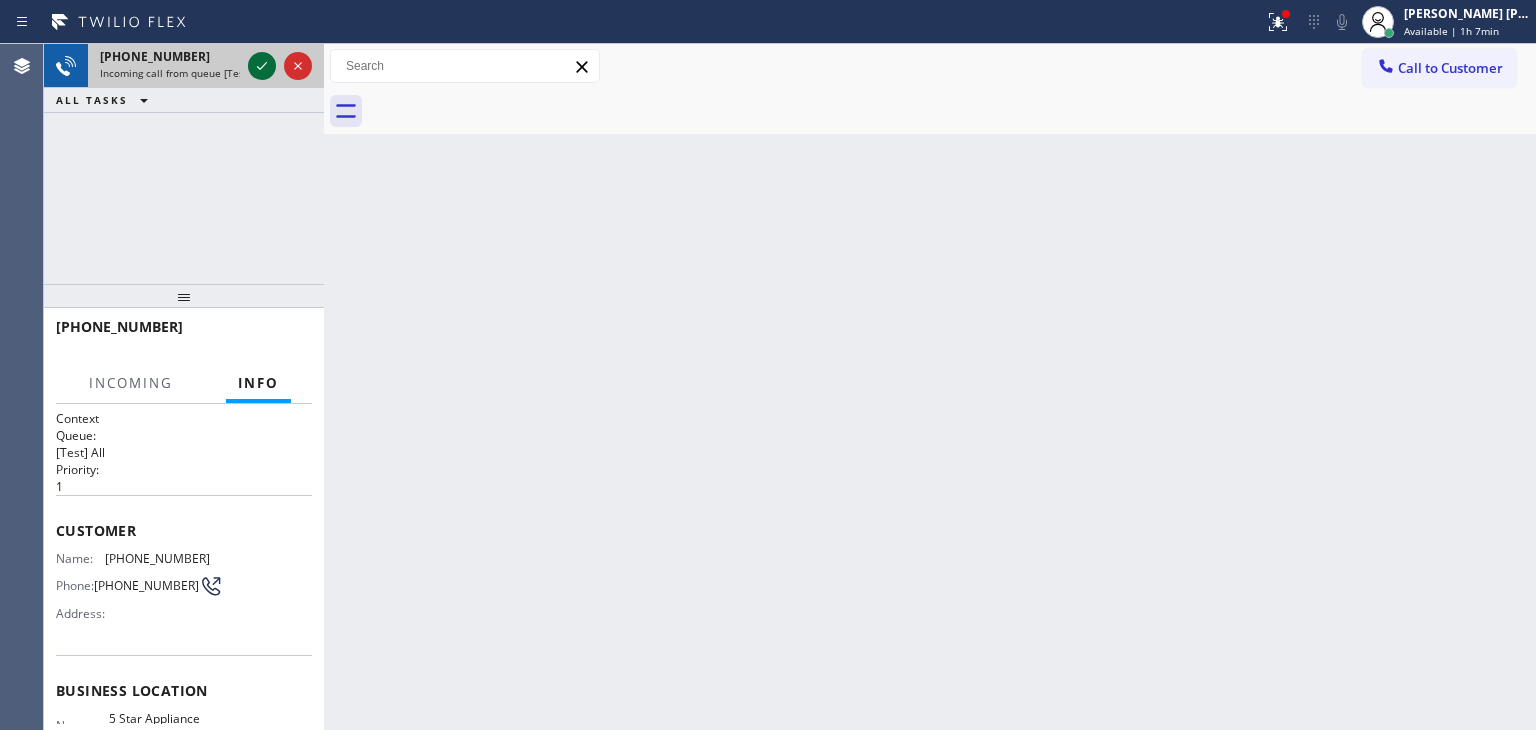 click 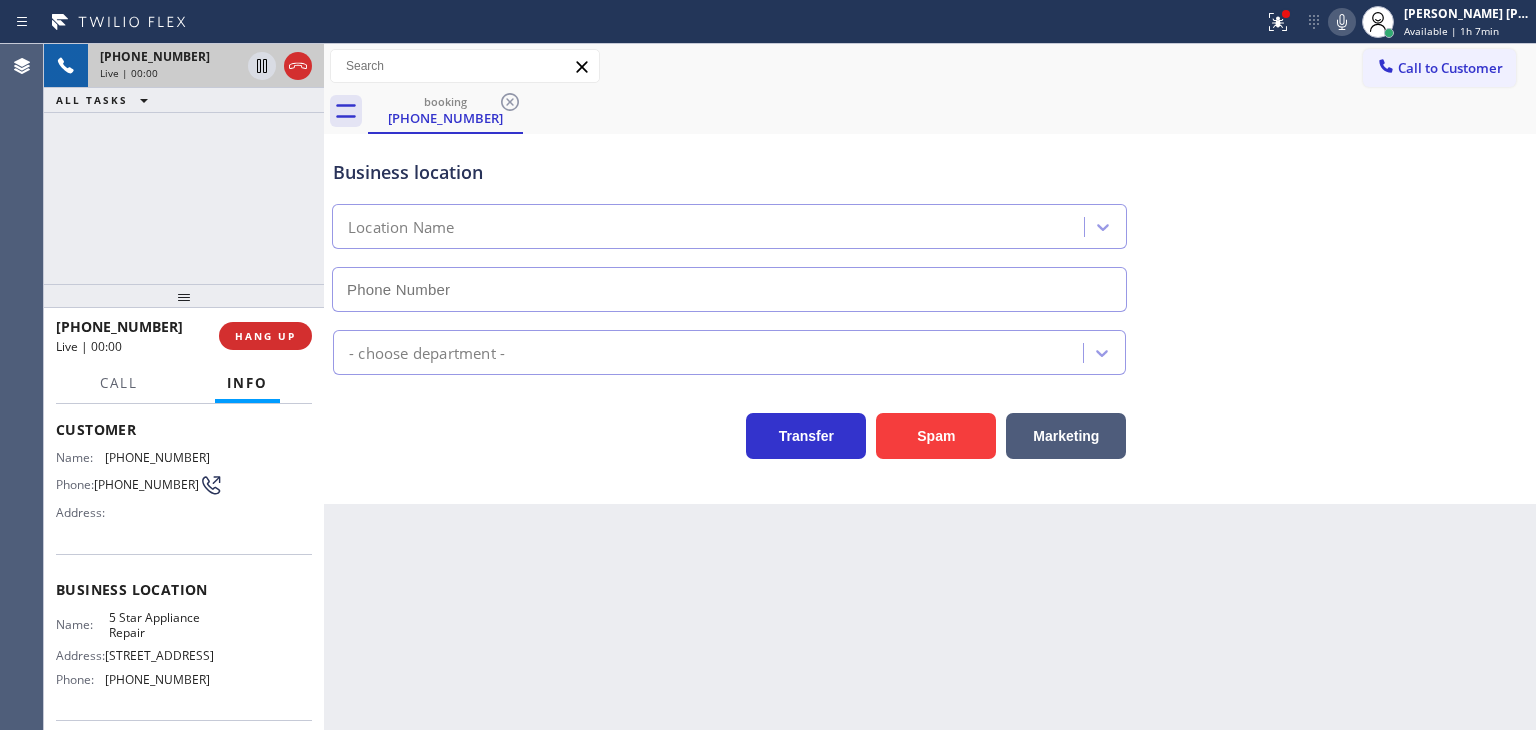 scroll, scrollTop: 200, scrollLeft: 0, axis: vertical 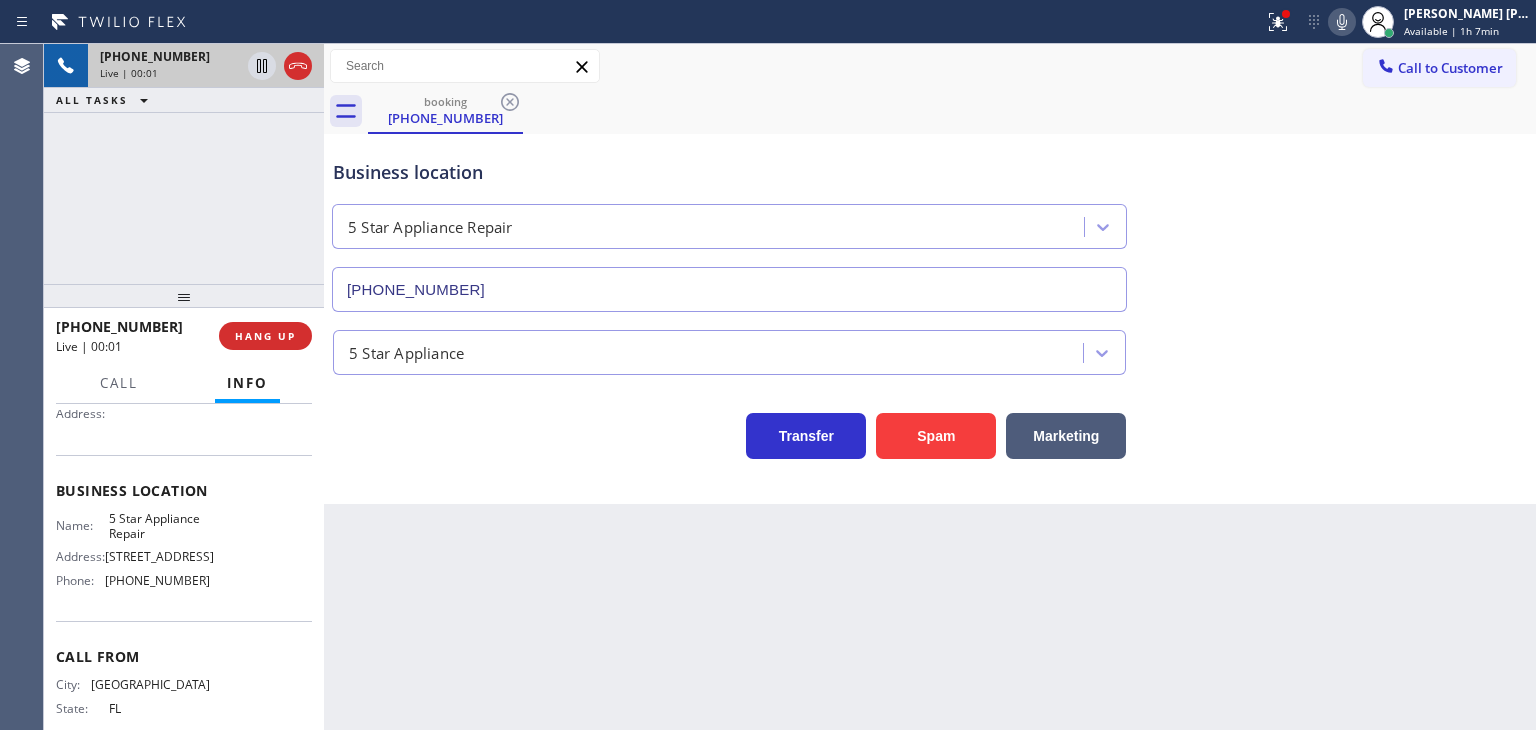type on "[PHONE_NUMBER]" 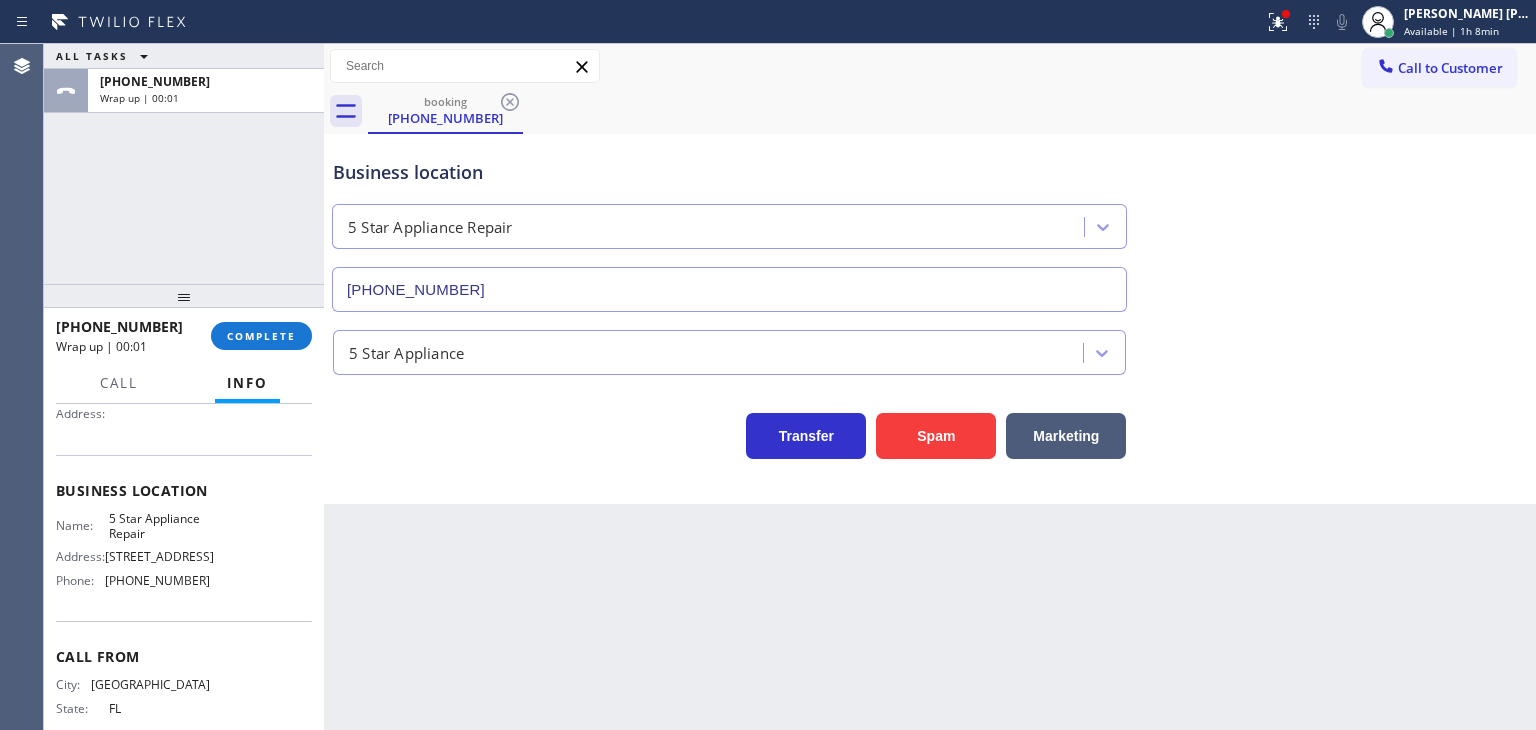 click on "Back to Dashboard Change Sender ID Customers Technicians Select a contact Outbound call Technician Search Technician Your caller id phone number Your caller id phone number Call Technician info Name   Phone none Address none Change Sender ID HVAC [PHONE_NUMBER] 5 Star Appliance [PHONE_NUMBER] Appliance Repair [PHONE_NUMBER] Plumbing [PHONE_NUMBER] Air Duct Cleaning [PHONE_NUMBER]  Electricians [PHONE_NUMBER] Cancel Change Check personal SMS Reset Change booking [PHONE_NUMBER] Call to Customer Outbound call Location Search location Your caller id phone number Customer number Call Outbound call Technician Search Technician Your caller id phone number Your caller id phone number Call booking [PHONE_NUMBER] Business location 5 Star Appliance Repair [PHONE_NUMBER] 5 Star Appliance Transfer Spam Marketing" at bounding box center [930, 387] 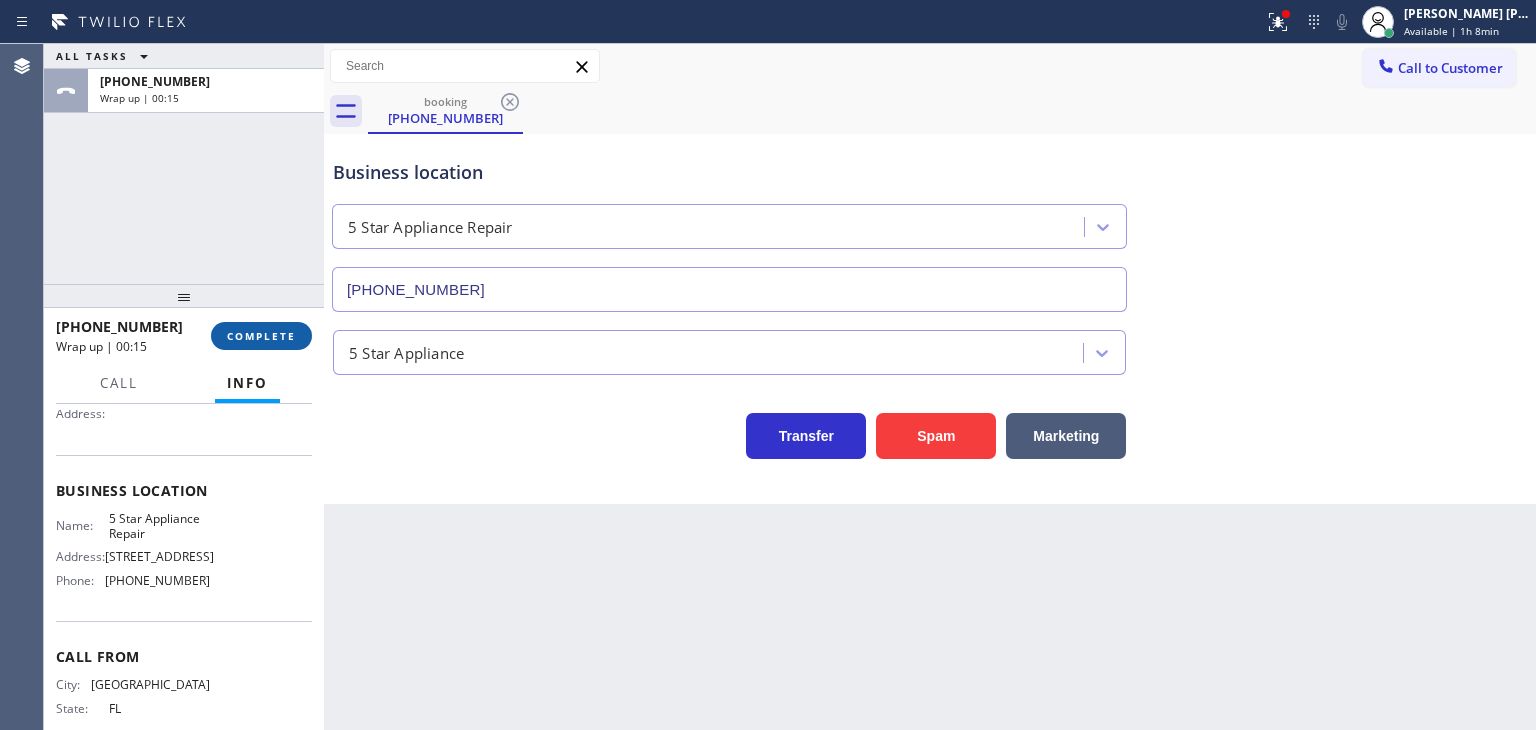 click on "COMPLETE" at bounding box center (261, 336) 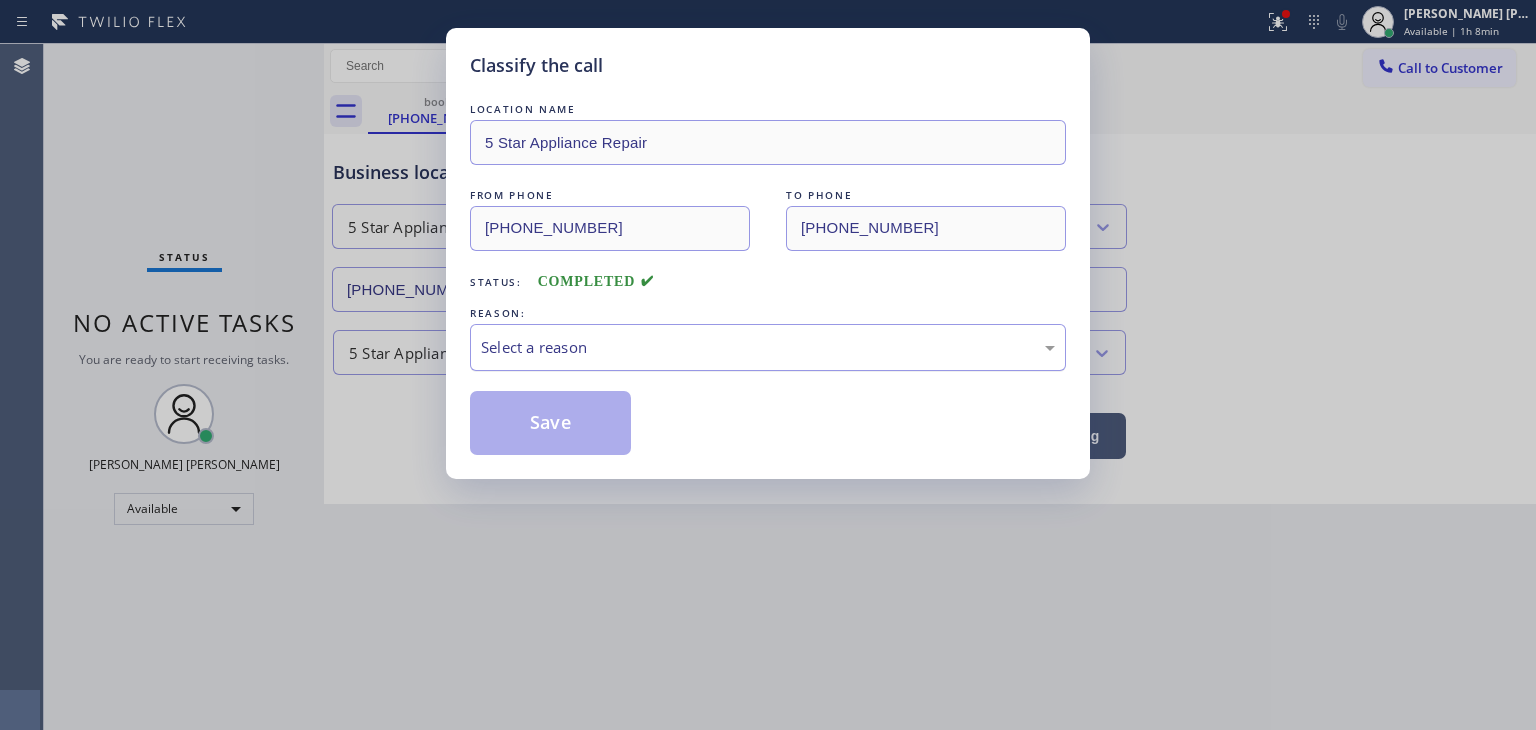click on "Select a reason" at bounding box center (768, 347) 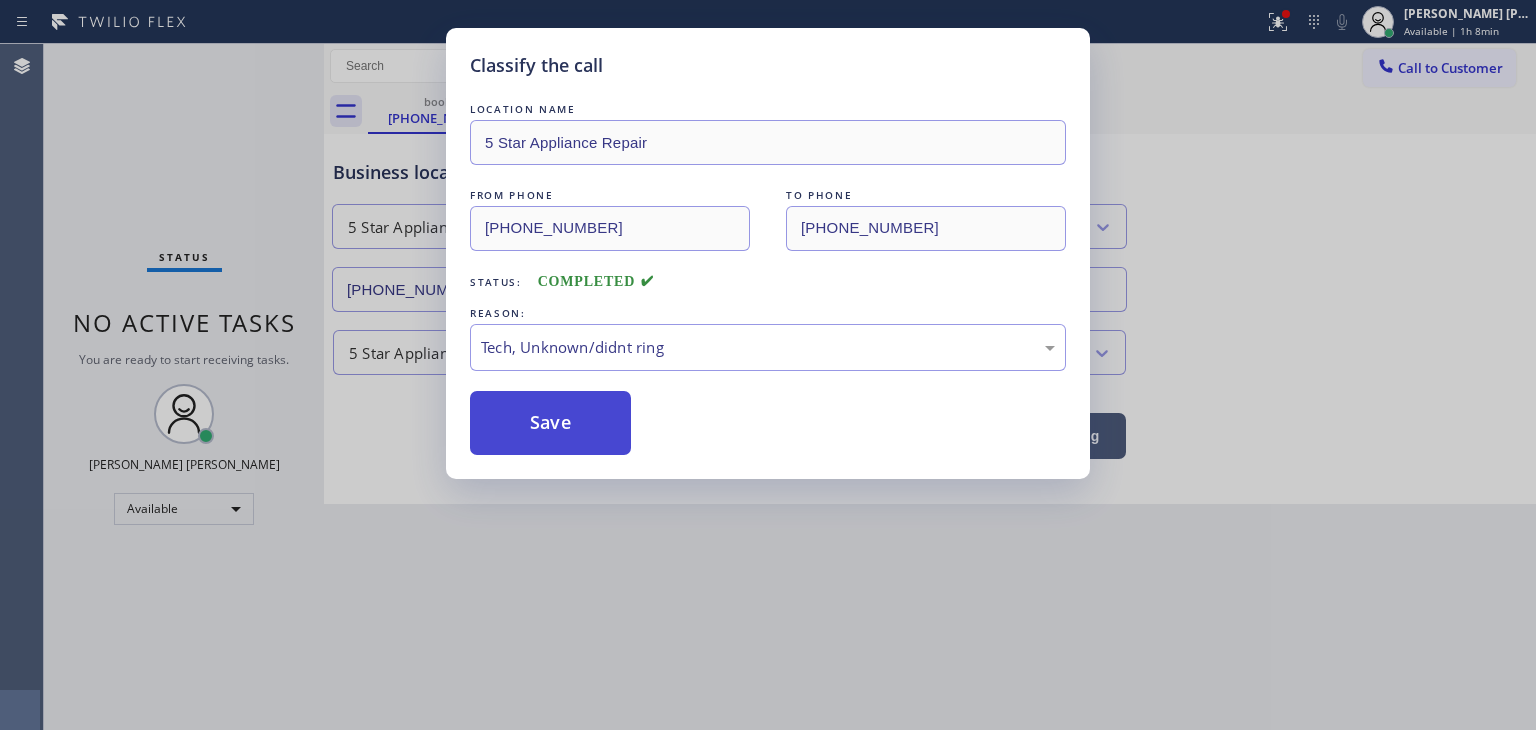 click on "Save" at bounding box center (550, 423) 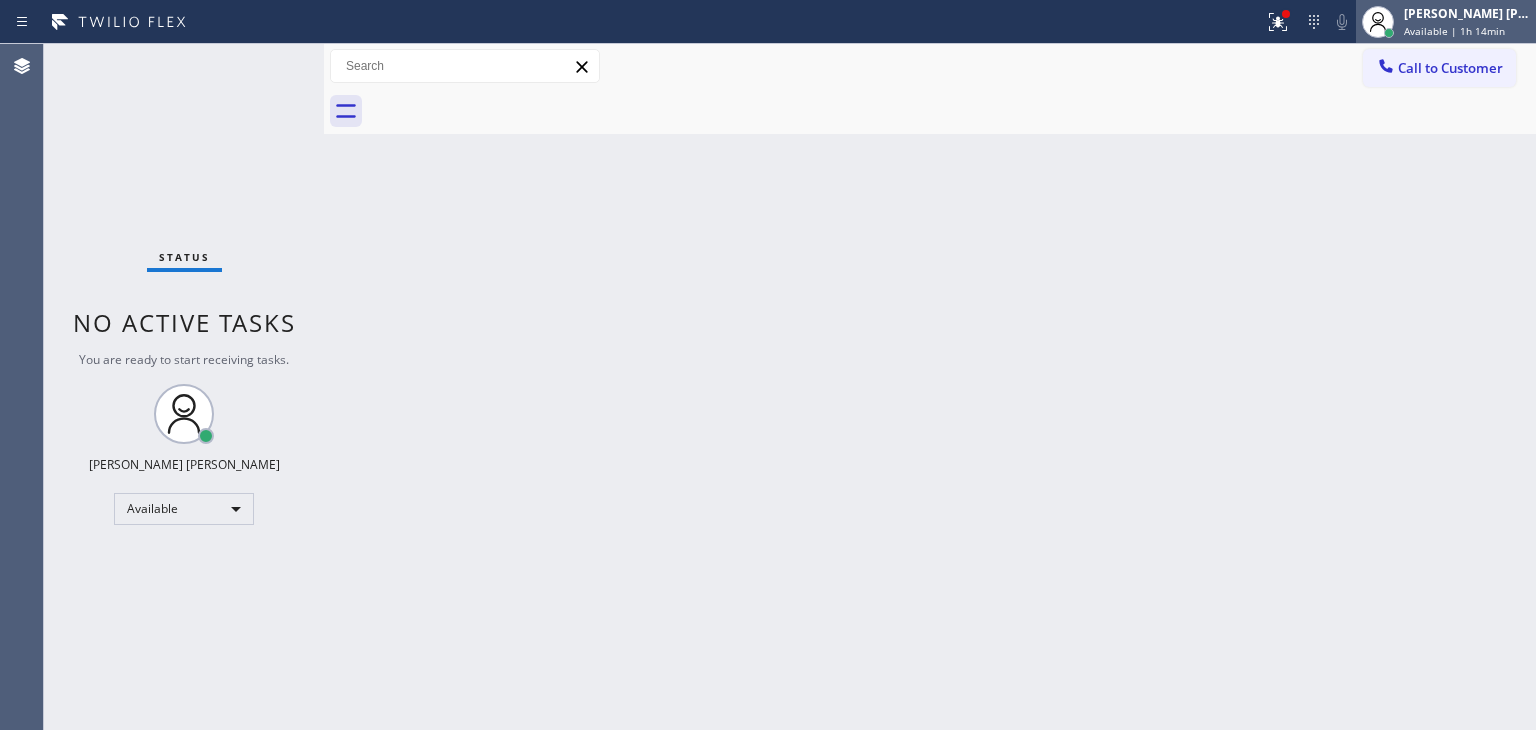 click on "[PERSON_NAME] [PERSON_NAME] Available | 1h 14min" at bounding box center [1468, 21] 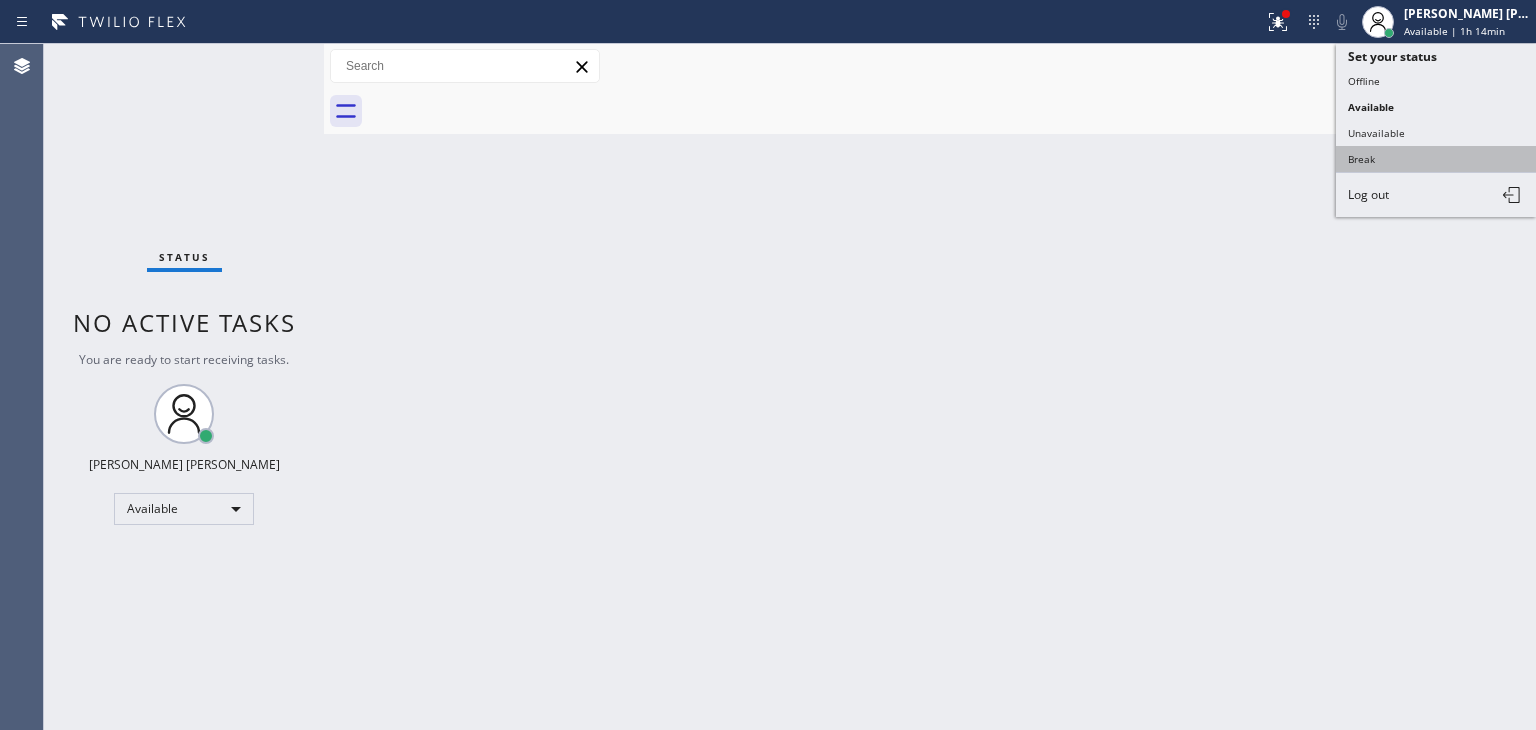 click on "Break" at bounding box center (1436, 159) 